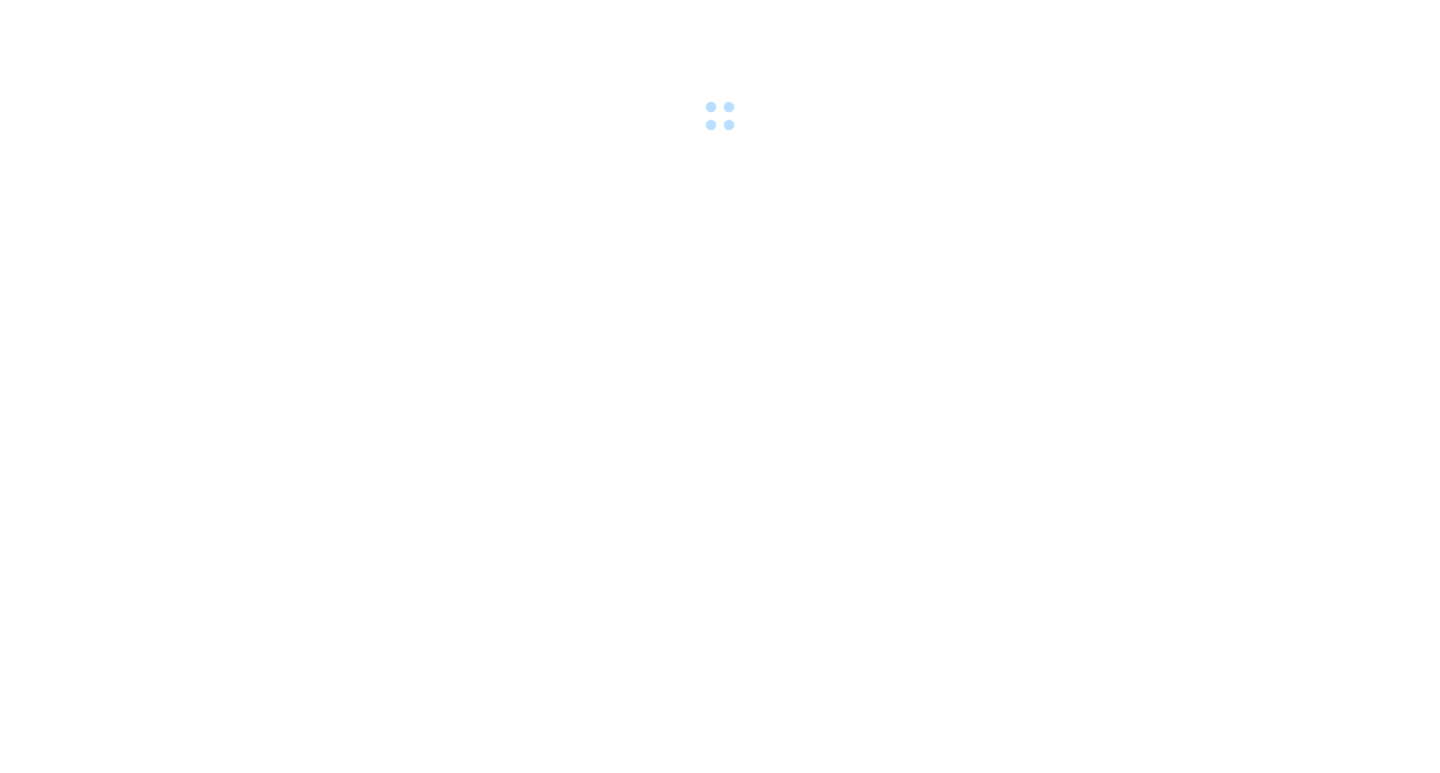 scroll, scrollTop: 0, scrollLeft: 0, axis: both 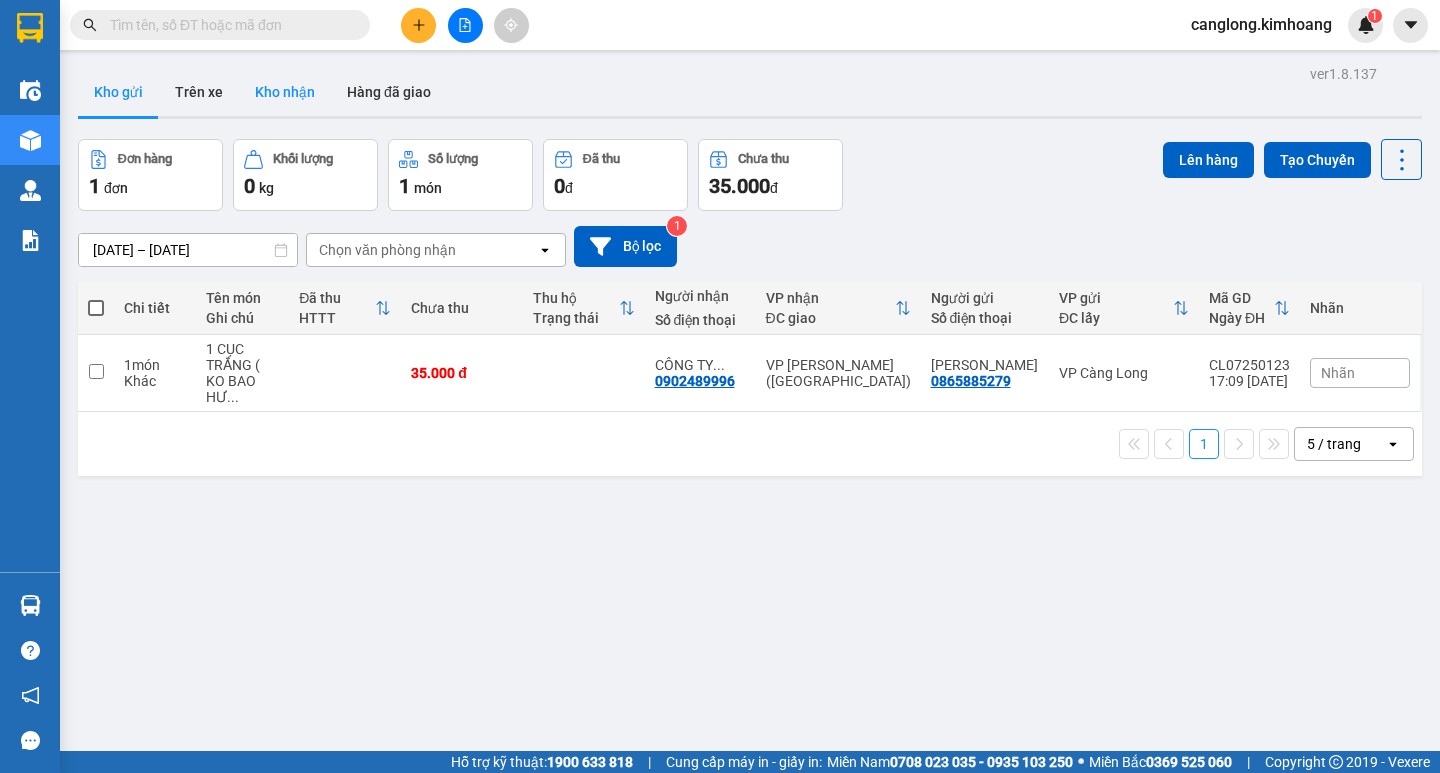 click on "Kho nhận" at bounding box center [285, 92] 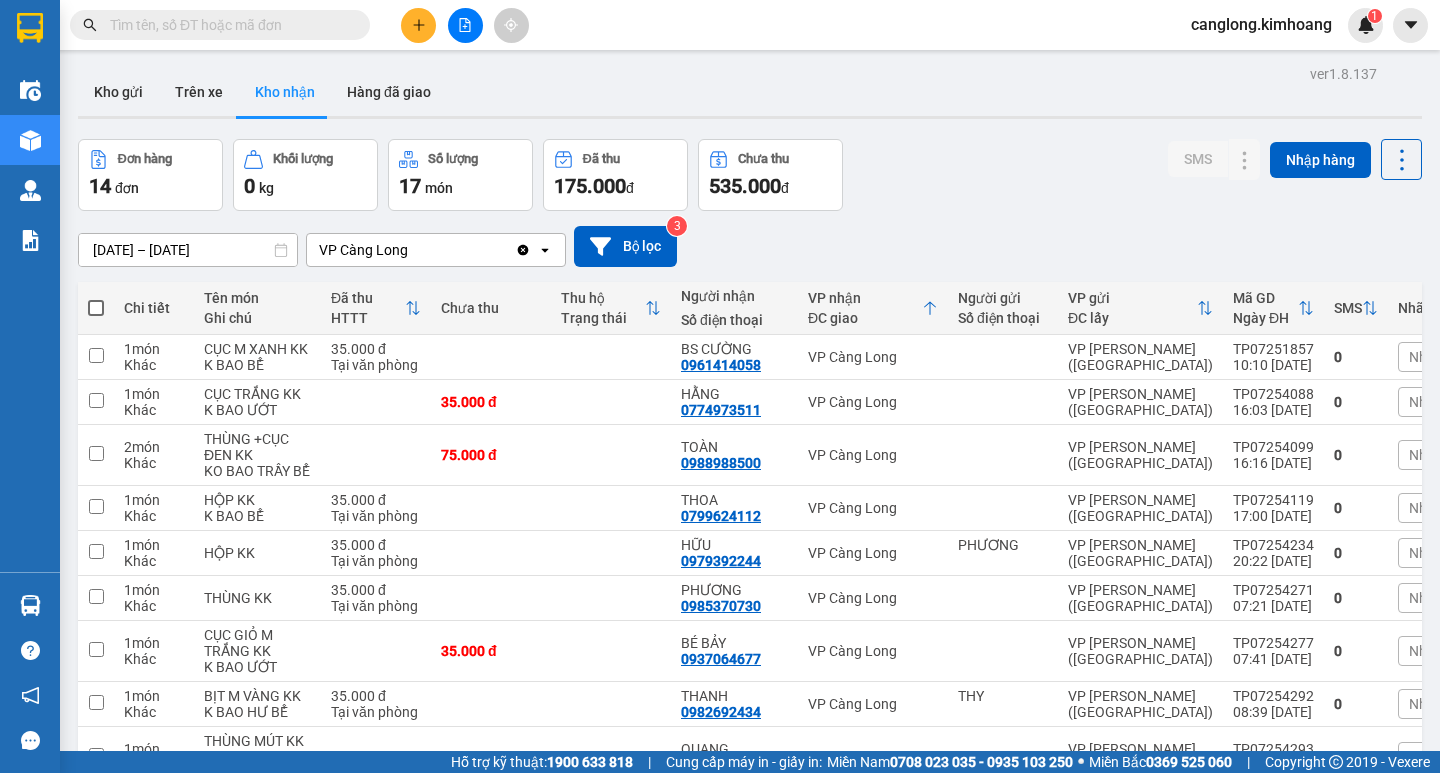 click at bounding box center (228, 25) 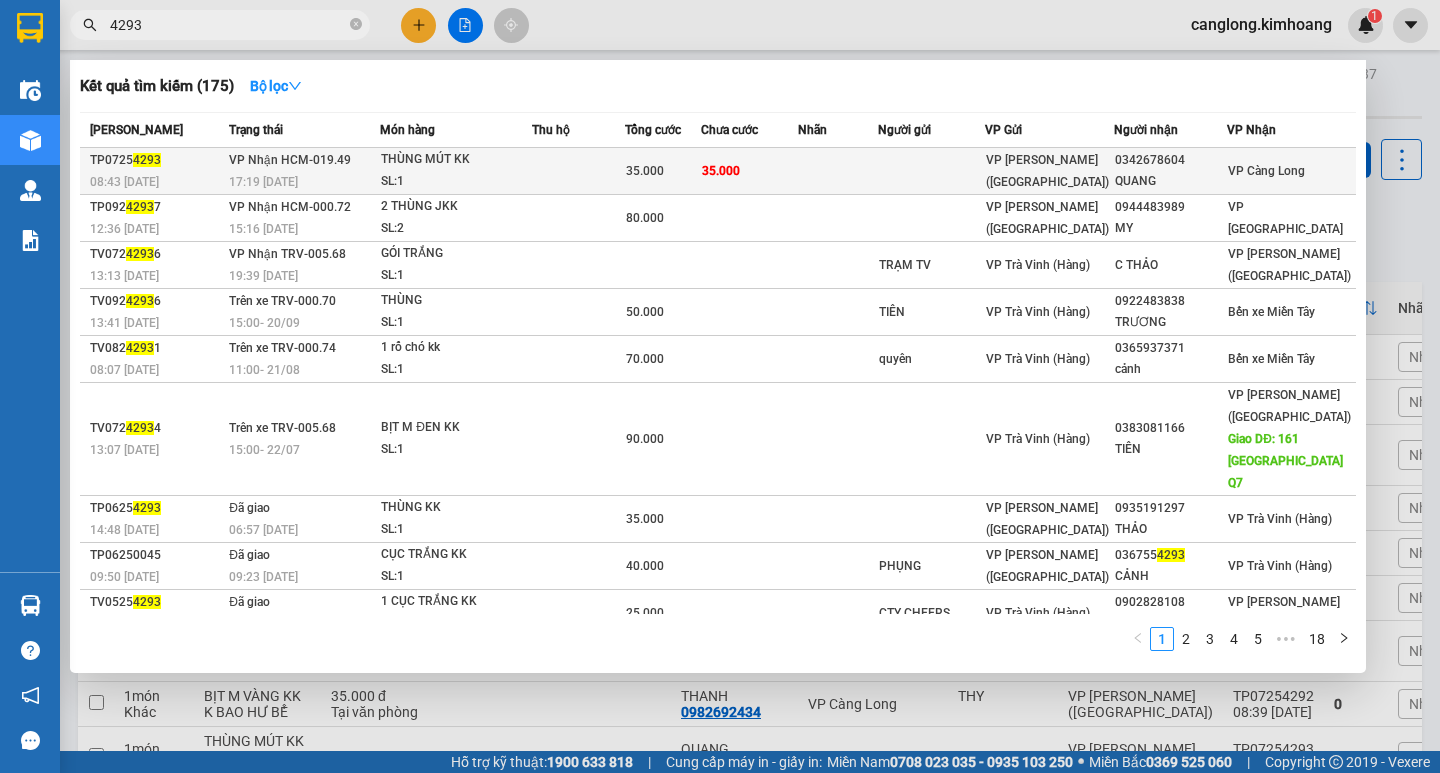 type on "4293" 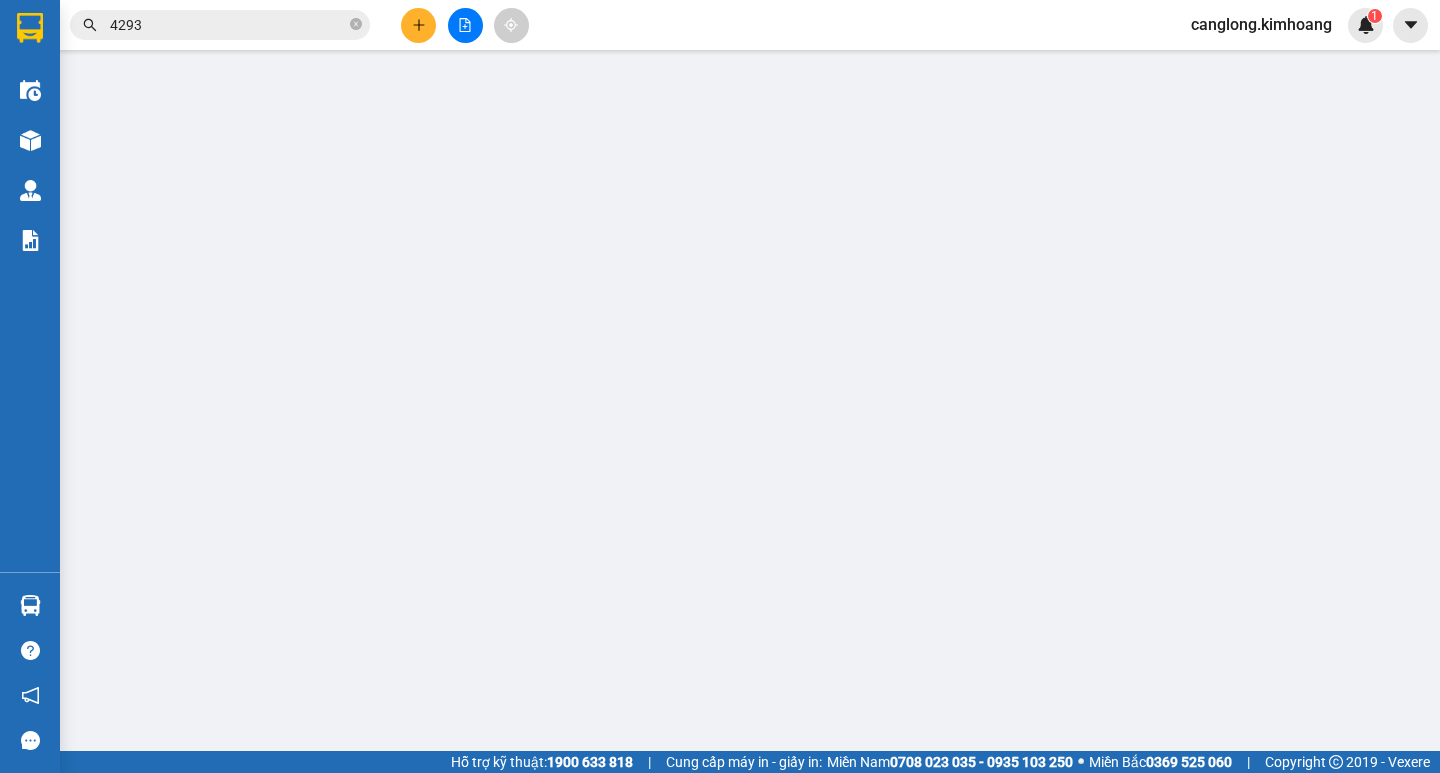 type on "0342678604" 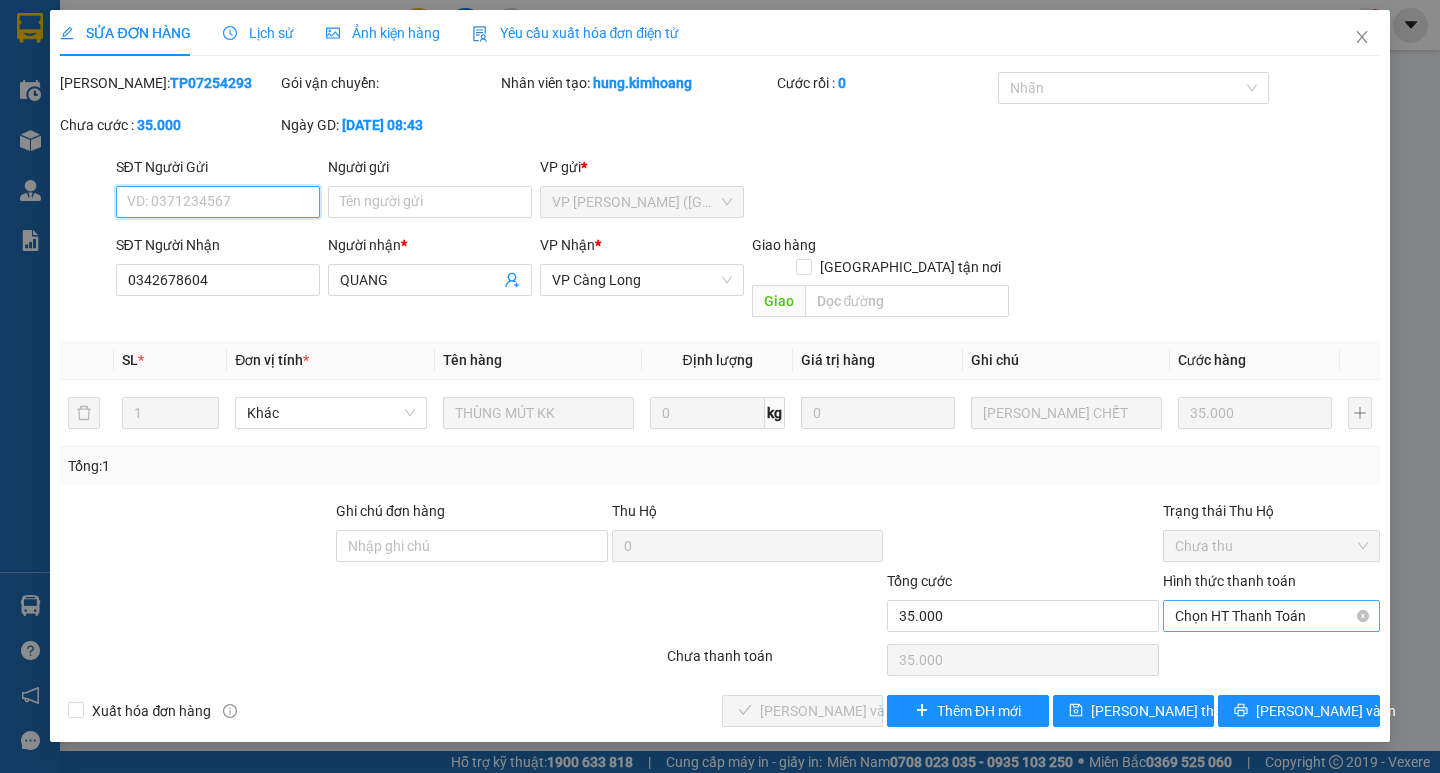 click on "Chọn HT Thanh Toán" at bounding box center [1271, 616] 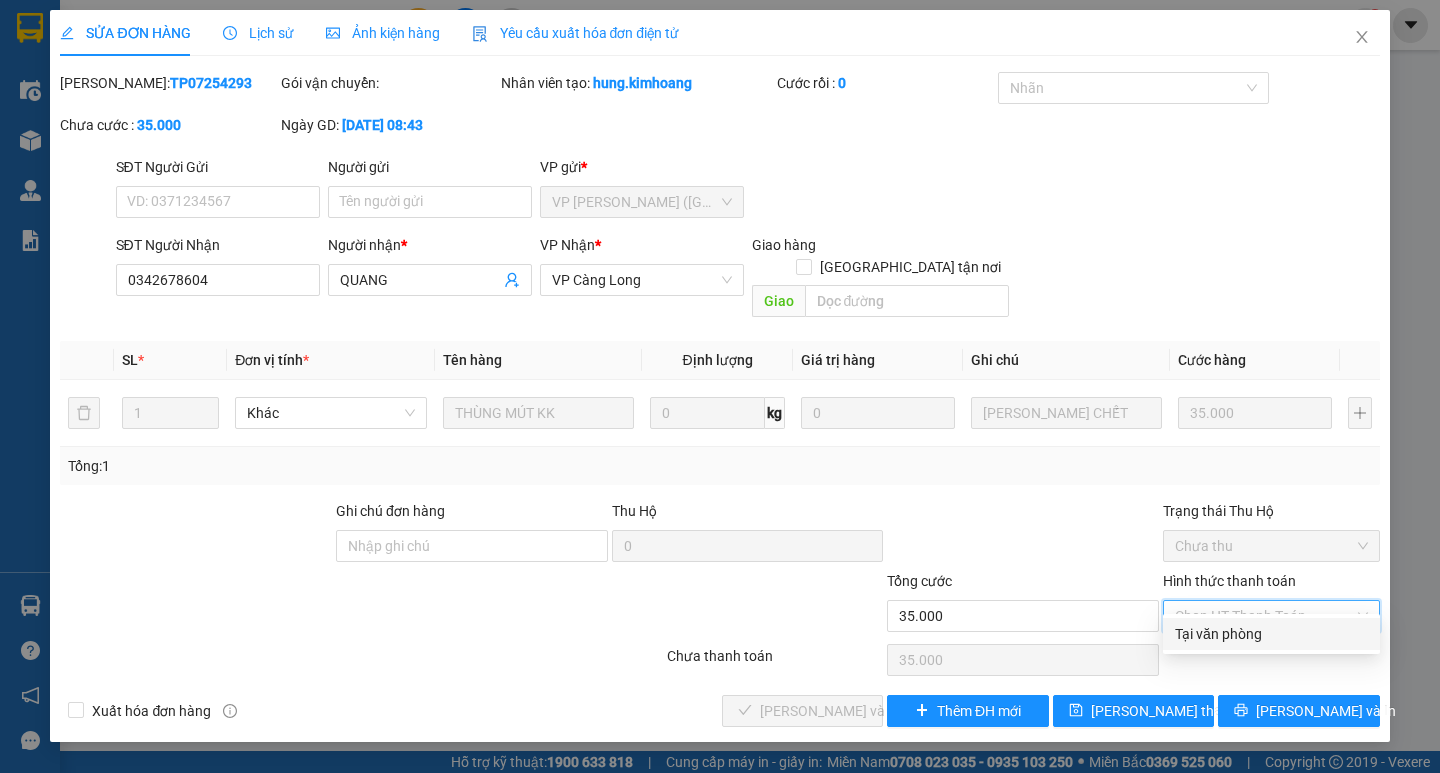 click on "Tại văn phòng" at bounding box center [1271, 634] 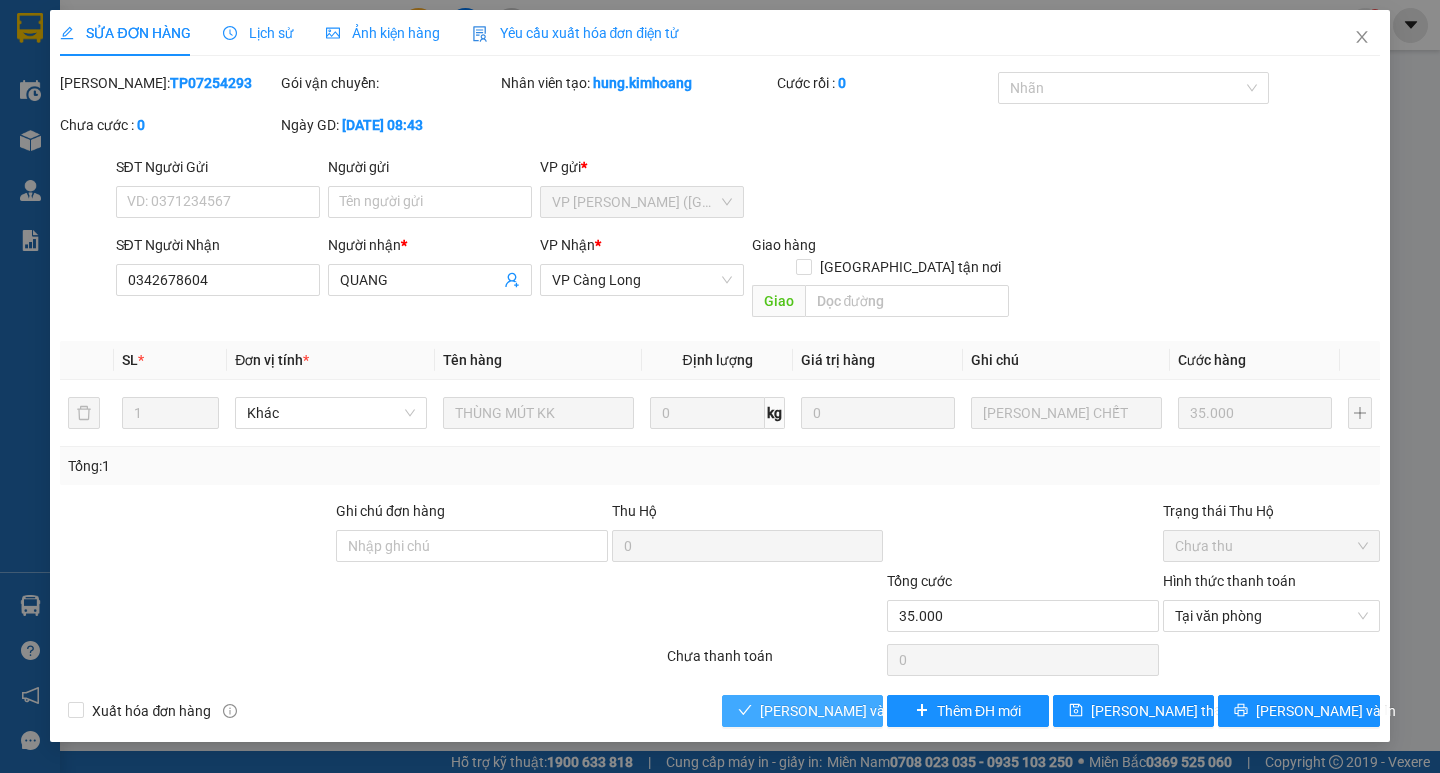 click on "[PERSON_NAME] và [PERSON_NAME] hàng" at bounding box center (856, 711) 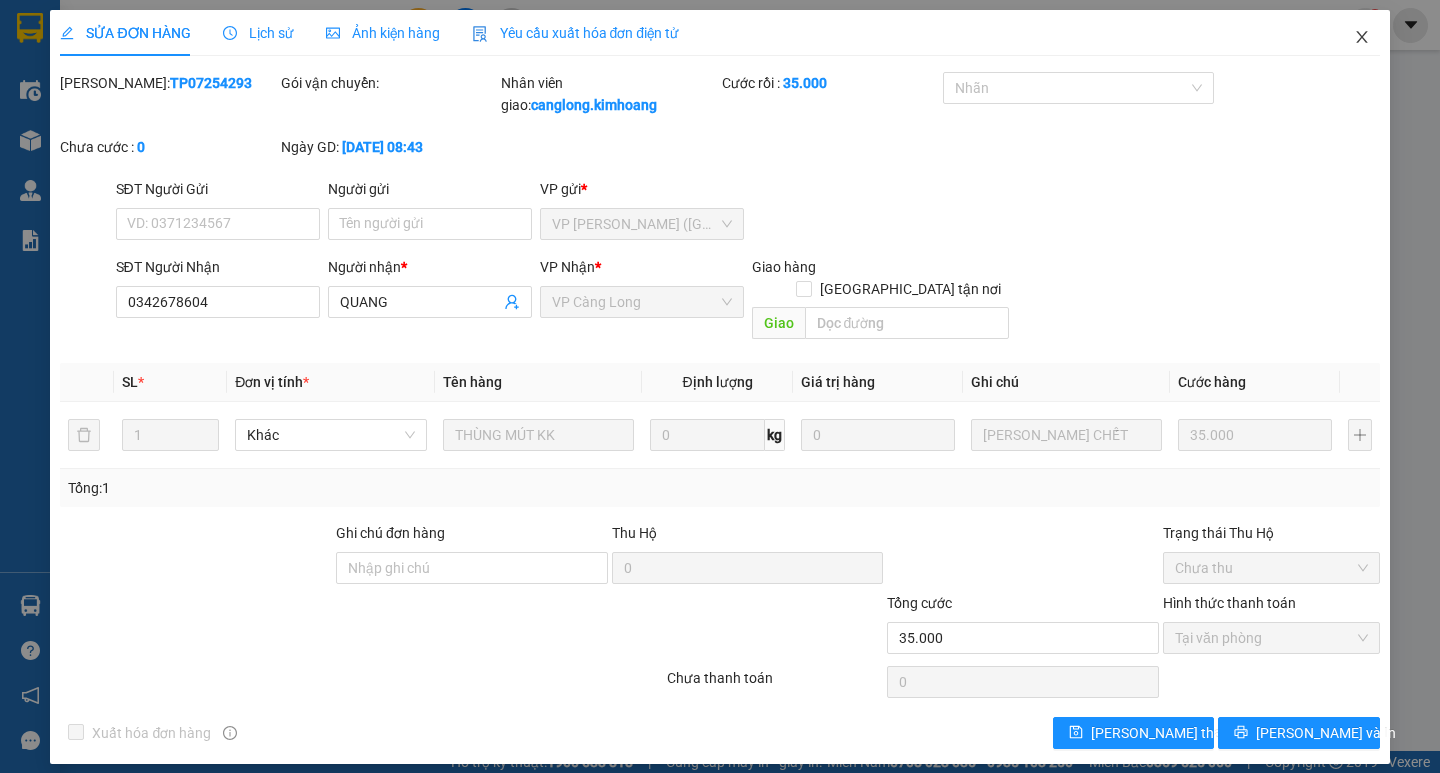 click at bounding box center (1362, 38) 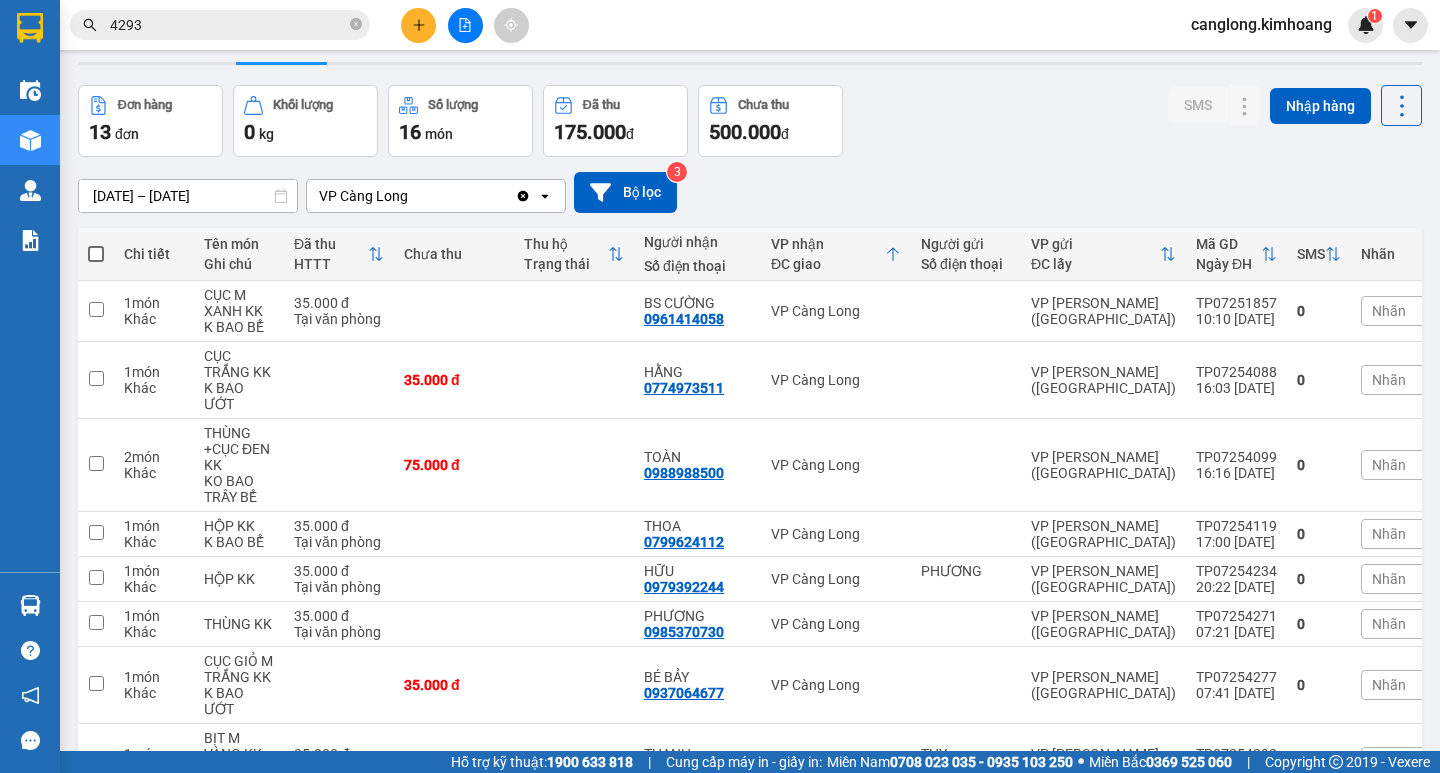 scroll, scrollTop: 100, scrollLeft: 0, axis: vertical 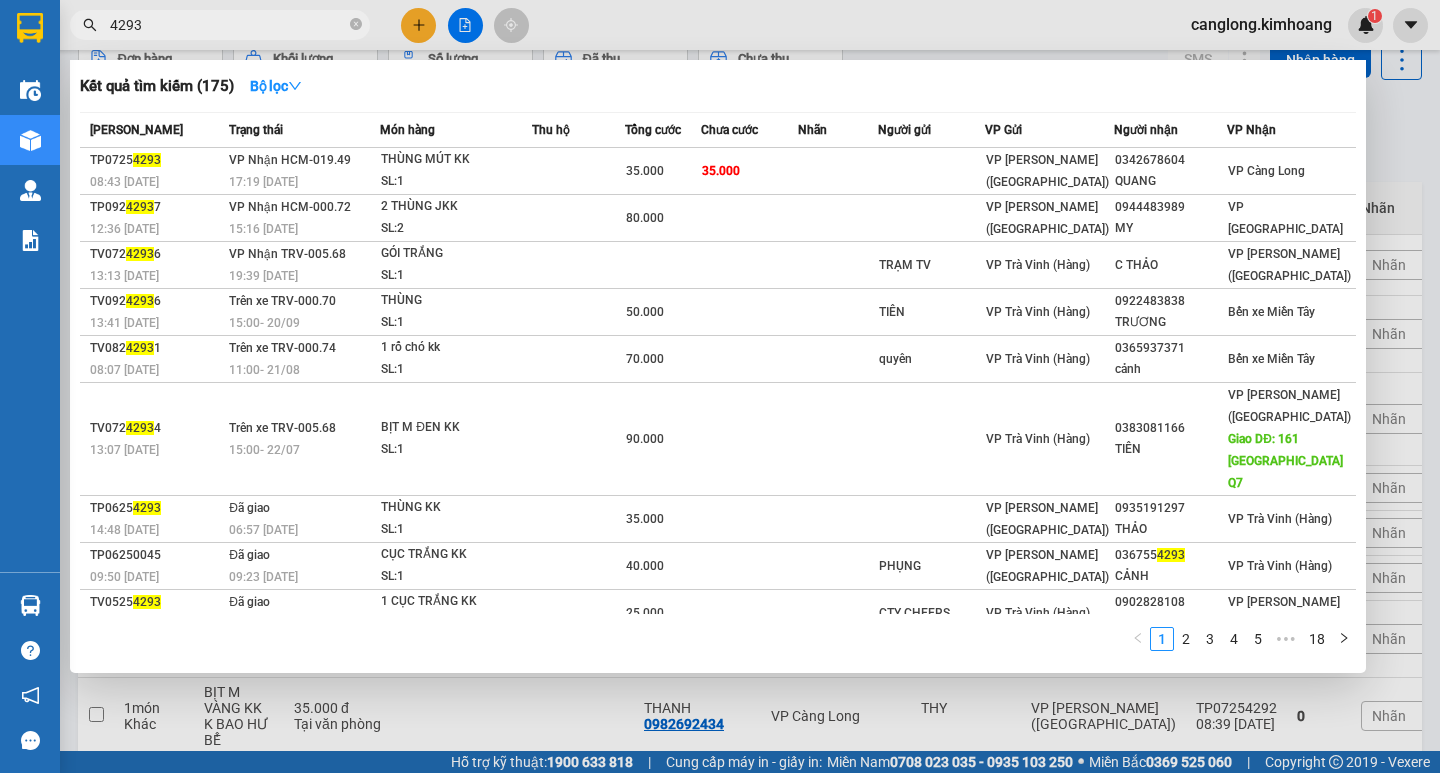 drag, startPoint x: 314, startPoint y: 30, endPoint x: 303, endPoint y: 7, distance: 25.495098 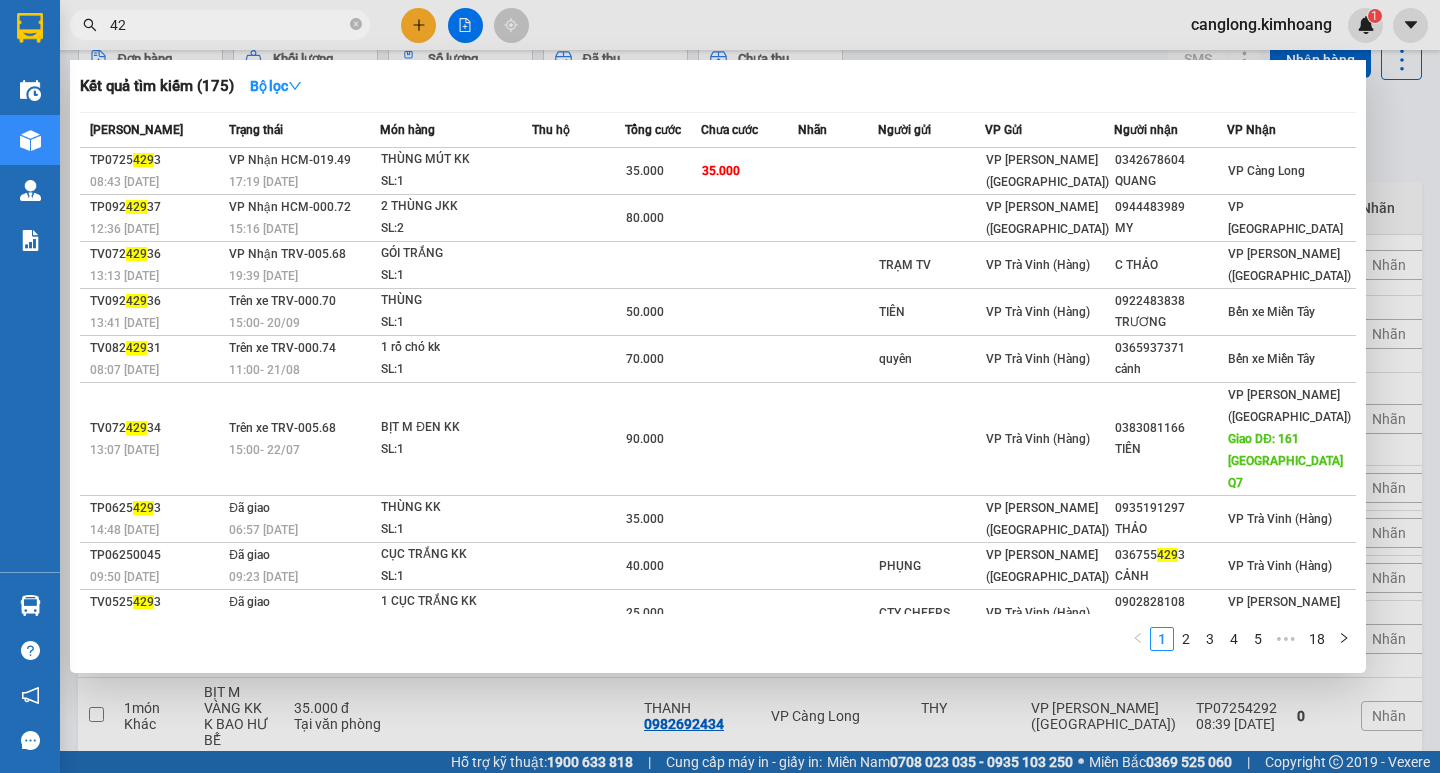 type on "4" 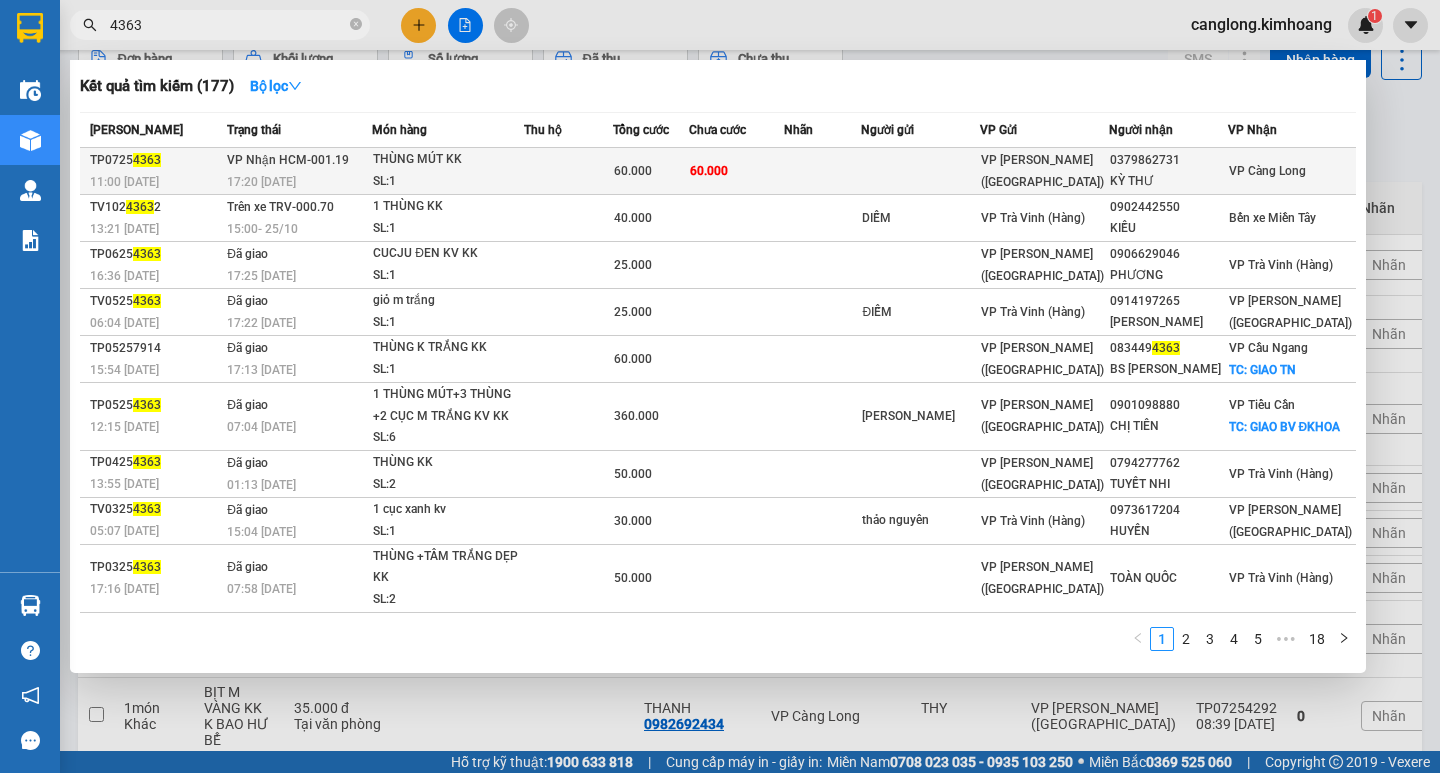 type on "4363" 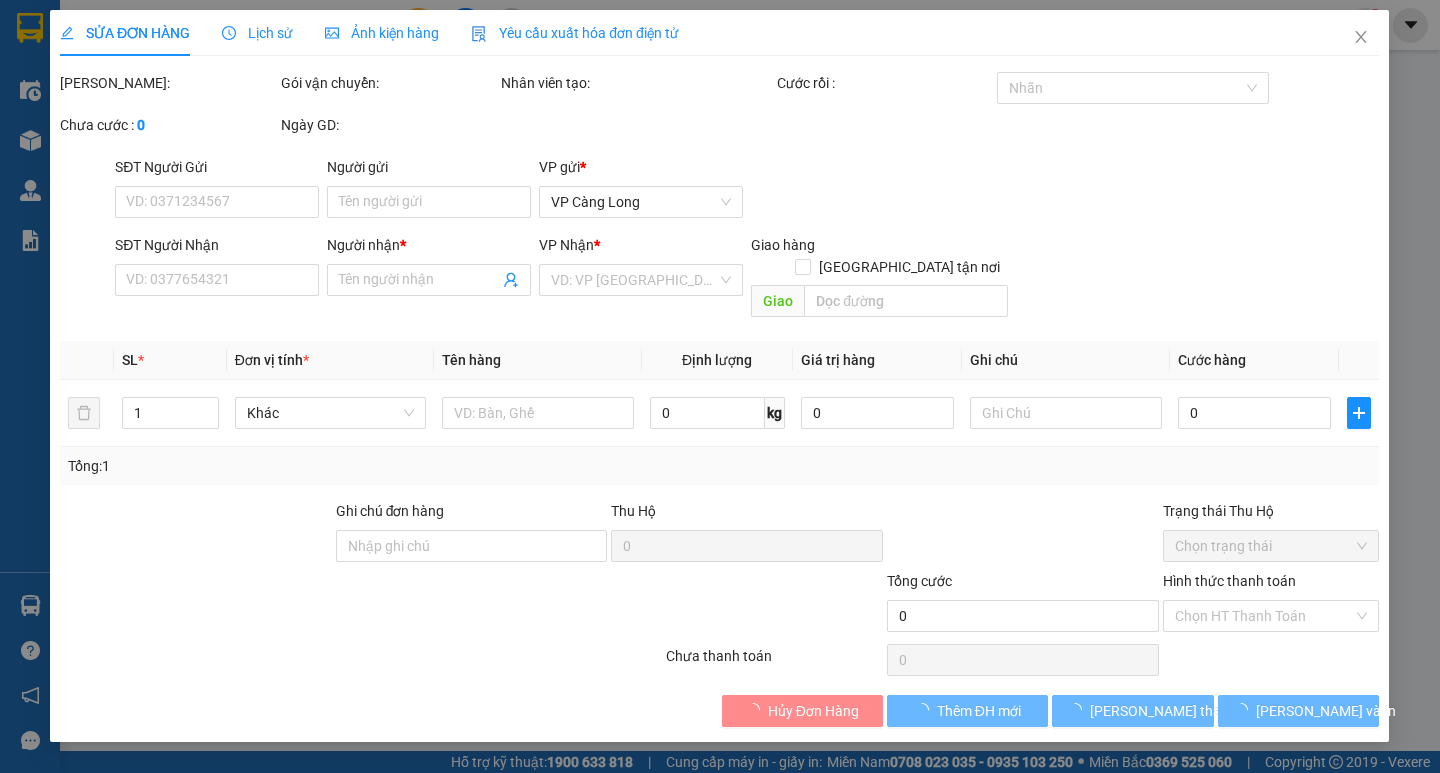 scroll, scrollTop: 0, scrollLeft: 0, axis: both 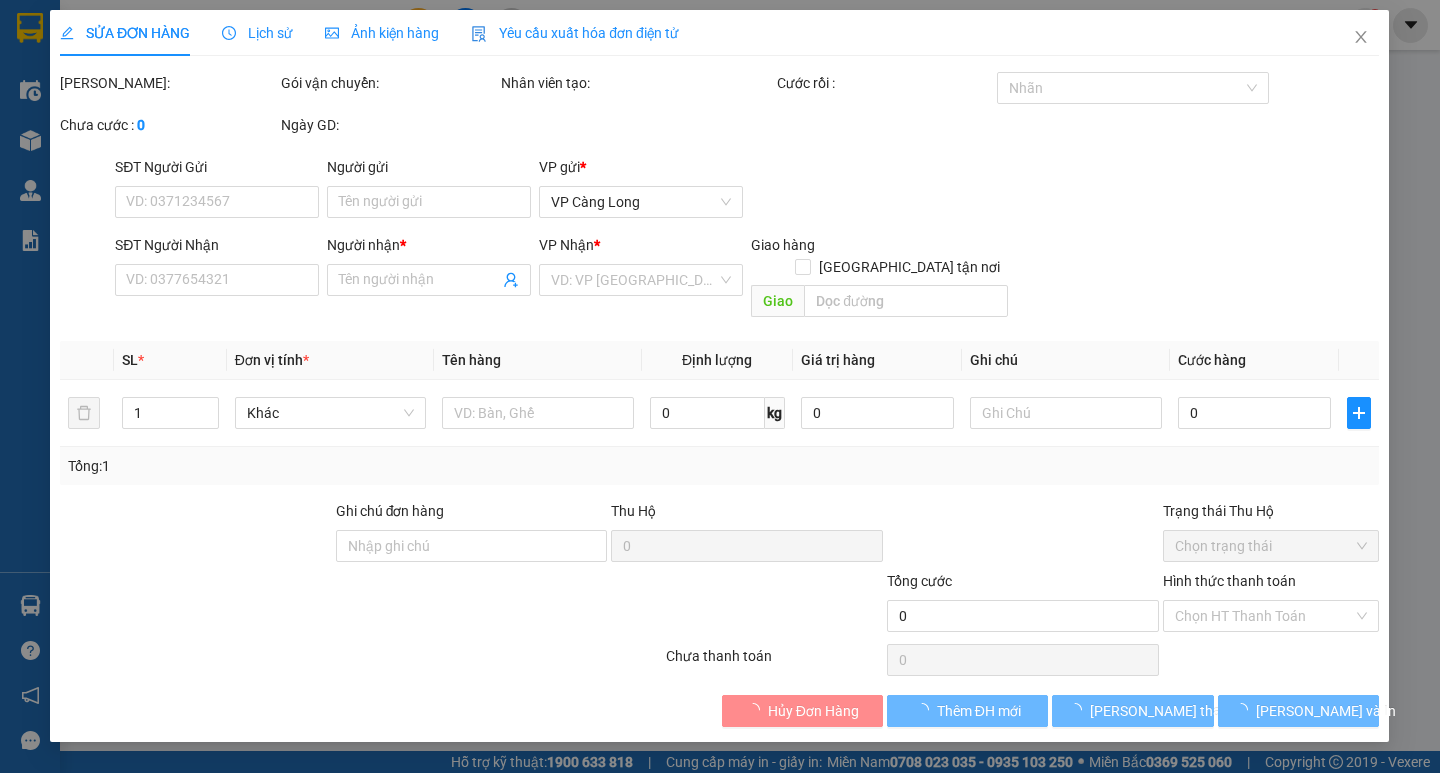 type on "0379862731" 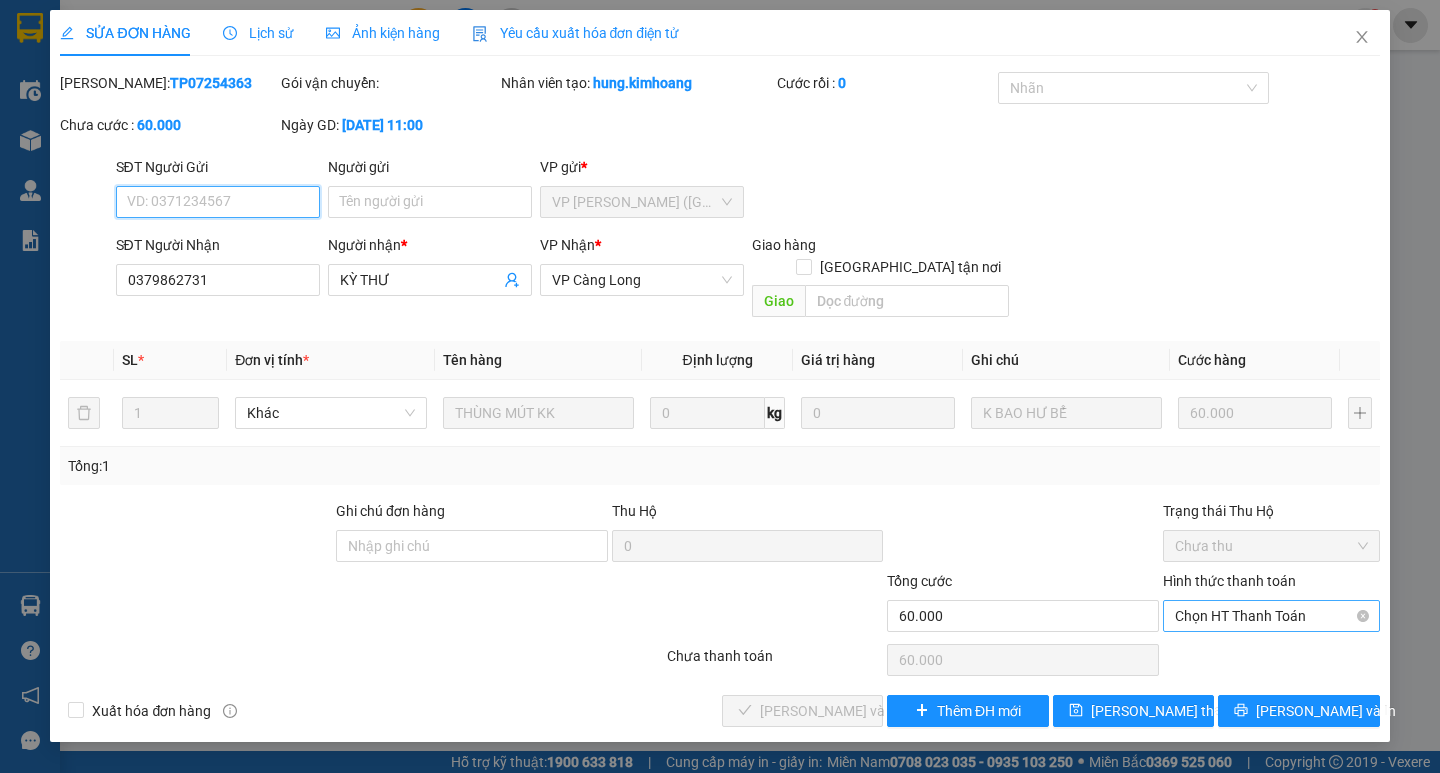 click on "Chọn HT Thanh Toán" at bounding box center (1271, 616) 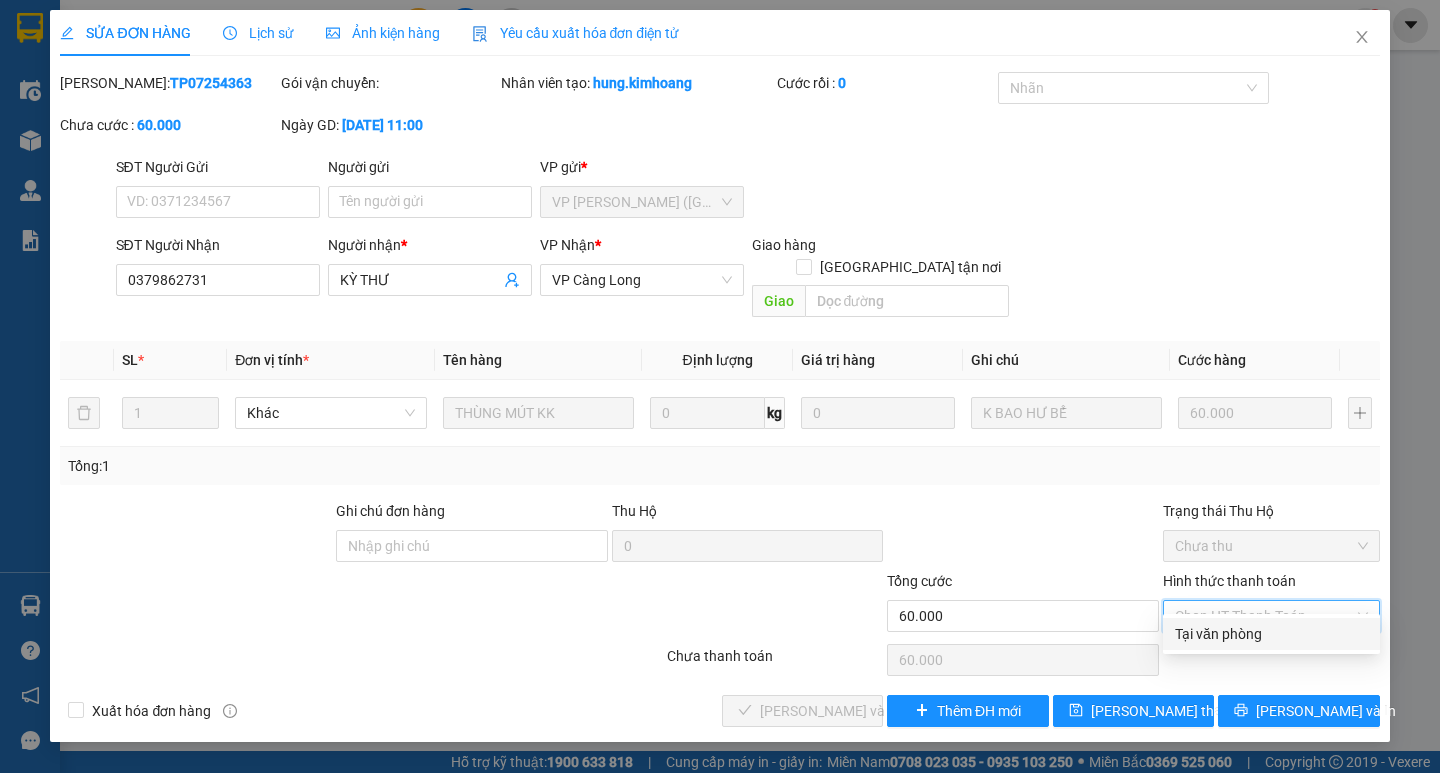 click on "Tại văn phòng" at bounding box center (1271, 634) 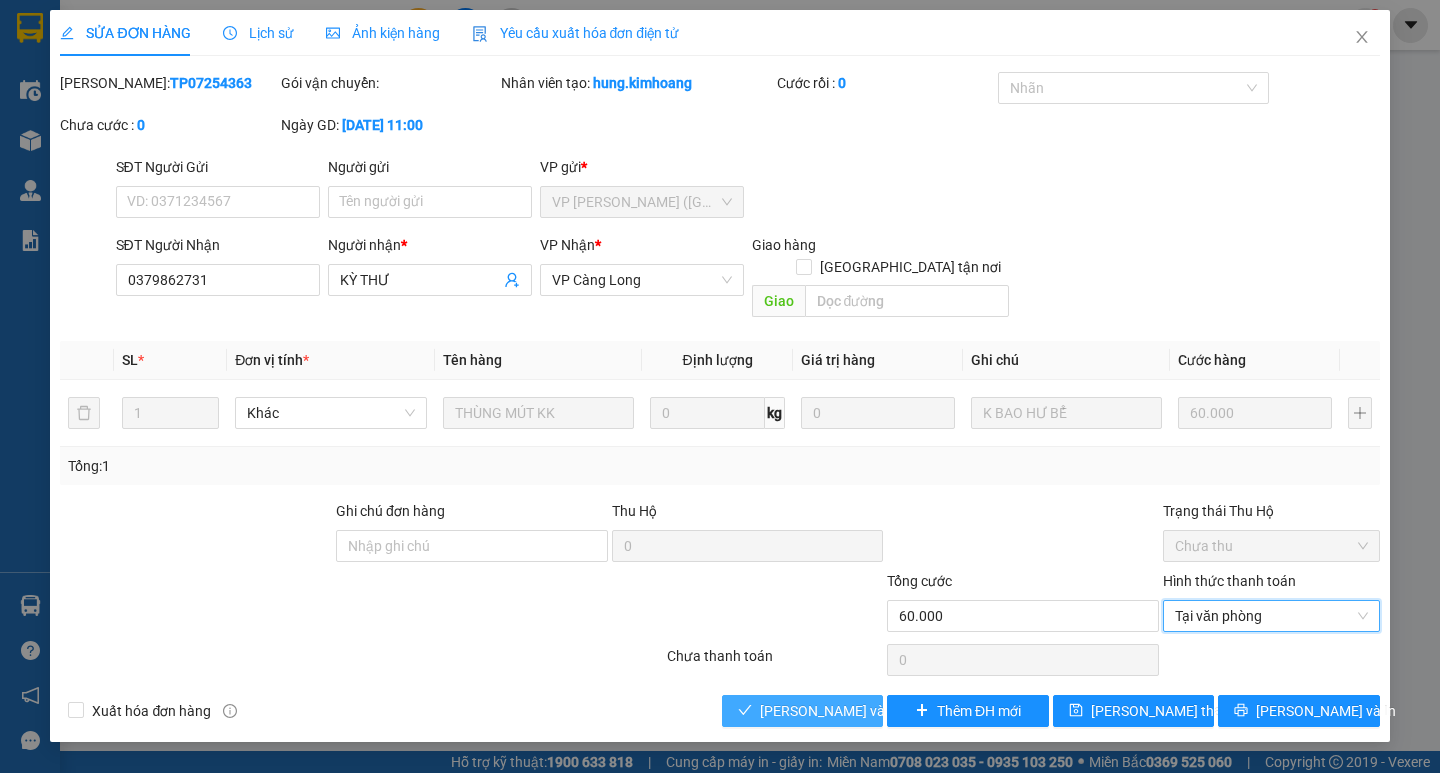 click on "[PERSON_NAME] và [PERSON_NAME] hàng" at bounding box center [856, 711] 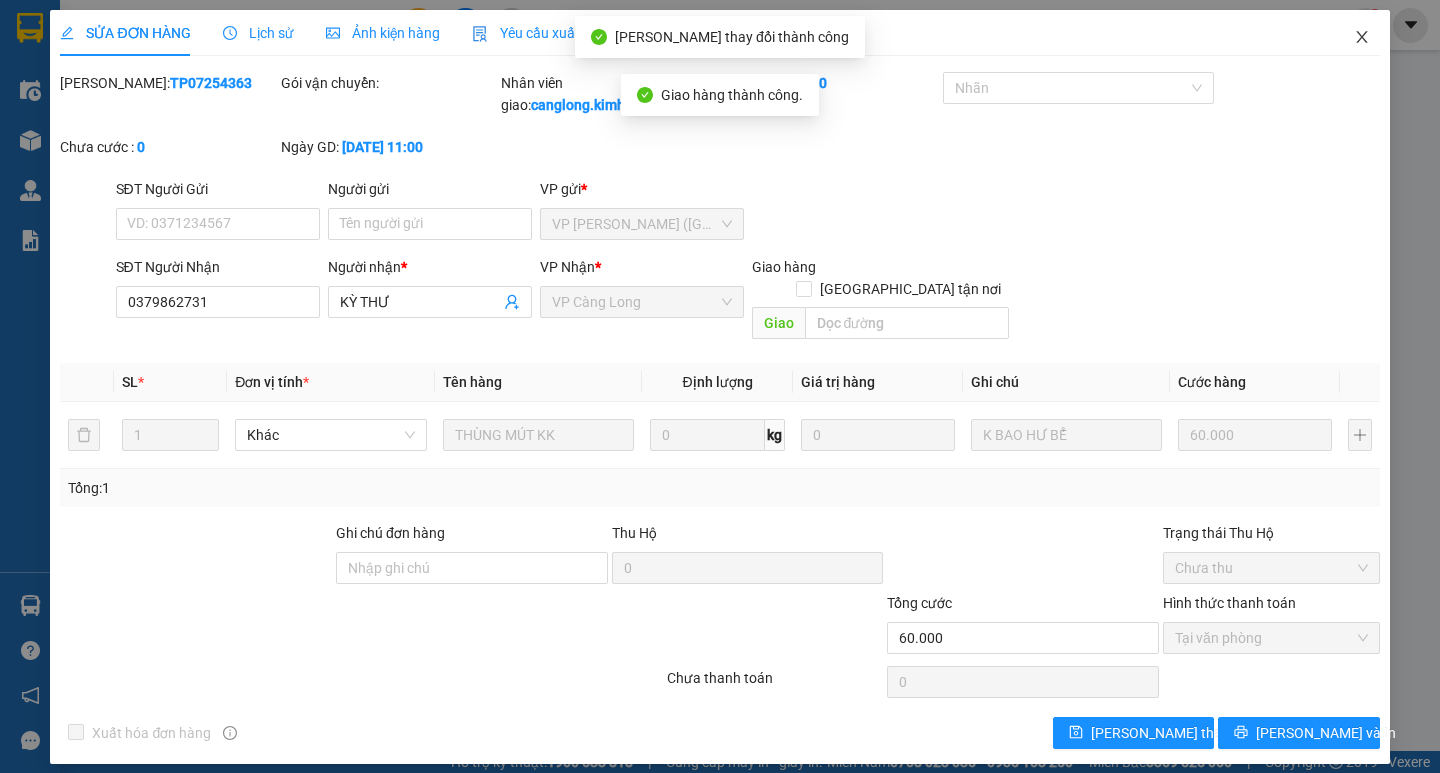 click at bounding box center [1362, 38] 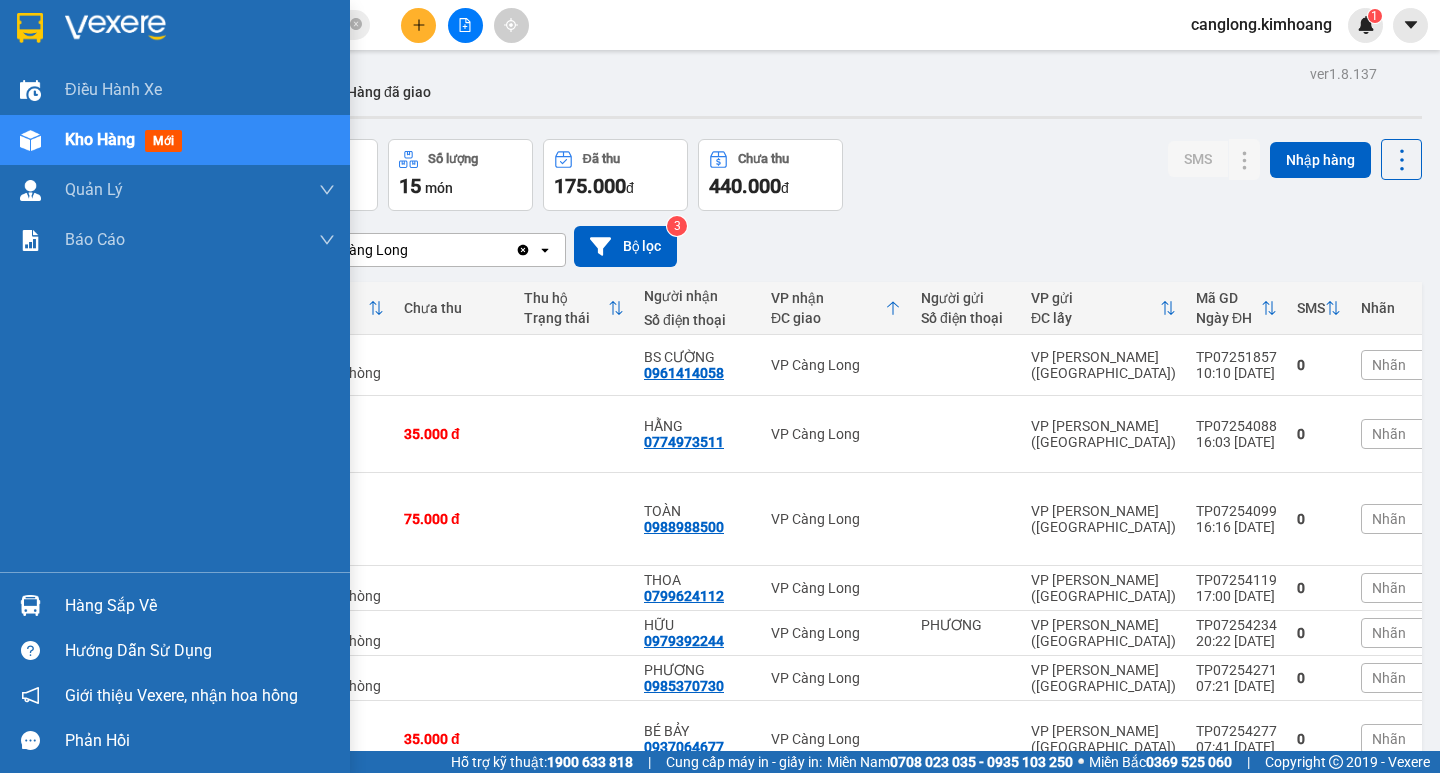 click on "Hàng sắp về" at bounding box center [175, 605] 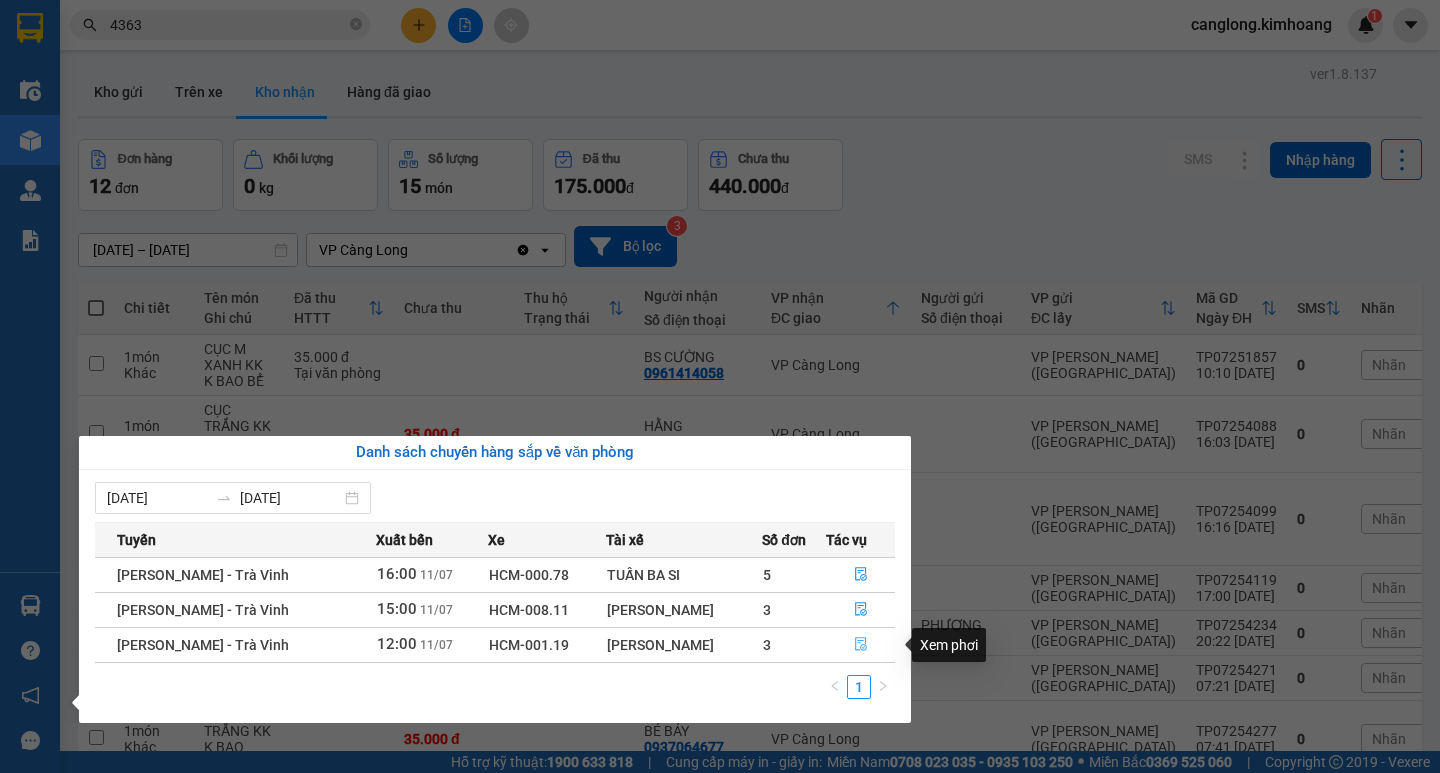 click 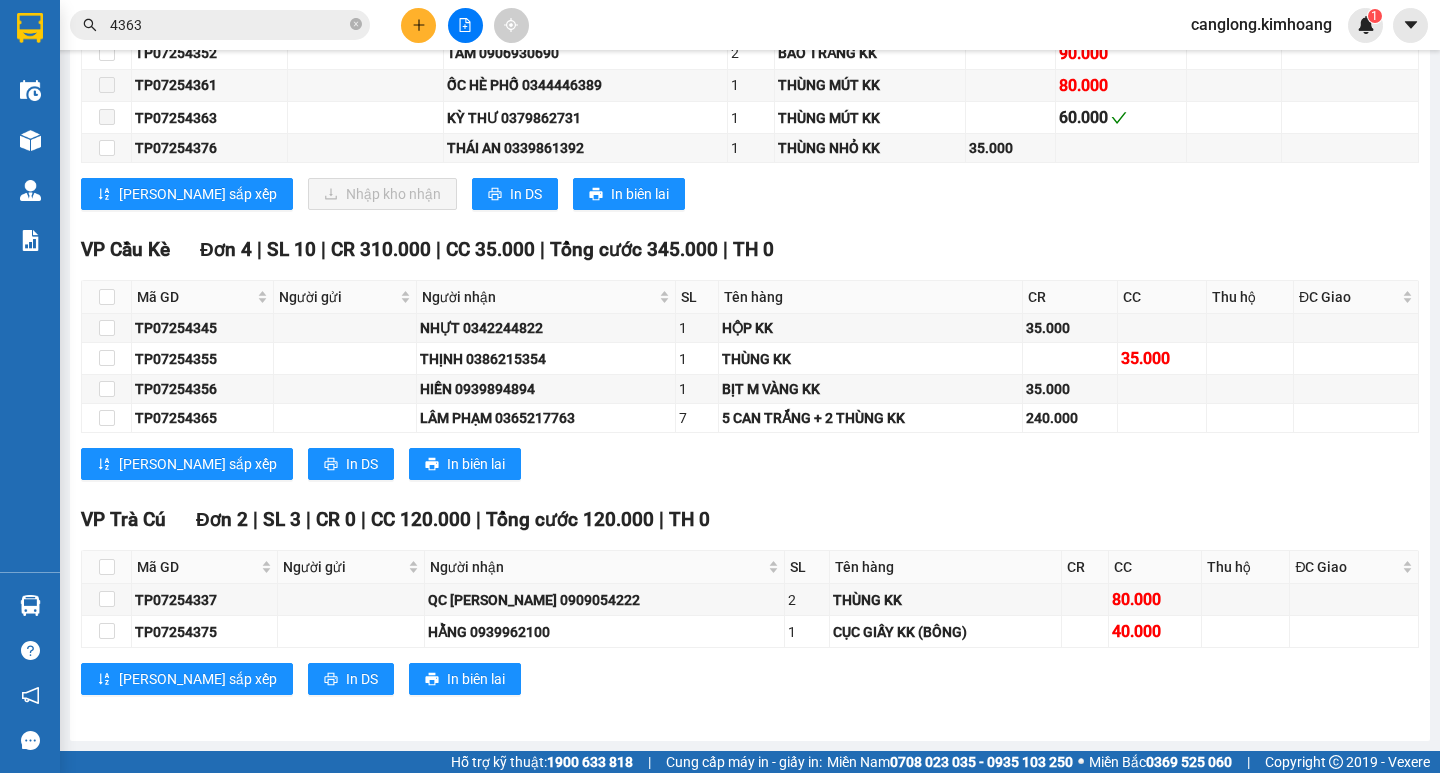 scroll, scrollTop: 1911, scrollLeft: 0, axis: vertical 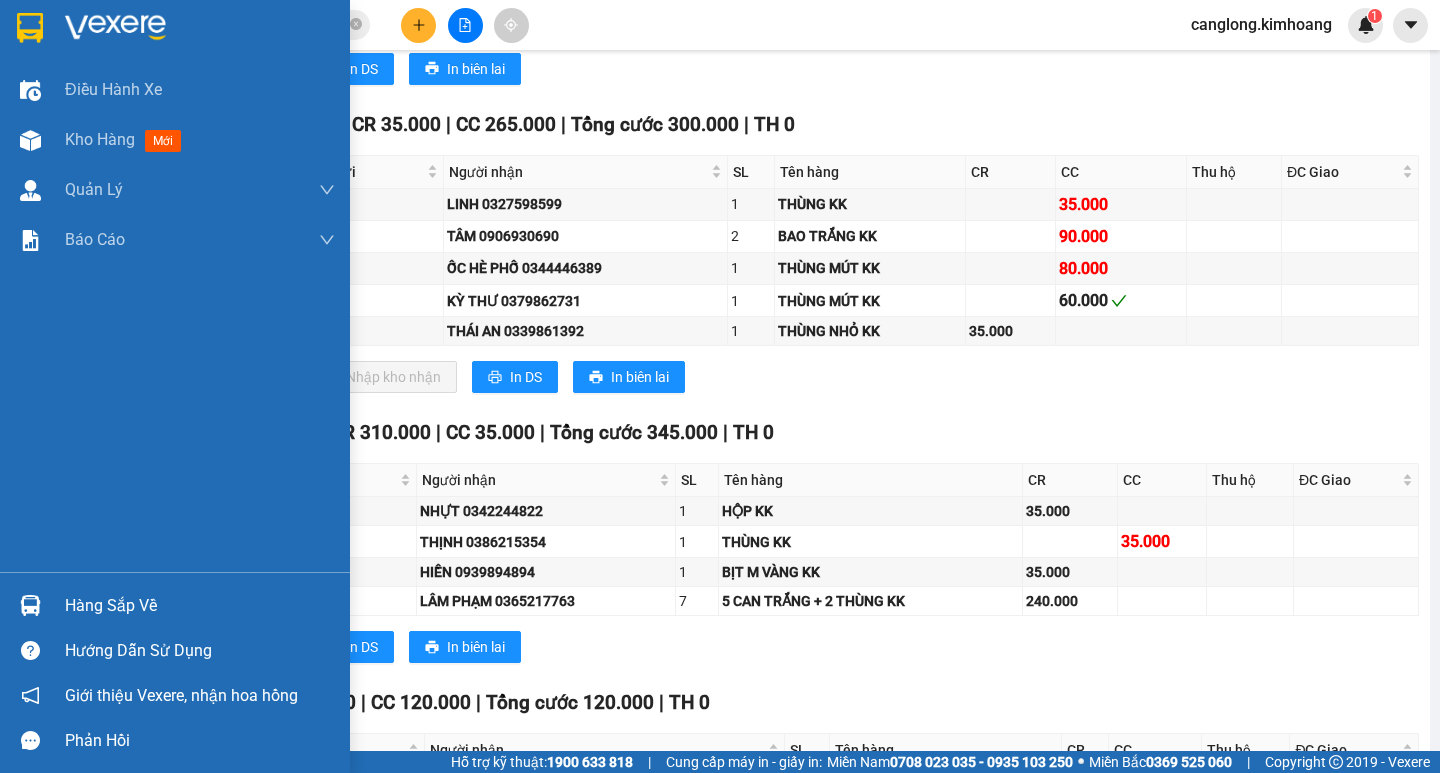 click on "Hàng sắp về" at bounding box center (200, 606) 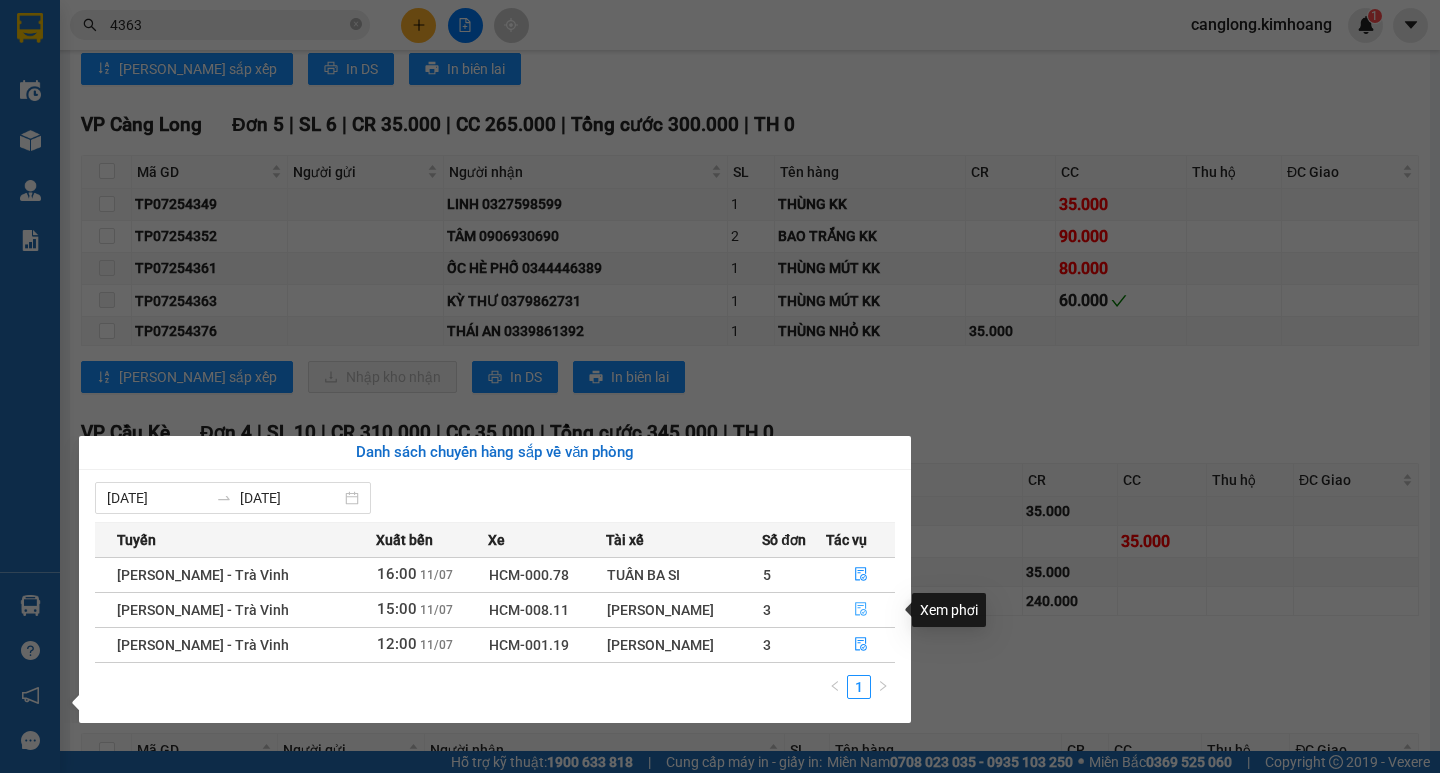 click 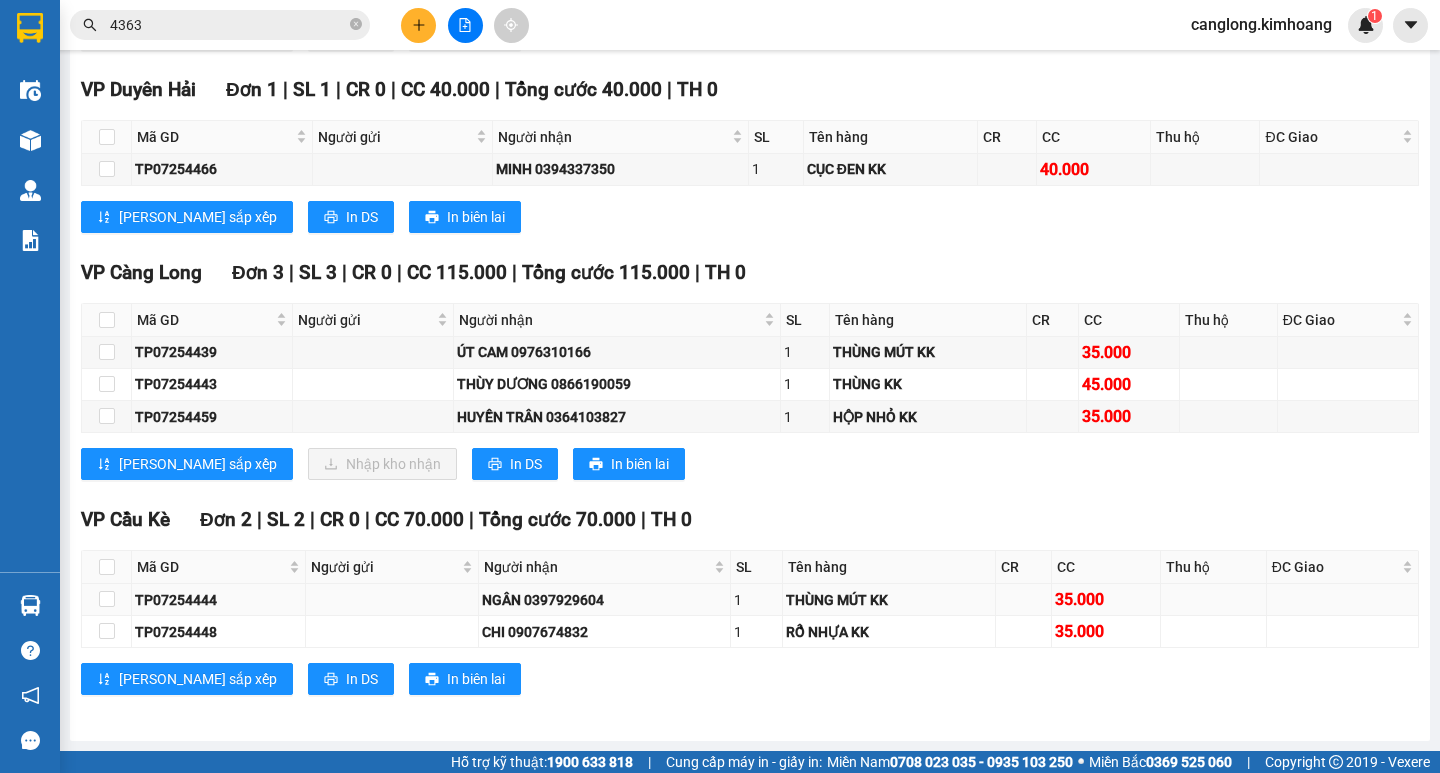 scroll, scrollTop: 1850, scrollLeft: 0, axis: vertical 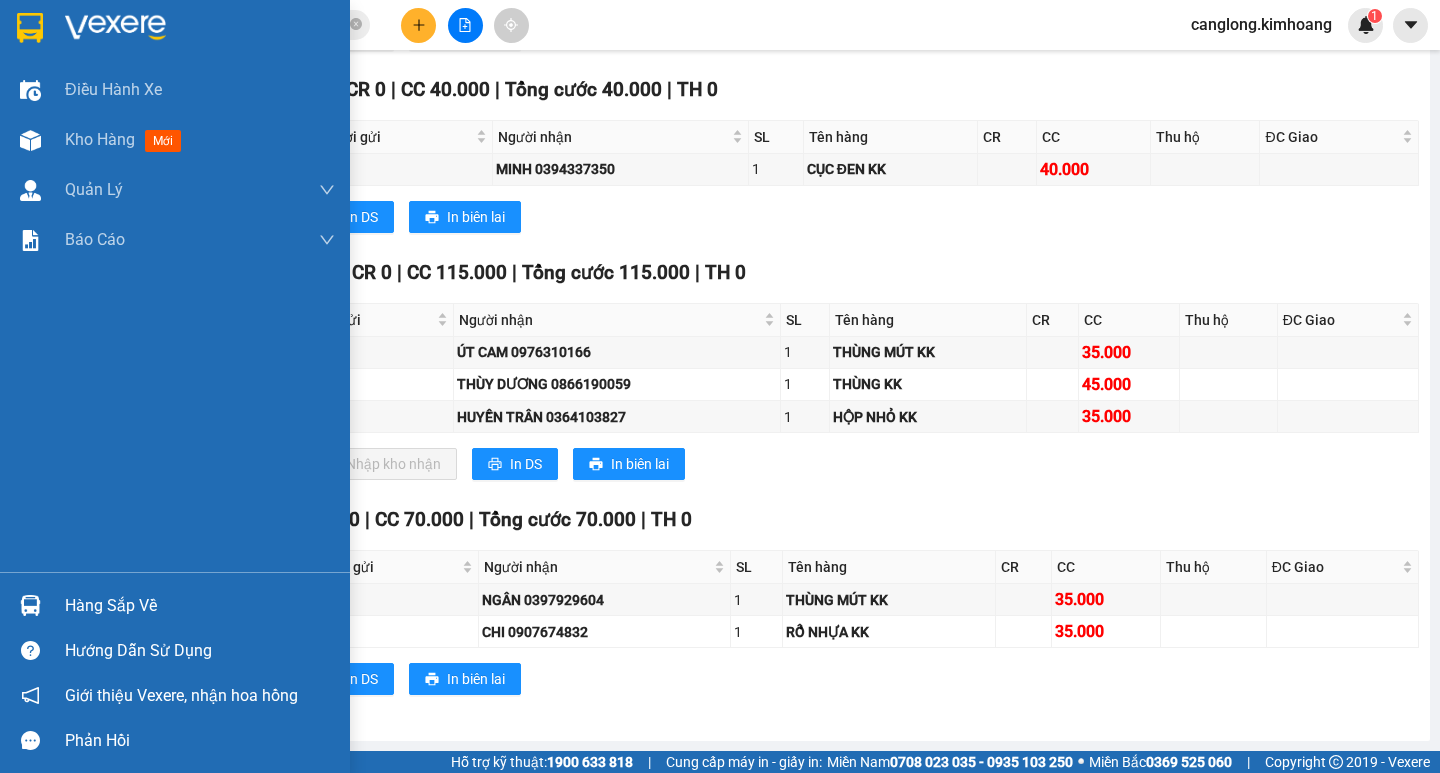 click on "Hàng sắp về" at bounding box center (175, 605) 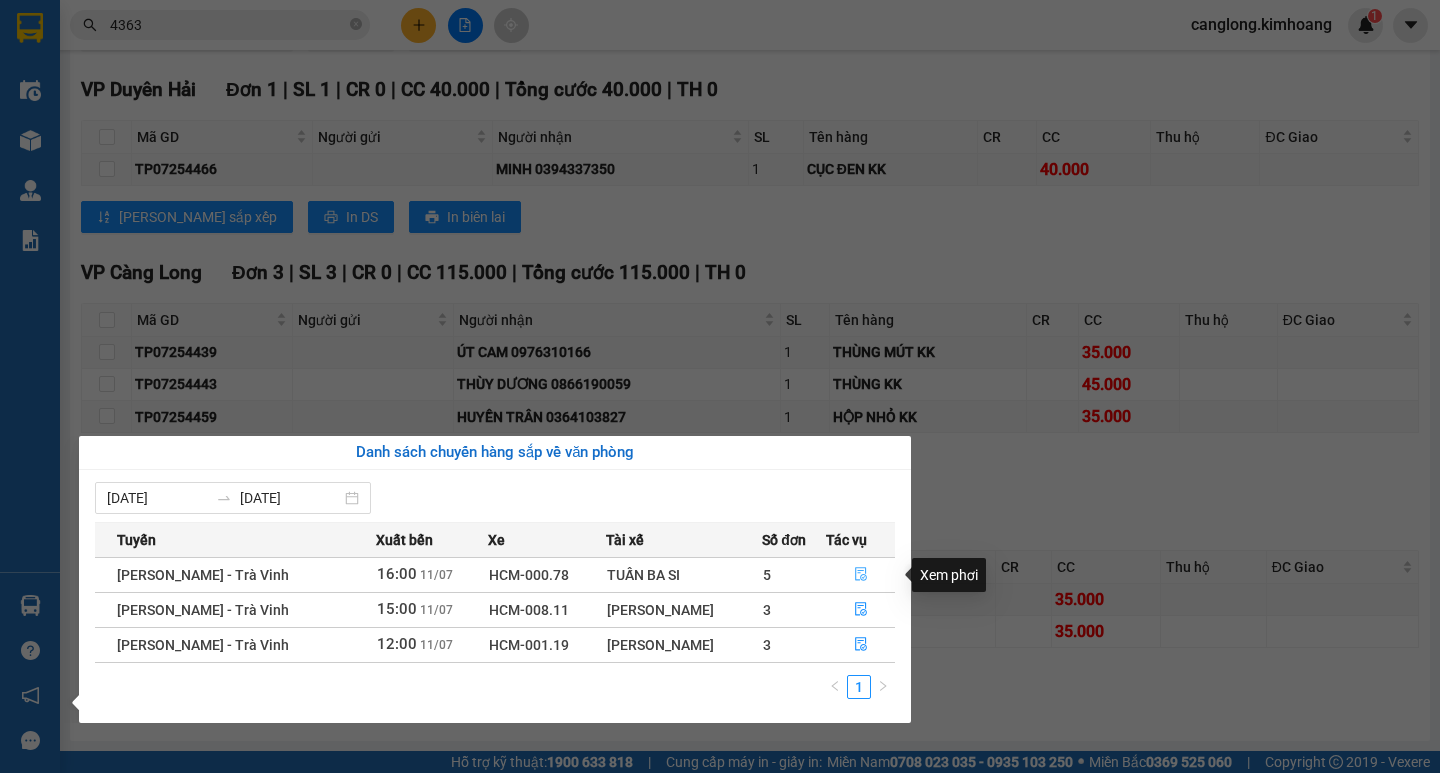 click at bounding box center (860, 575) 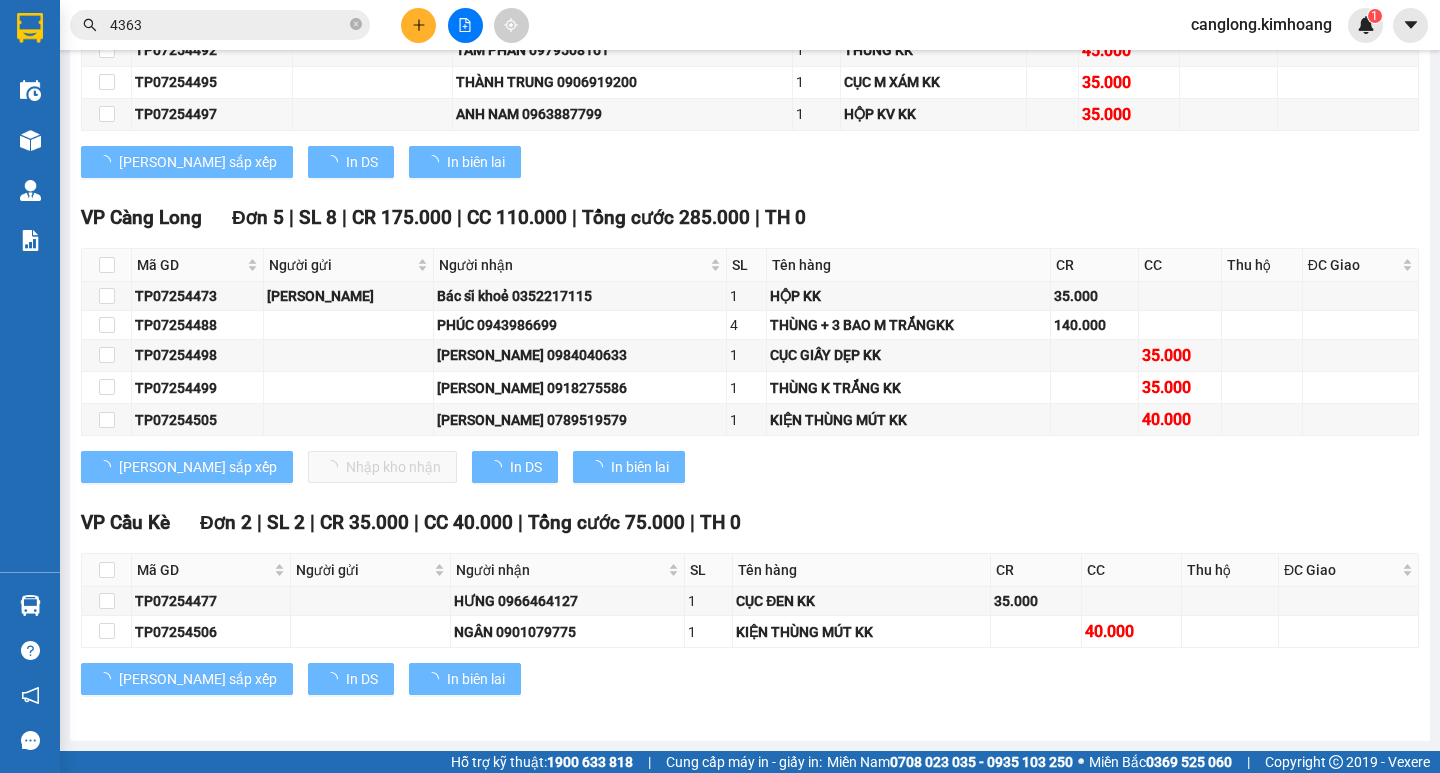scroll, scrollTop: 1854, scrollLeft: 0, axis: vertical 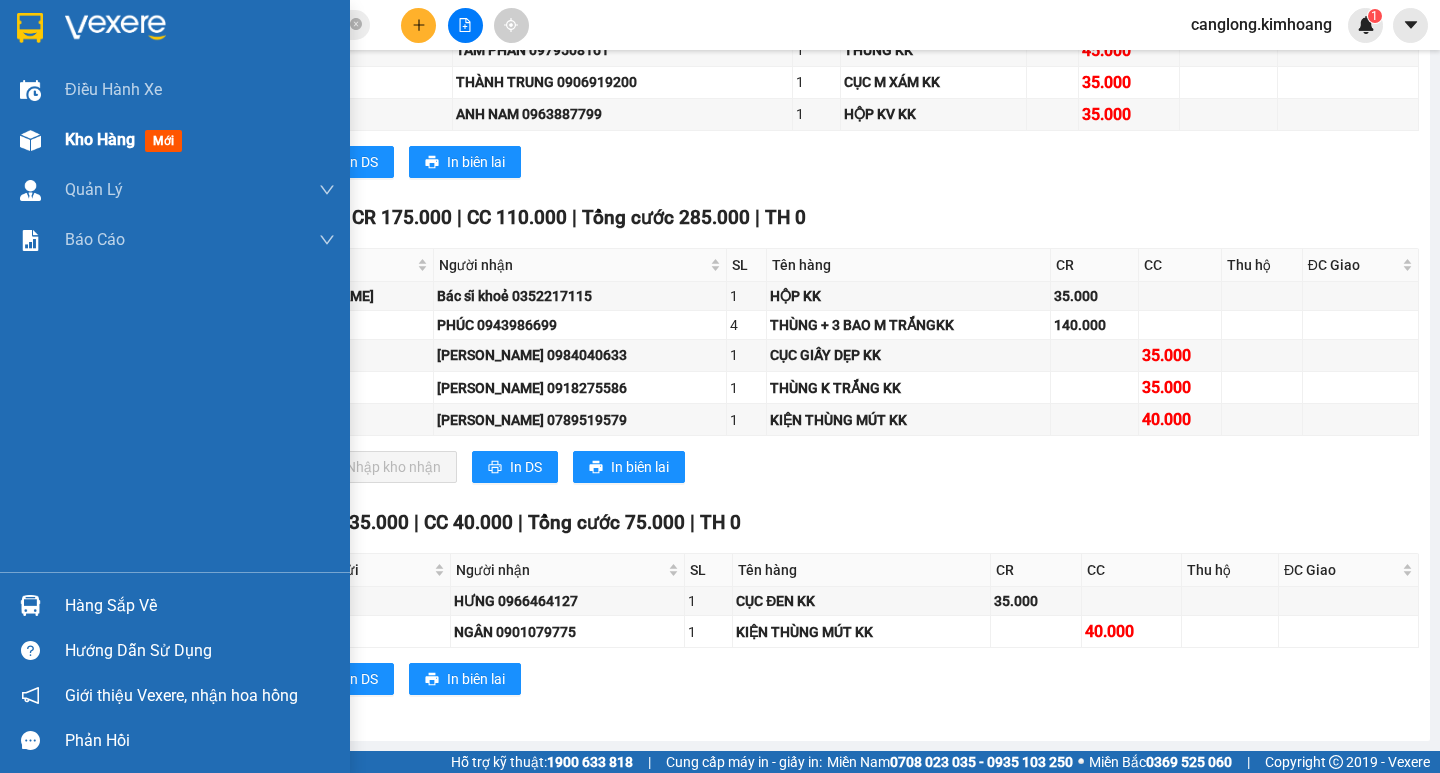 click on "Kho hàng" at bounding box center [100, 139] 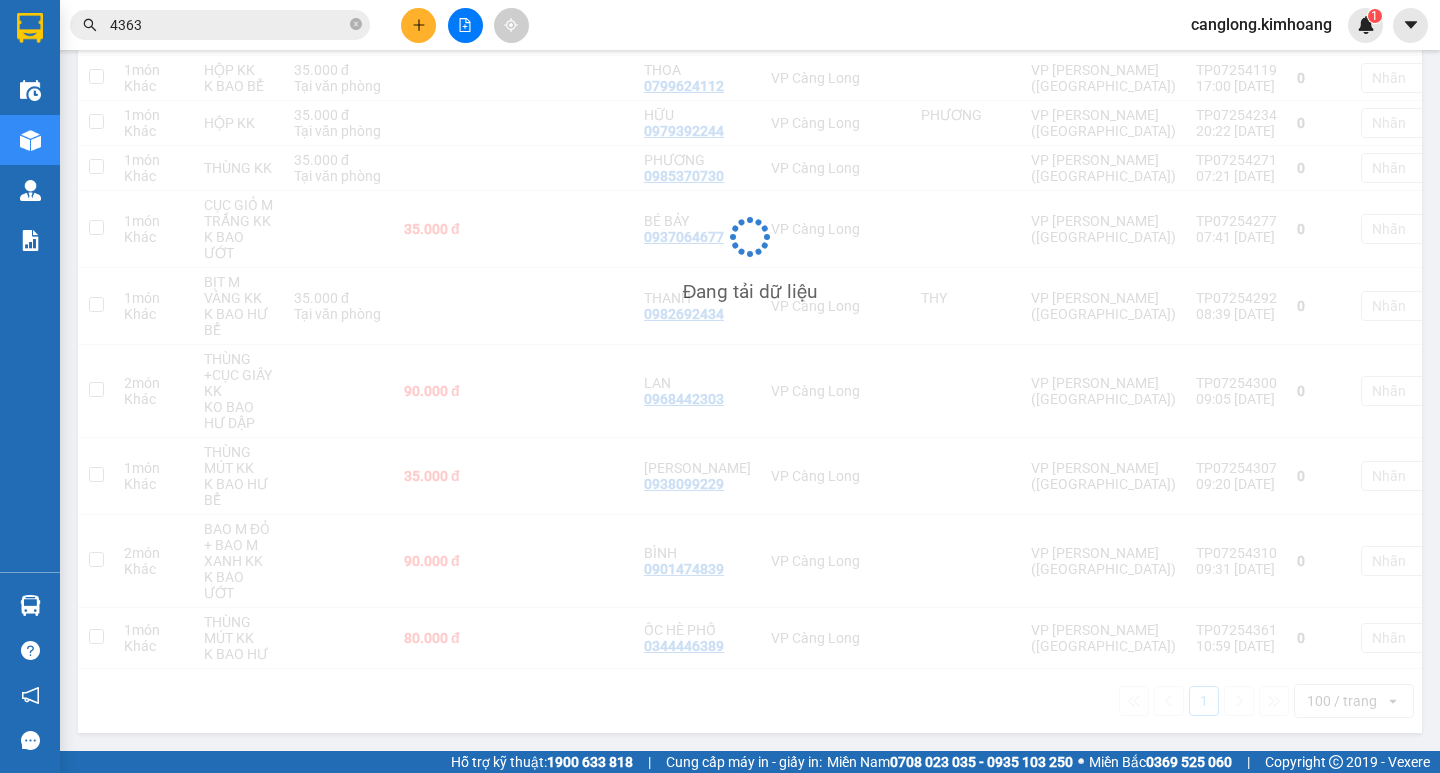 scroll, scrollTop: 534, scrollLeft: 0, axis: vertical 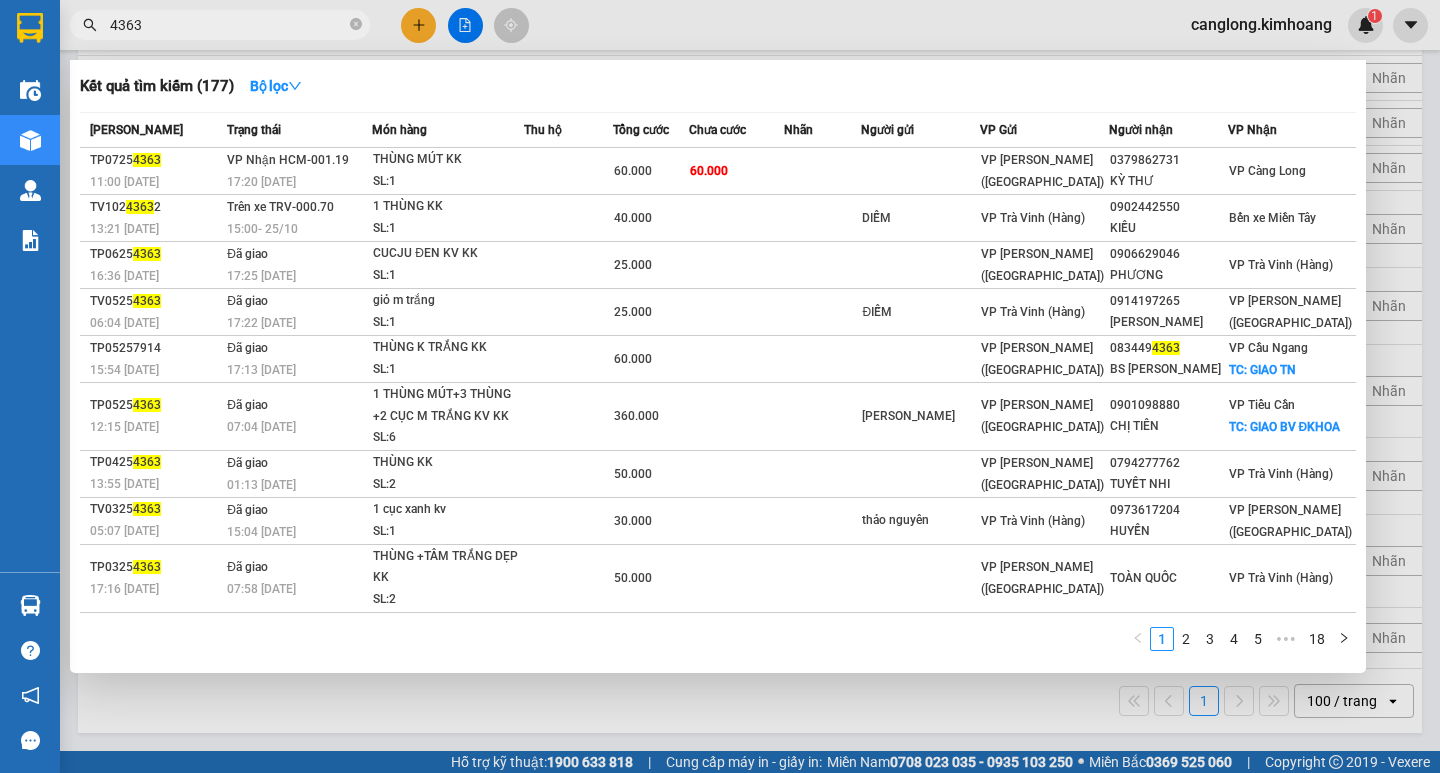 click on "4363" at bounding box center (228, 25) 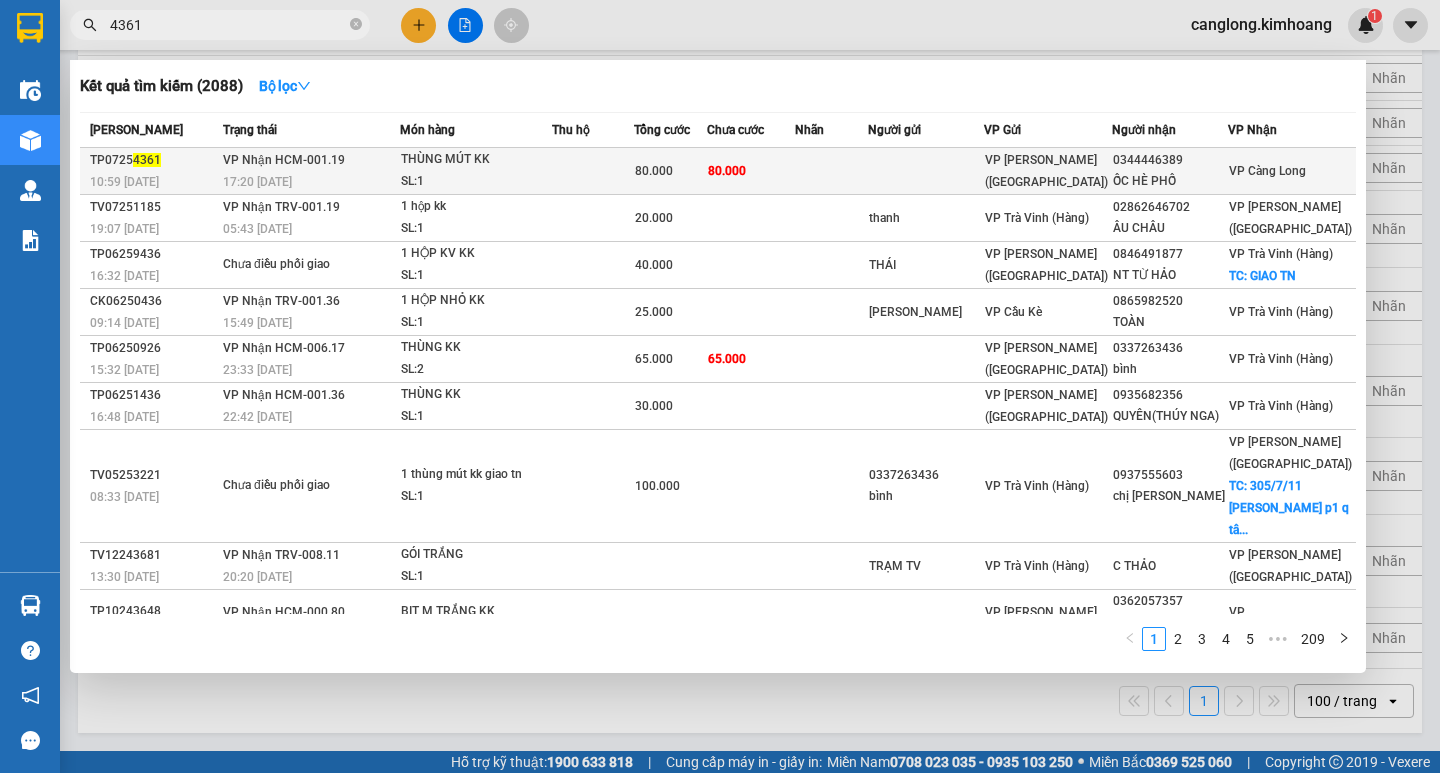type on "4361" 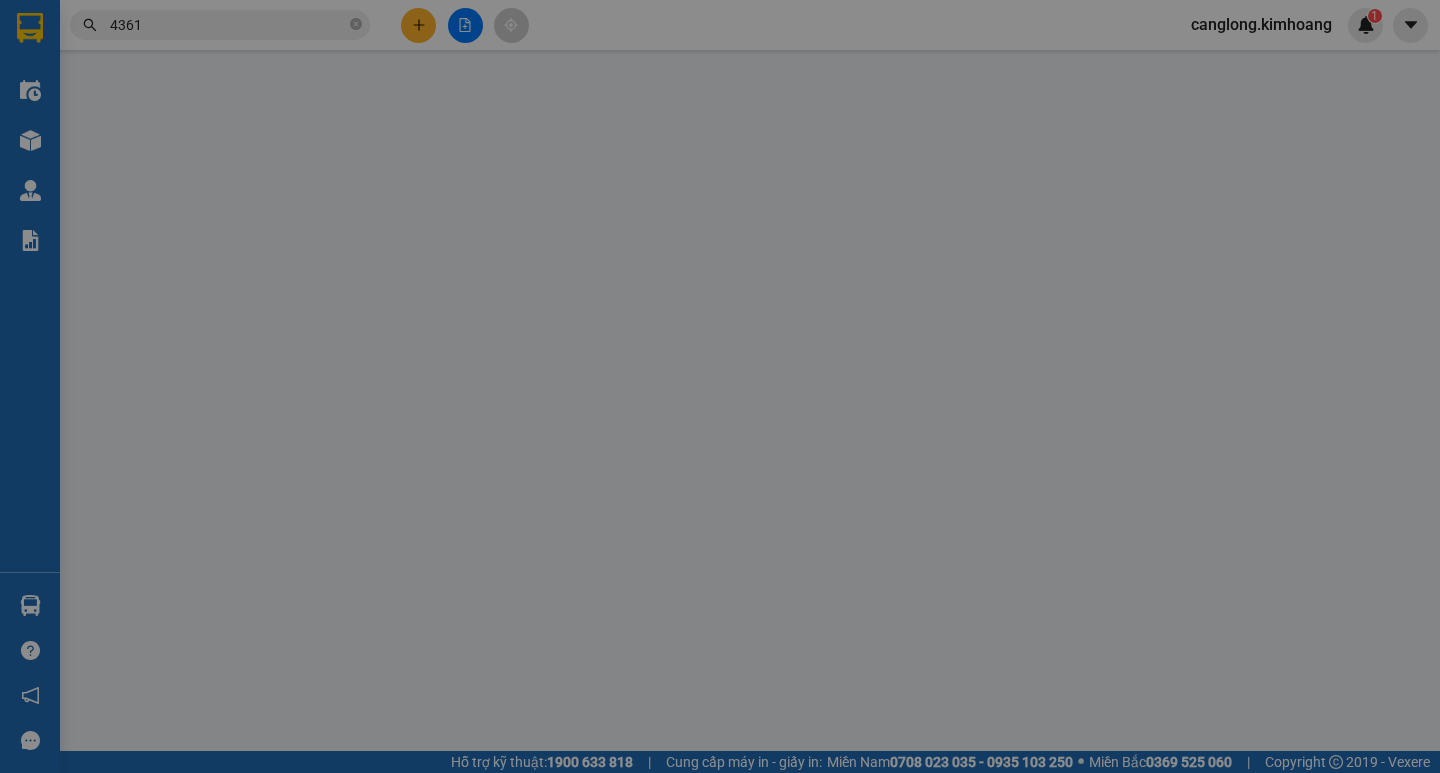scroll, scrollTop: 0, scrollLeft: 0, axis: both 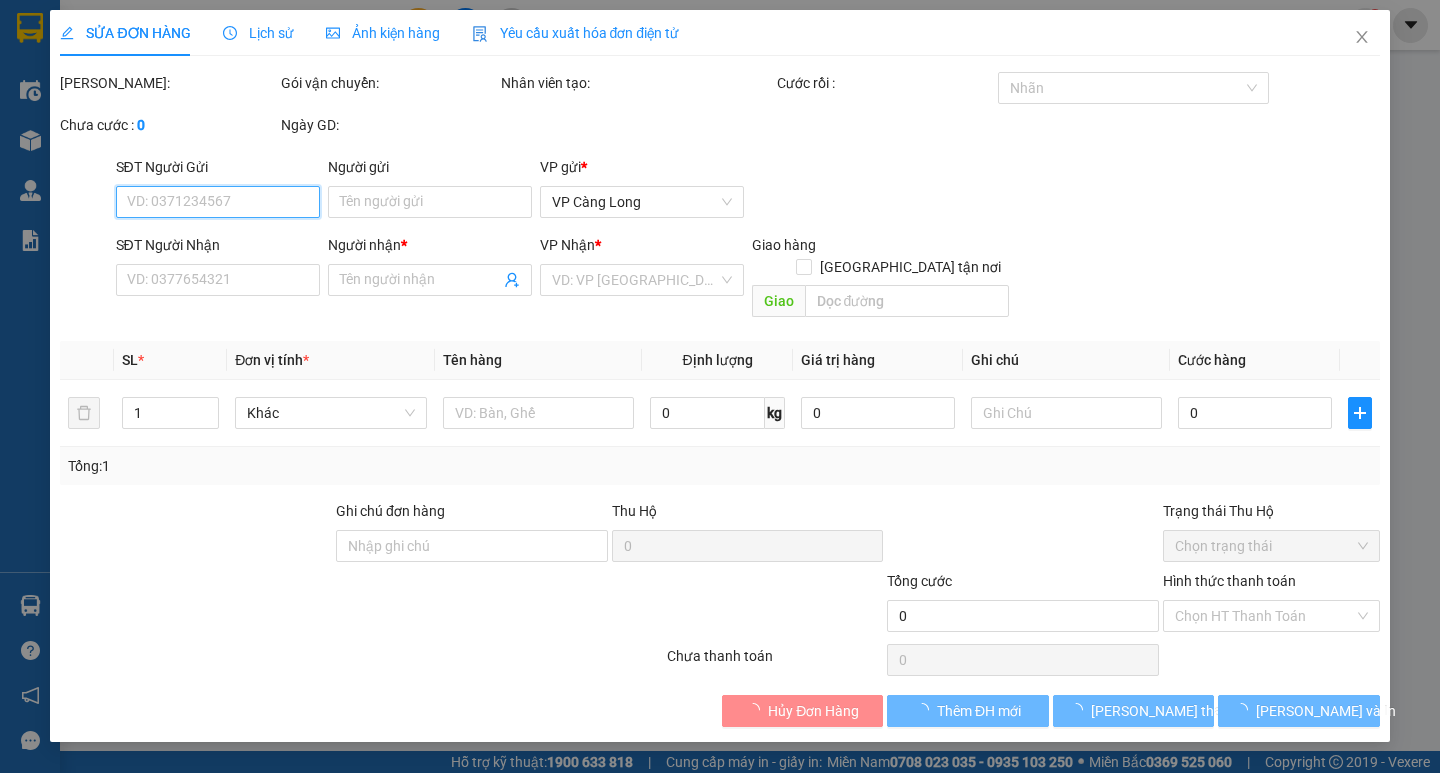 type on "0344446389" 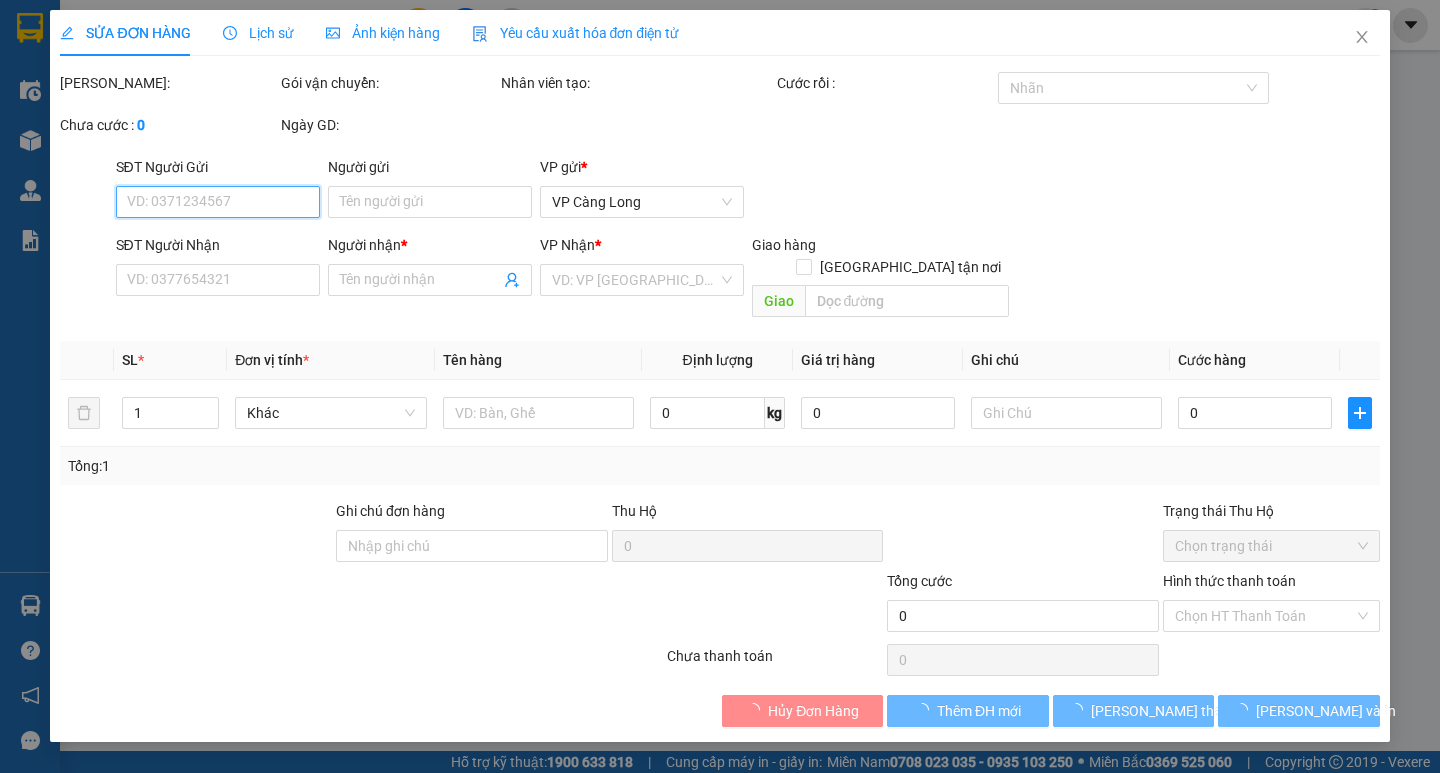 type on "ỐC HÈ PHỐ" 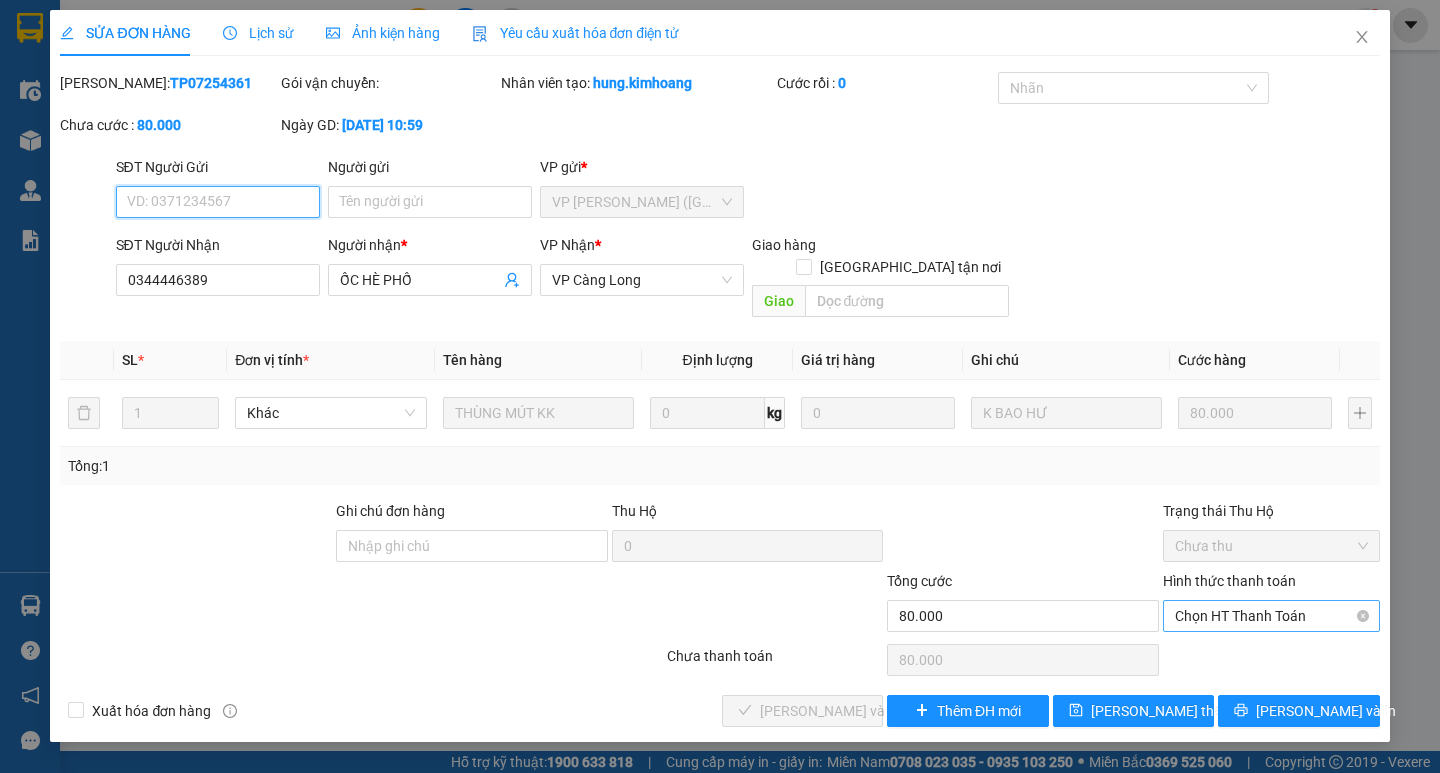 click on "Chọn HT Thanh Toán" at bounding box center (1271, 616) 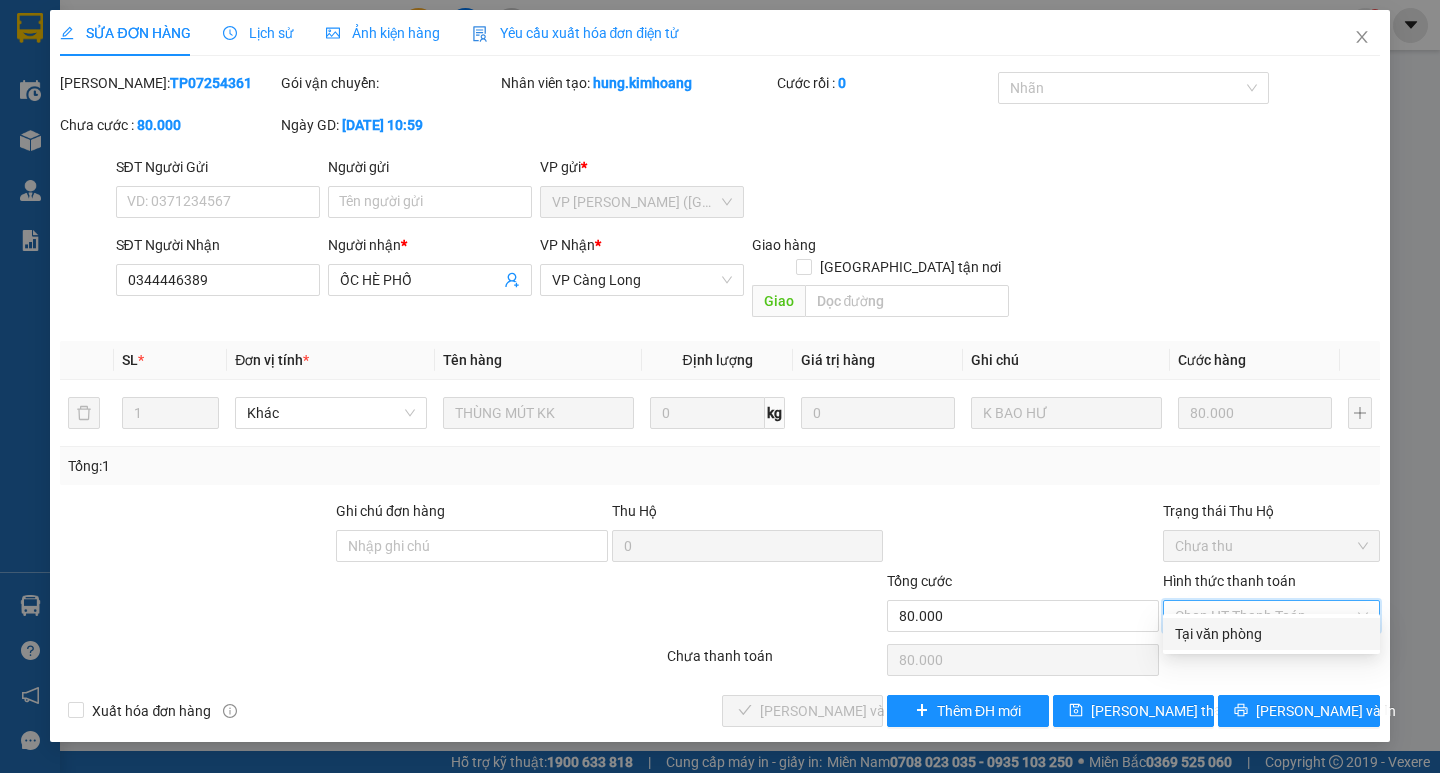 click on "Tại văn phòng" at bounding box center (1271, 634) 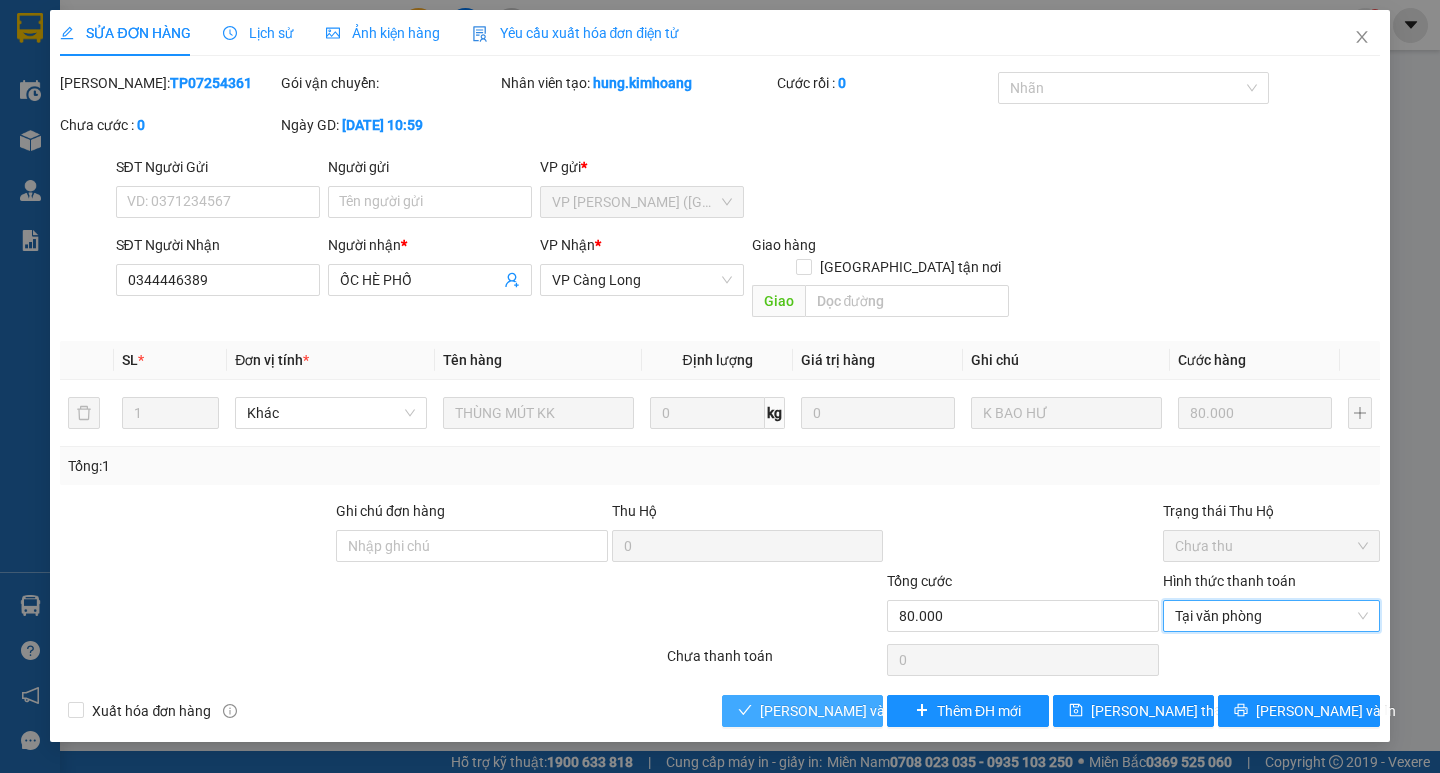 click on "[PERSON_NAME] và [PERSON_NAME] hàng" at bounding box center [856, 711] 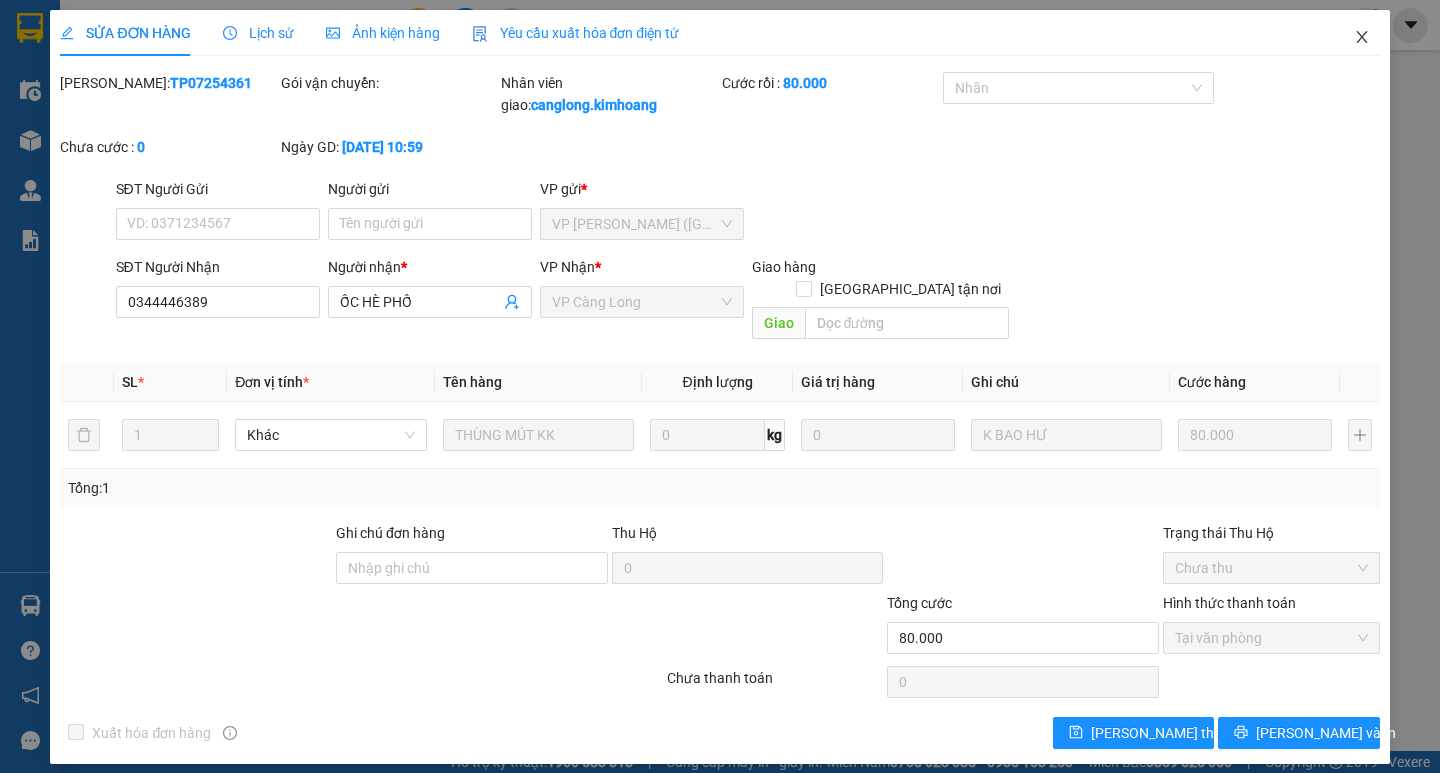 click 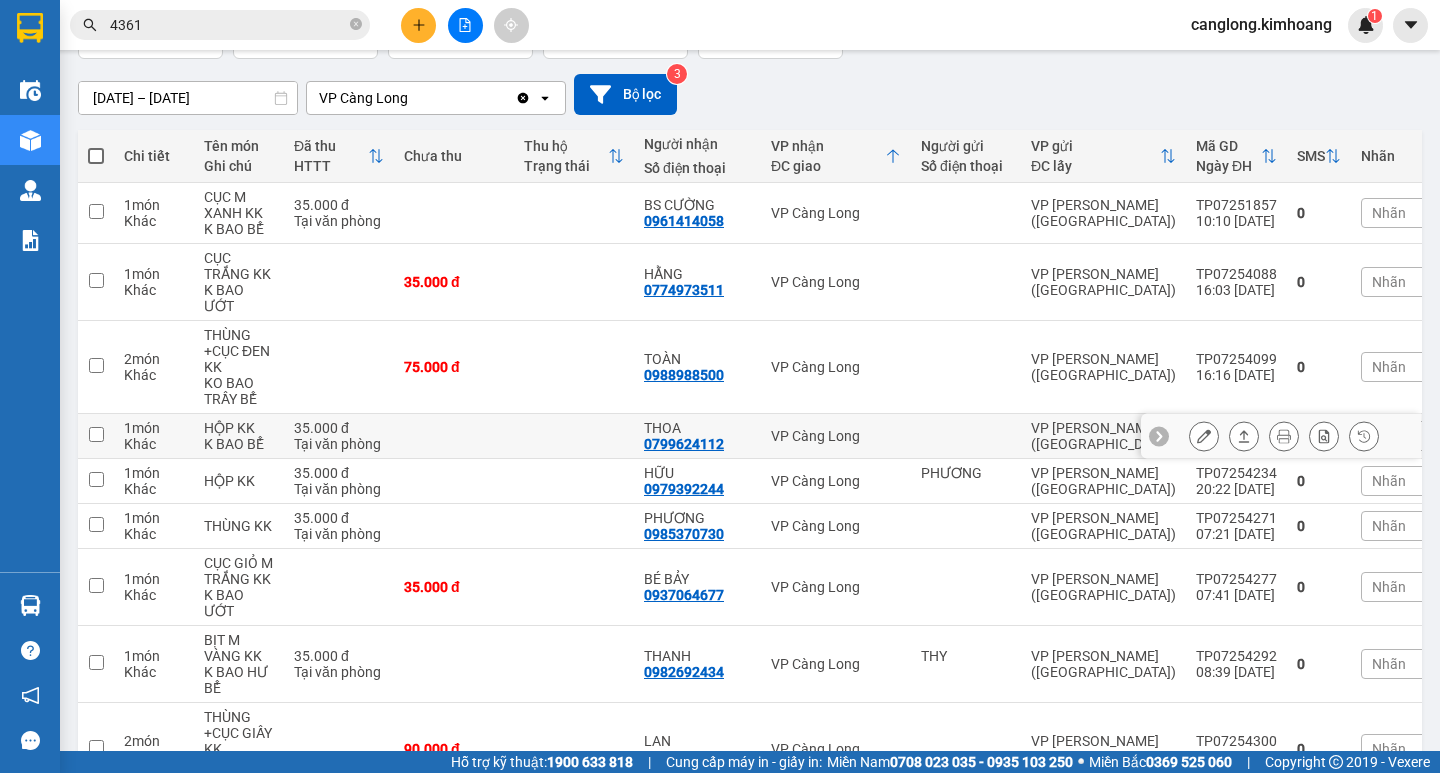 scroll, scrollTop: 200, scrollLeft: 0, axis: vertical 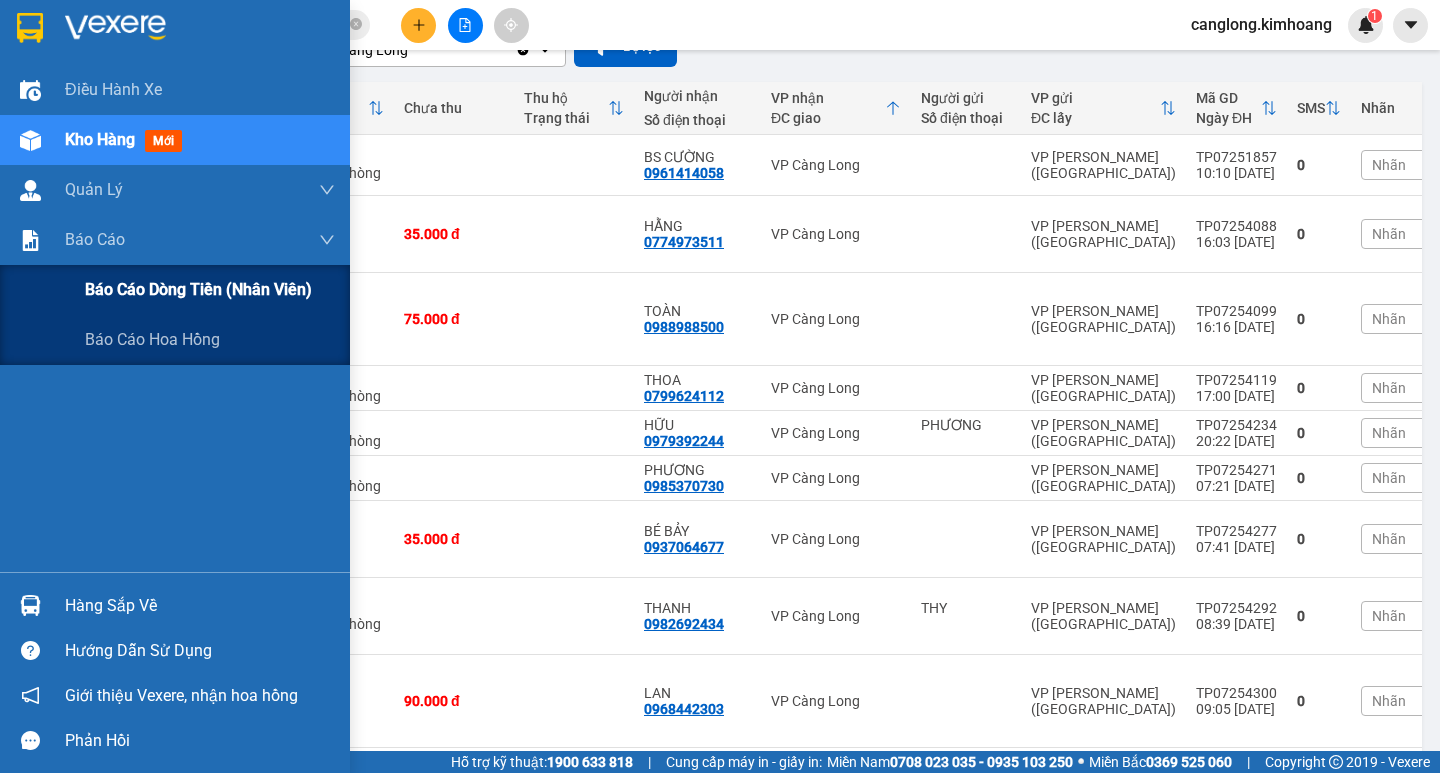 click on "Báo cáo dòng tiền (nhân viên)" at bounding box center (198, 289) 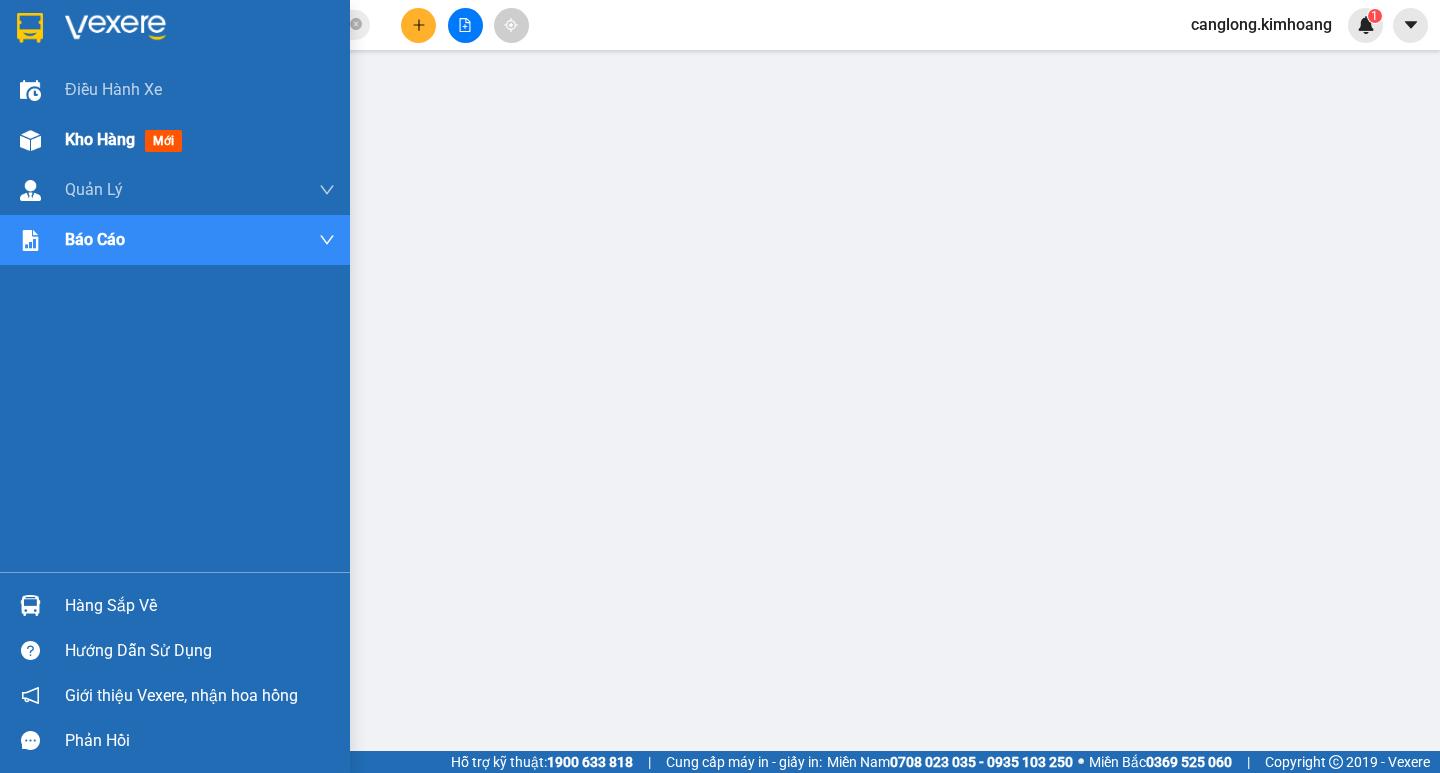 click on "Kho hàng" at bounding box center [100, 139] 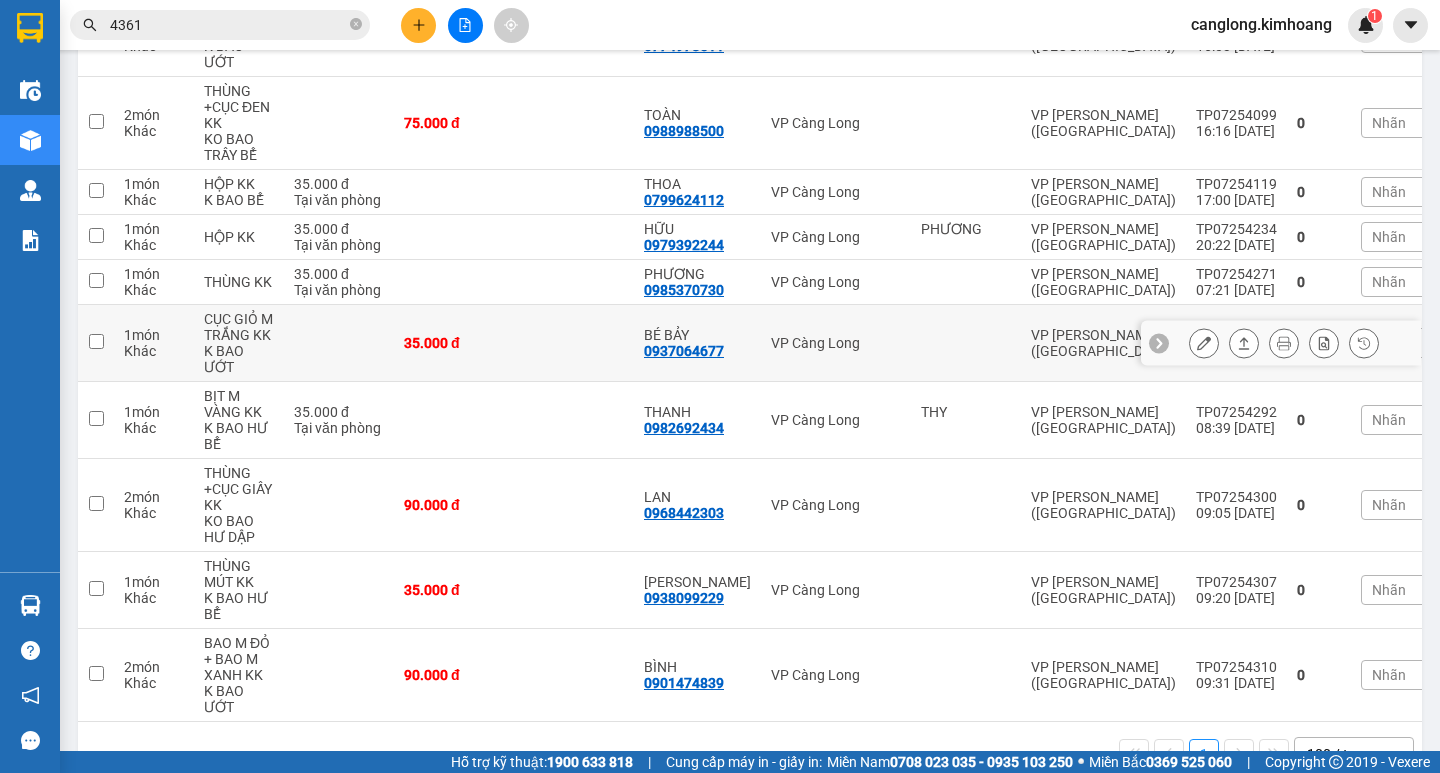 scroll, scrollTop: 473, scrollLeft: 0, axis: vertical 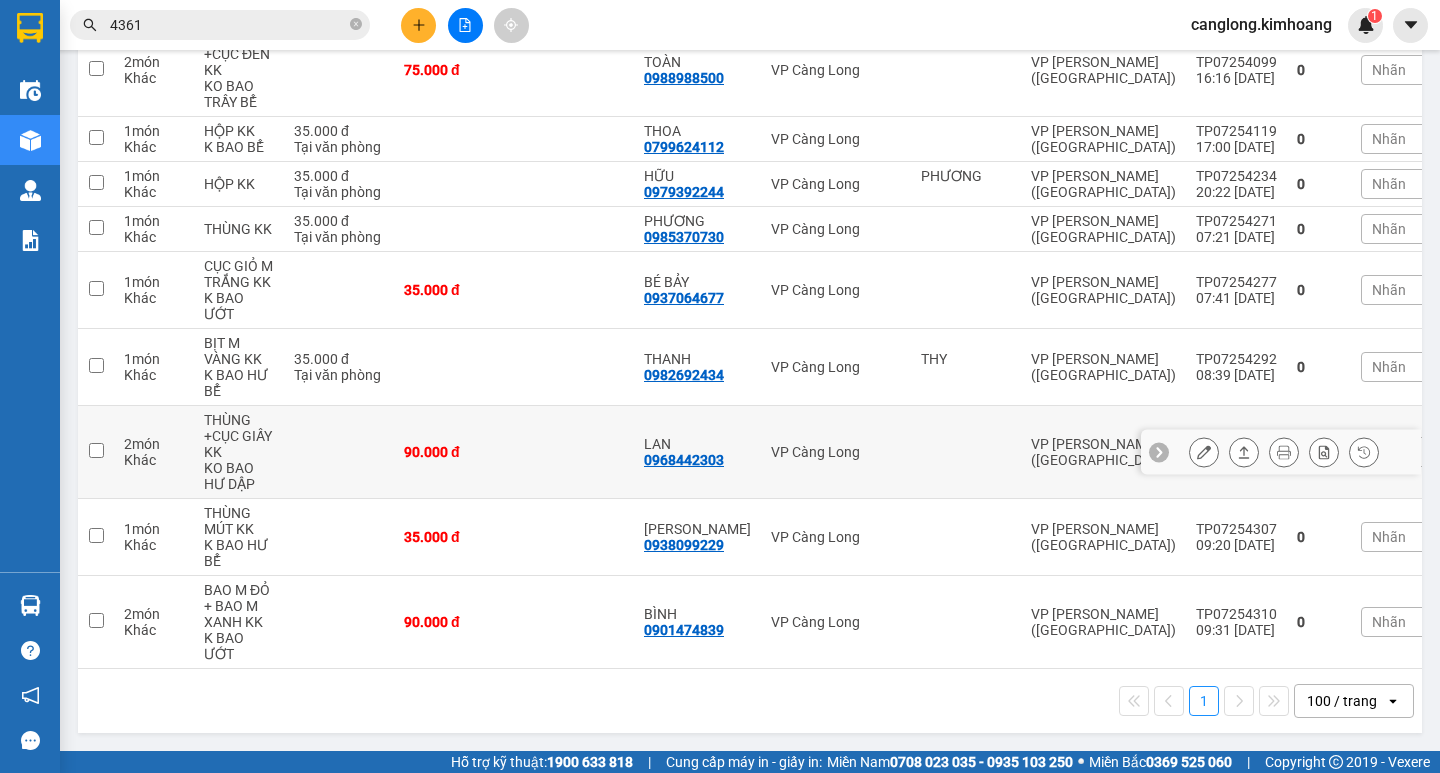 drag, startPoint x: 648, startPoint y: 450, endPoint x: 638, endPoint y: 417, distance: 34.48188 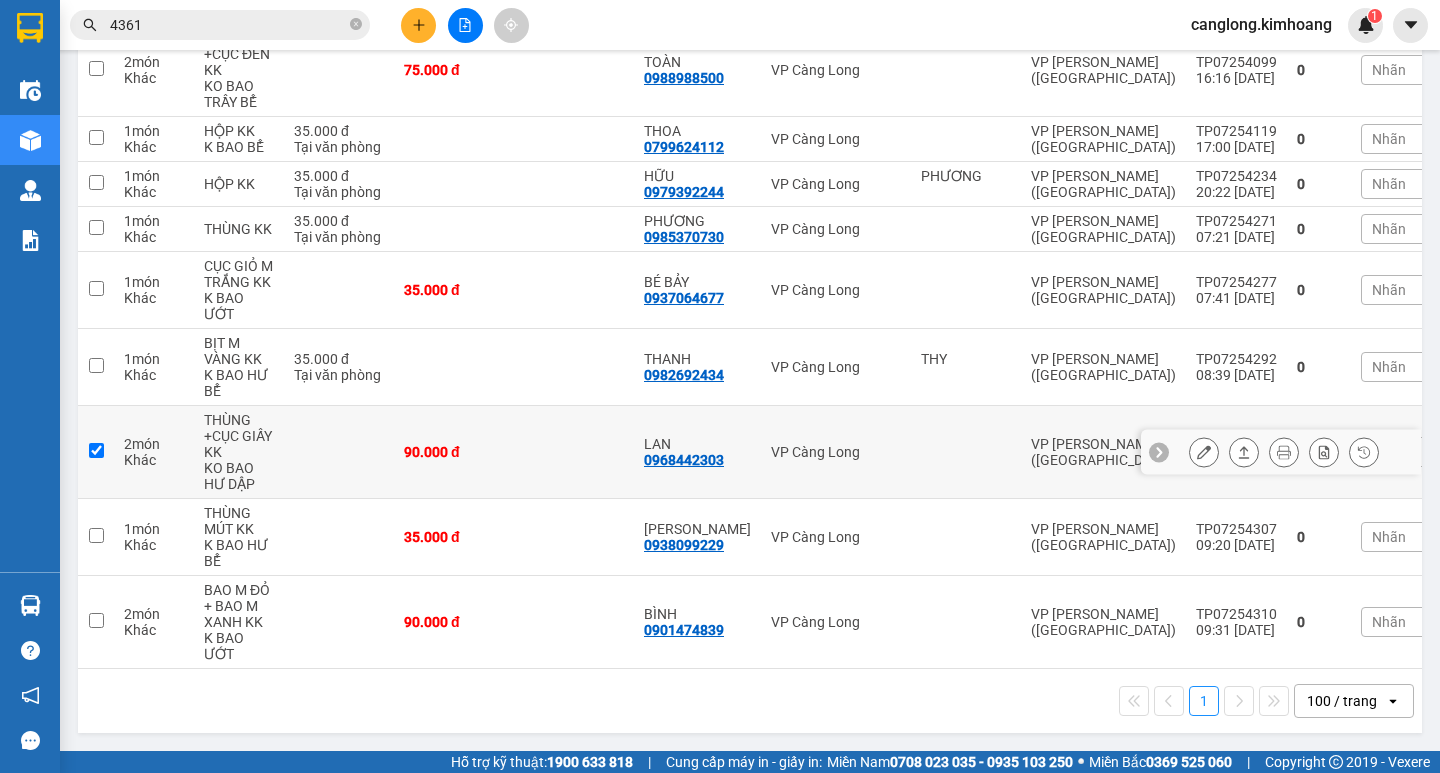 checkbox on "true" 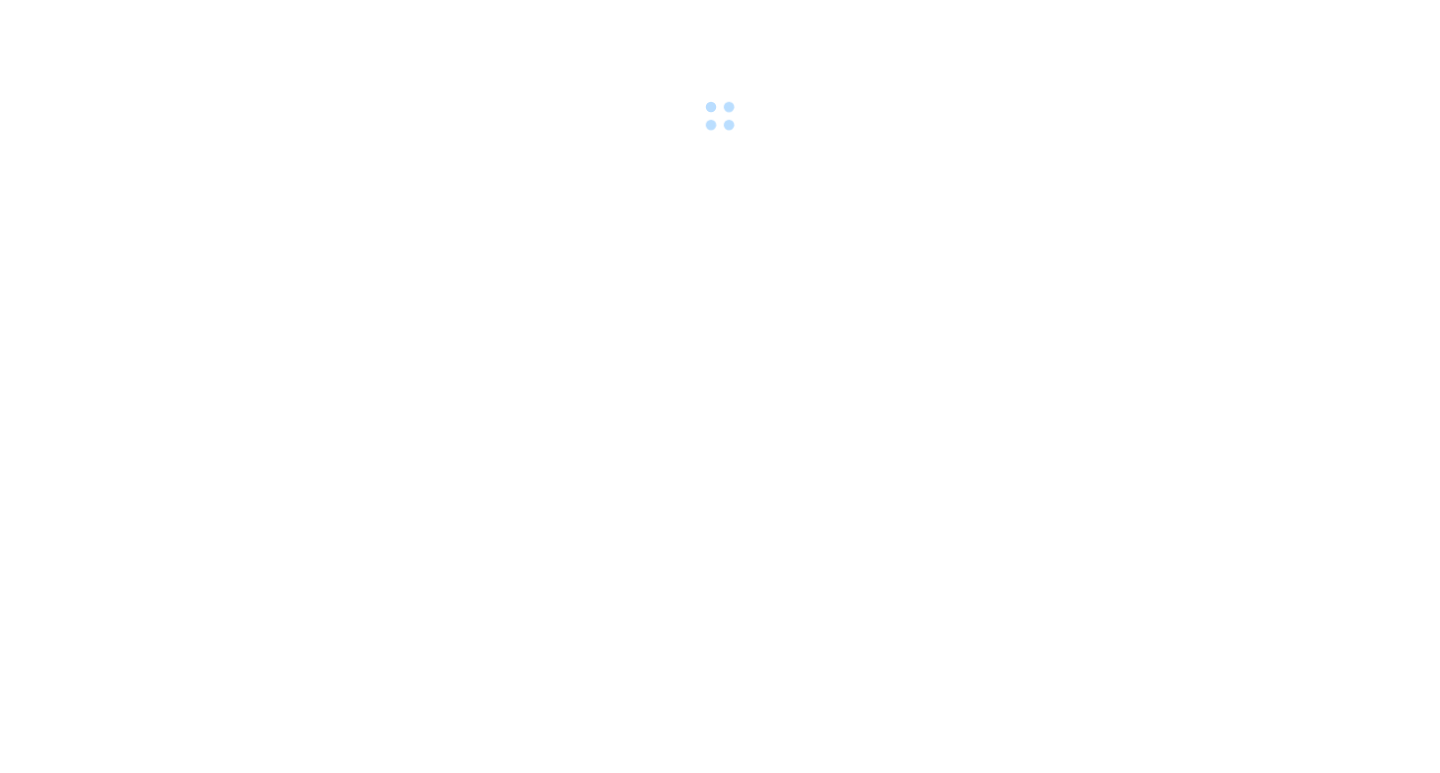 scroll, scrollTop: 0, scrollLeft: 0, axis: both 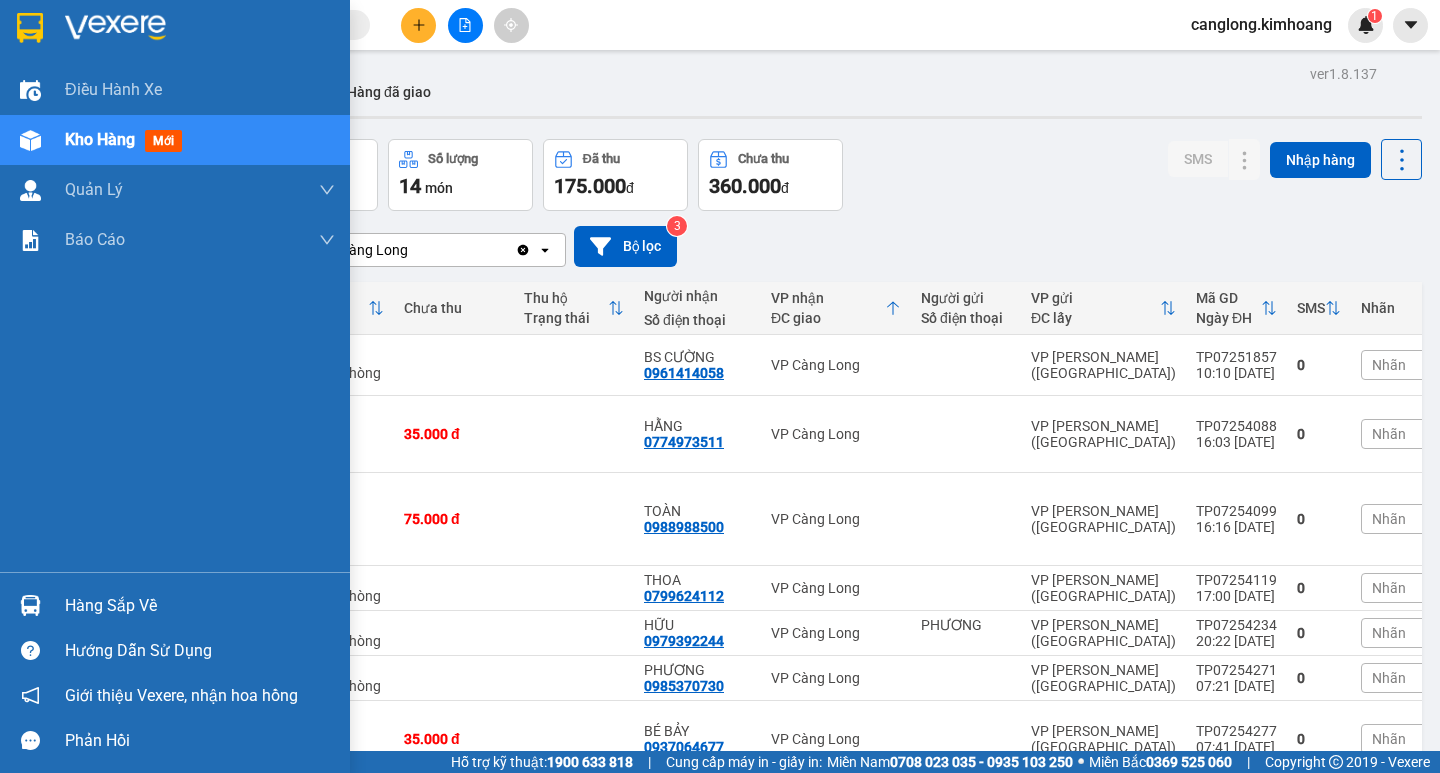 click on "Hàng sắp về" at bounding box center [200, 606] 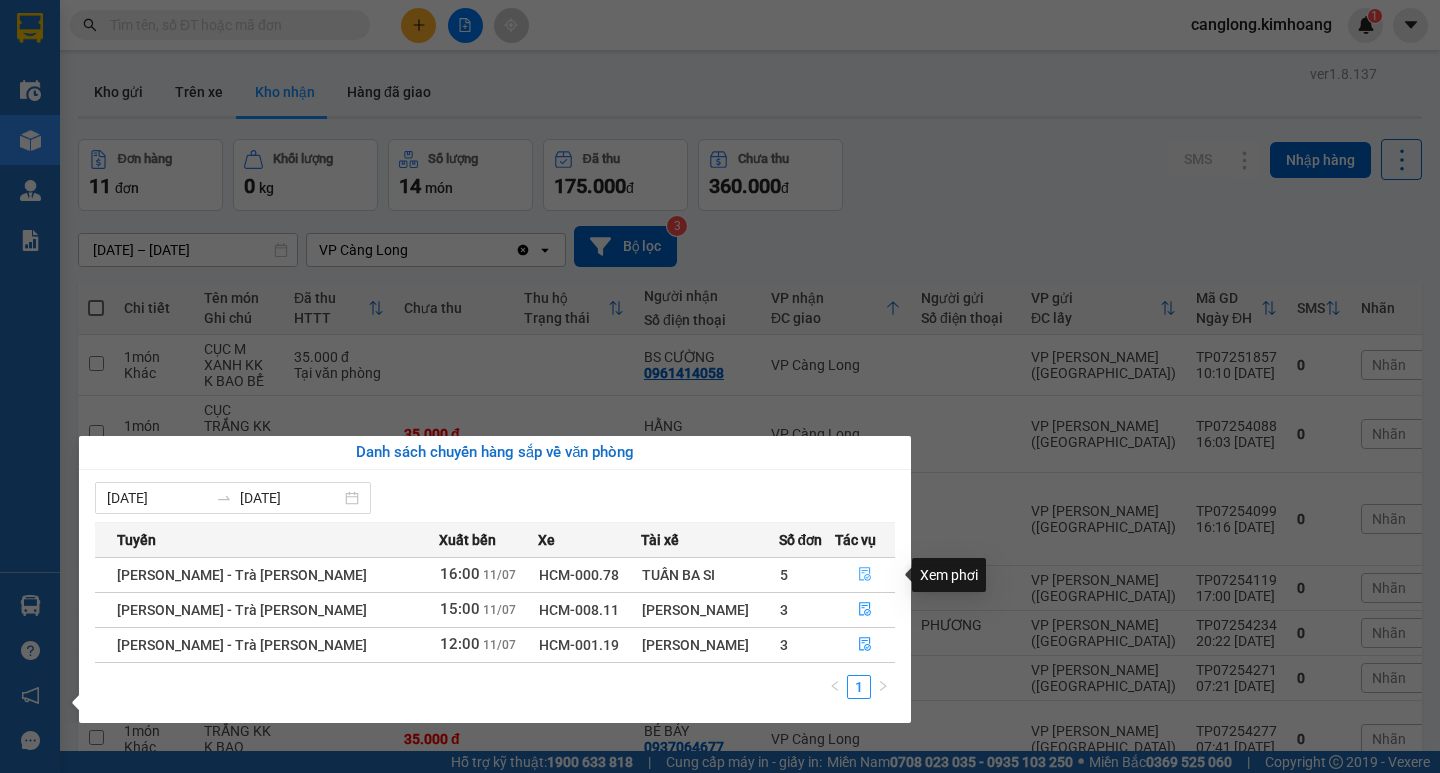 click at bounding box center [865, 575] 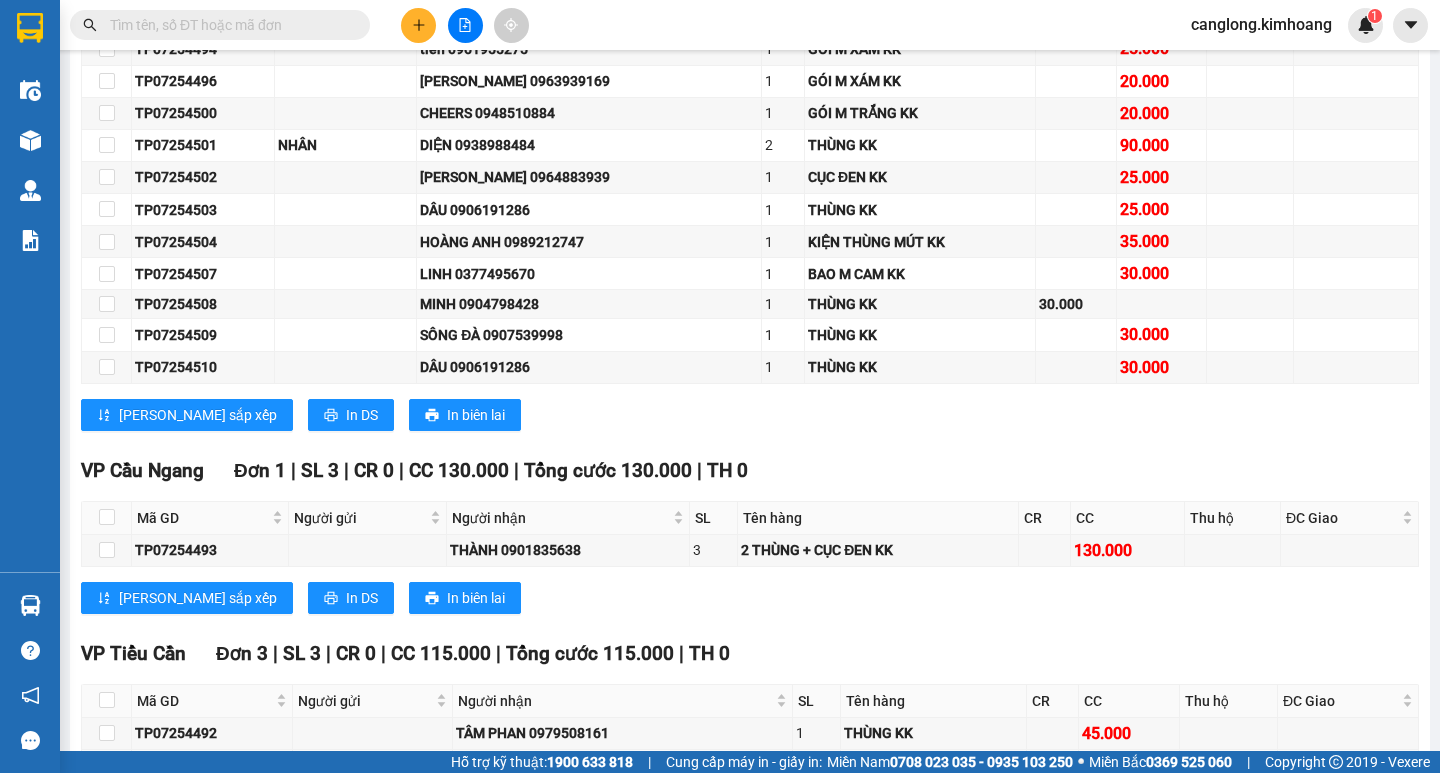 scroll, scrollTop: 1100, scrollLeft: 0, axis: vertical 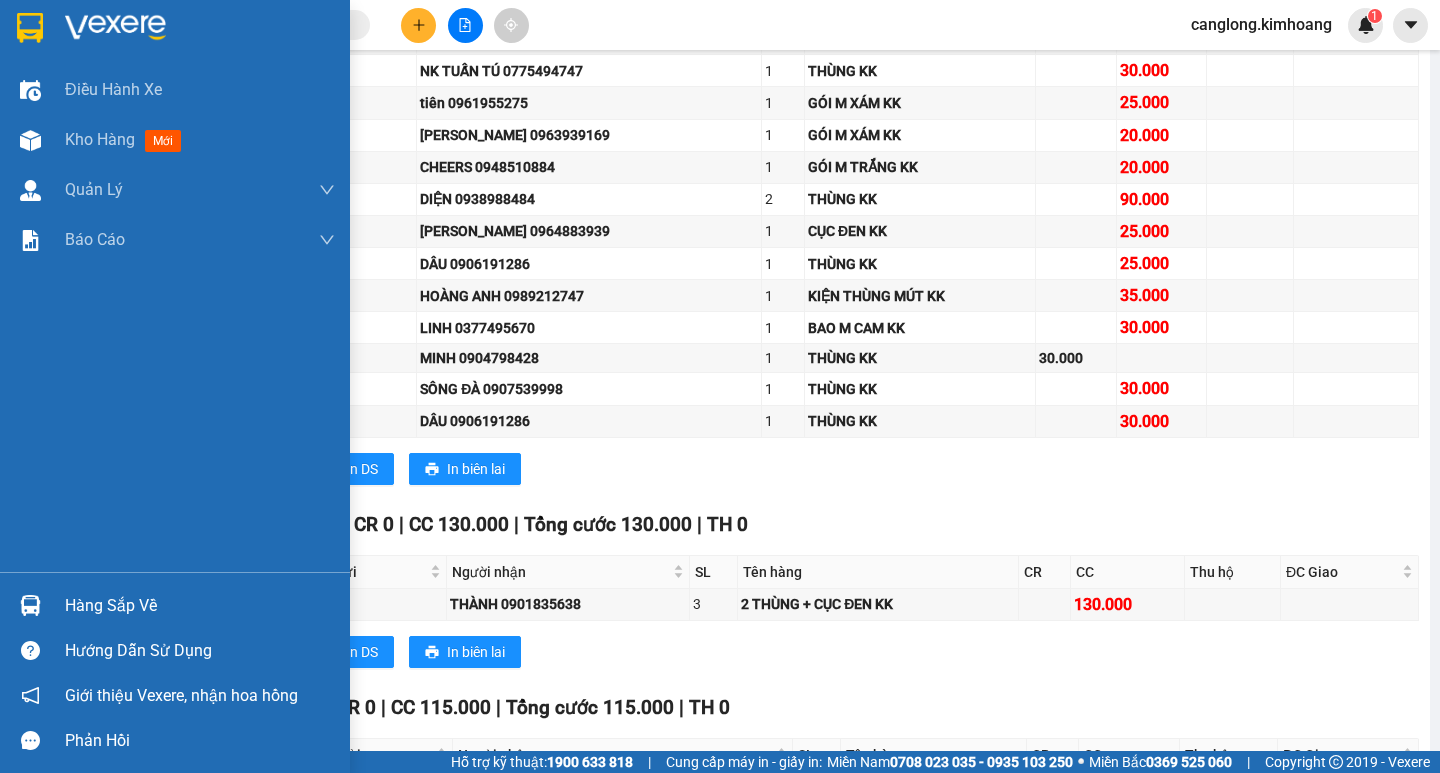 click on "Hàng sắp về" at bounding box center [175, 605] 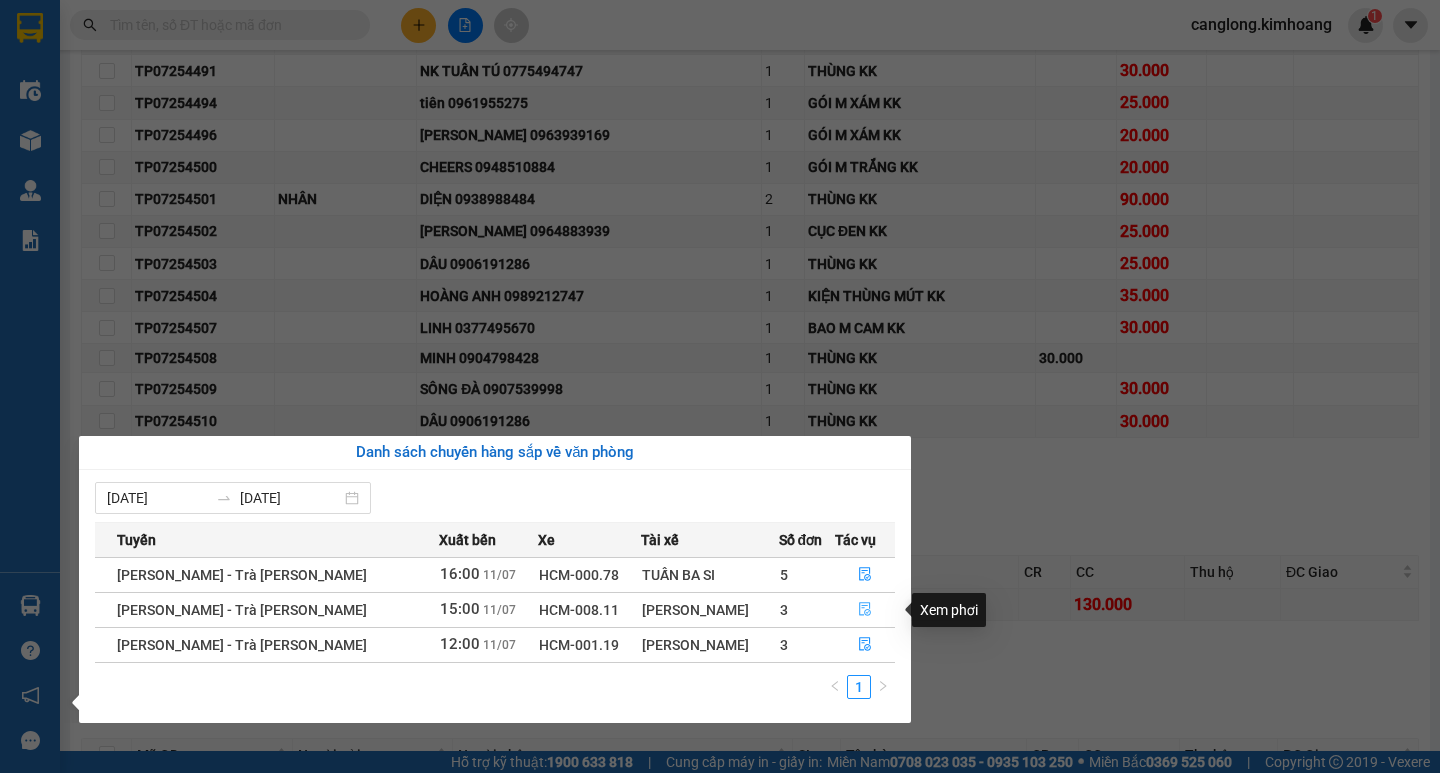 click at bounding box center [865, 610] 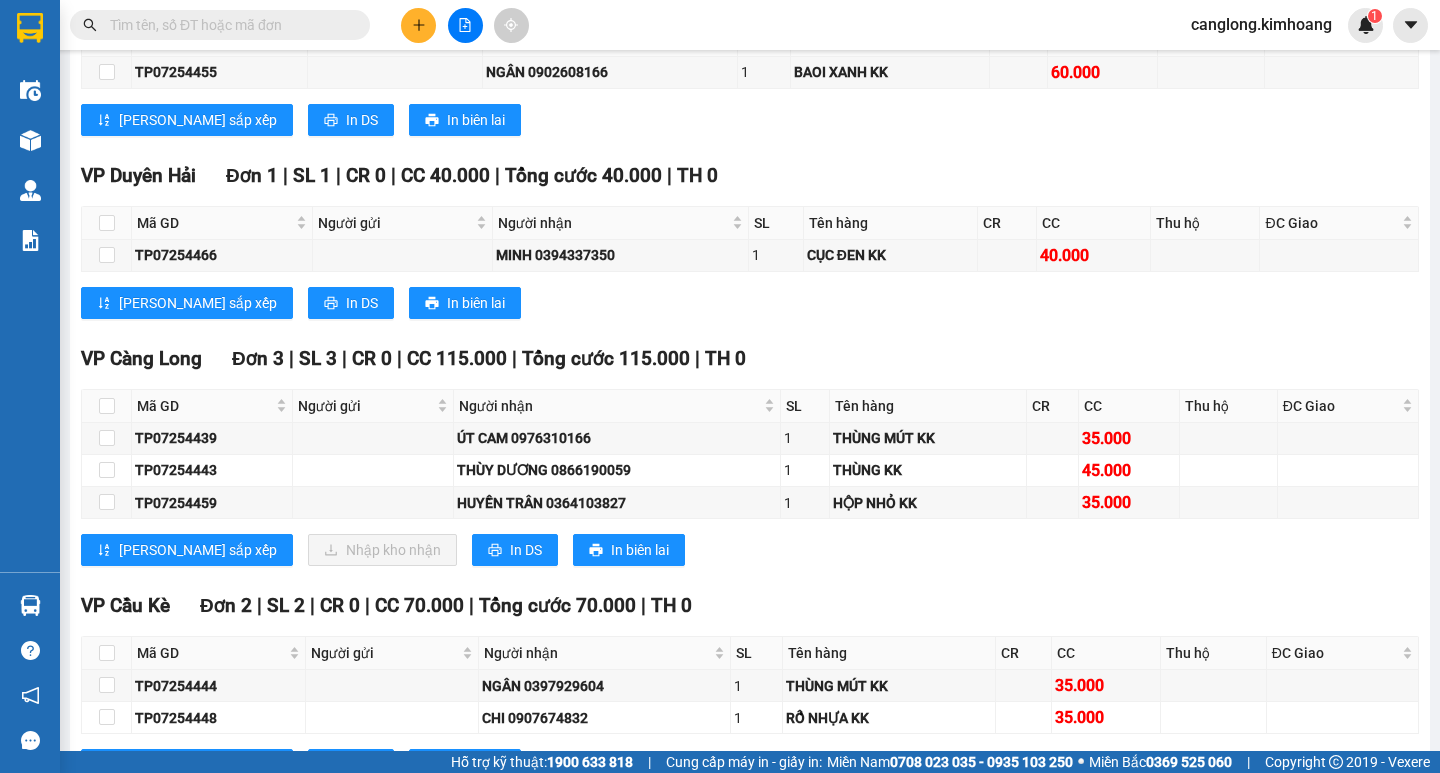 scroll, scrollTop: 1765, scrollLeft: 0, axis: vertical 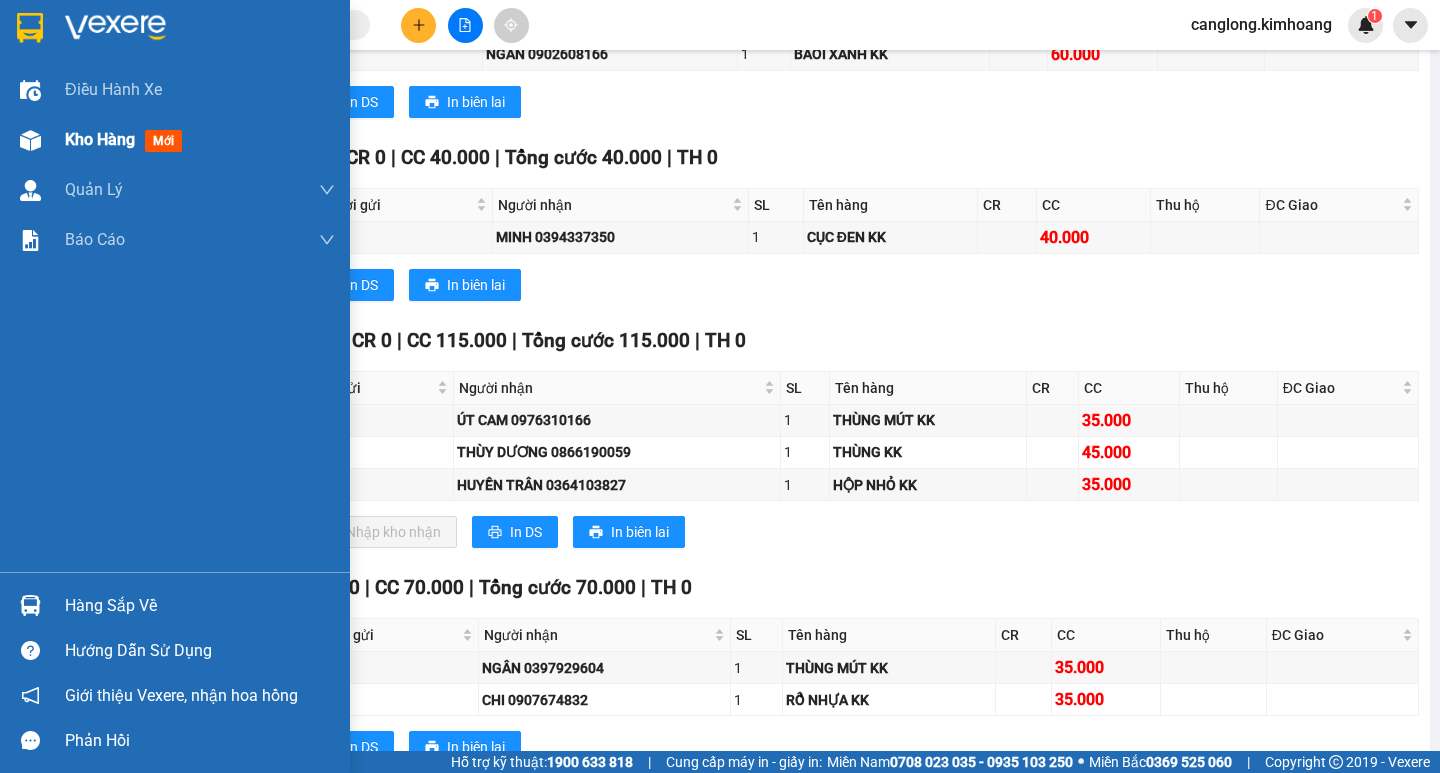 click on "Kho hàng mới" at bounding box center [175, 140] 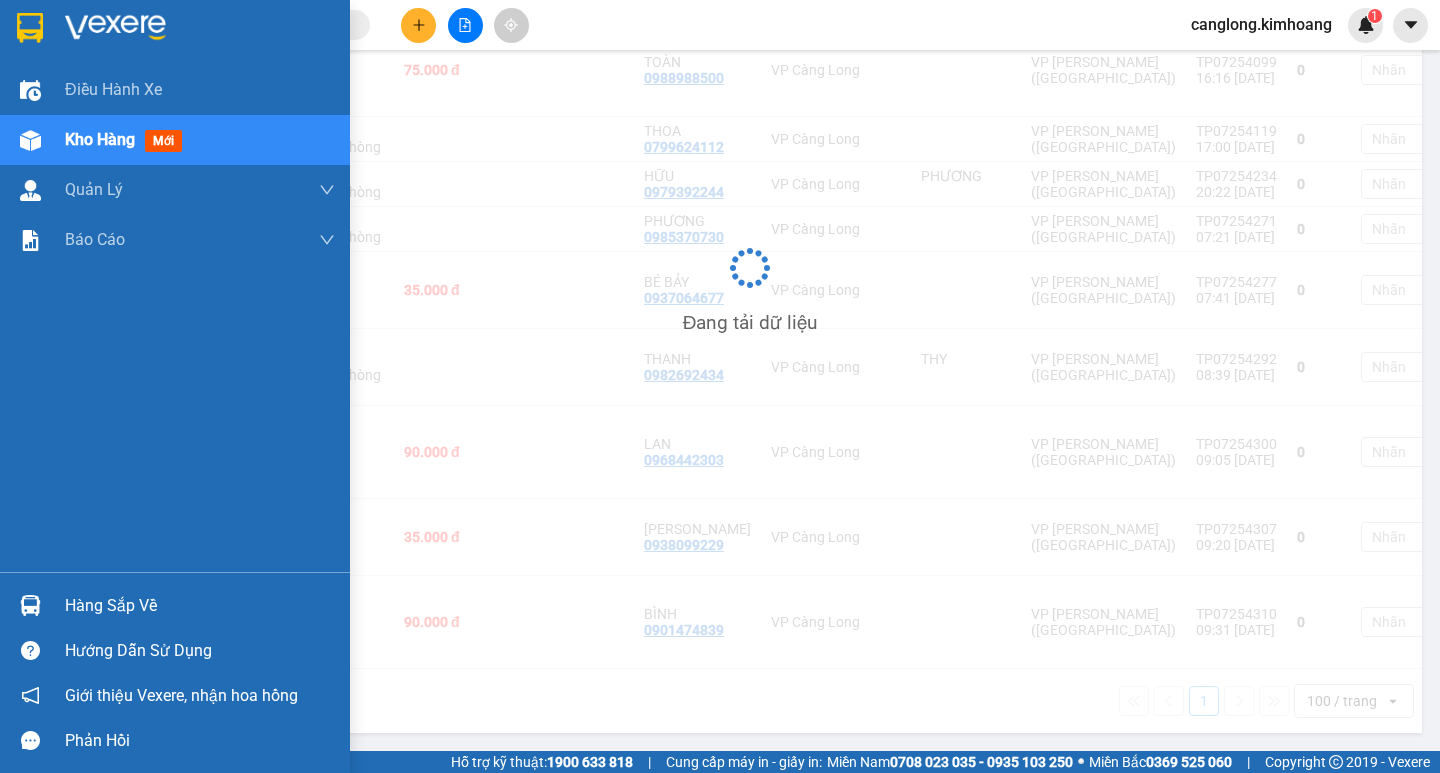 scroll, scrollTop: 473, scrollLeft: 0, axis: vertical 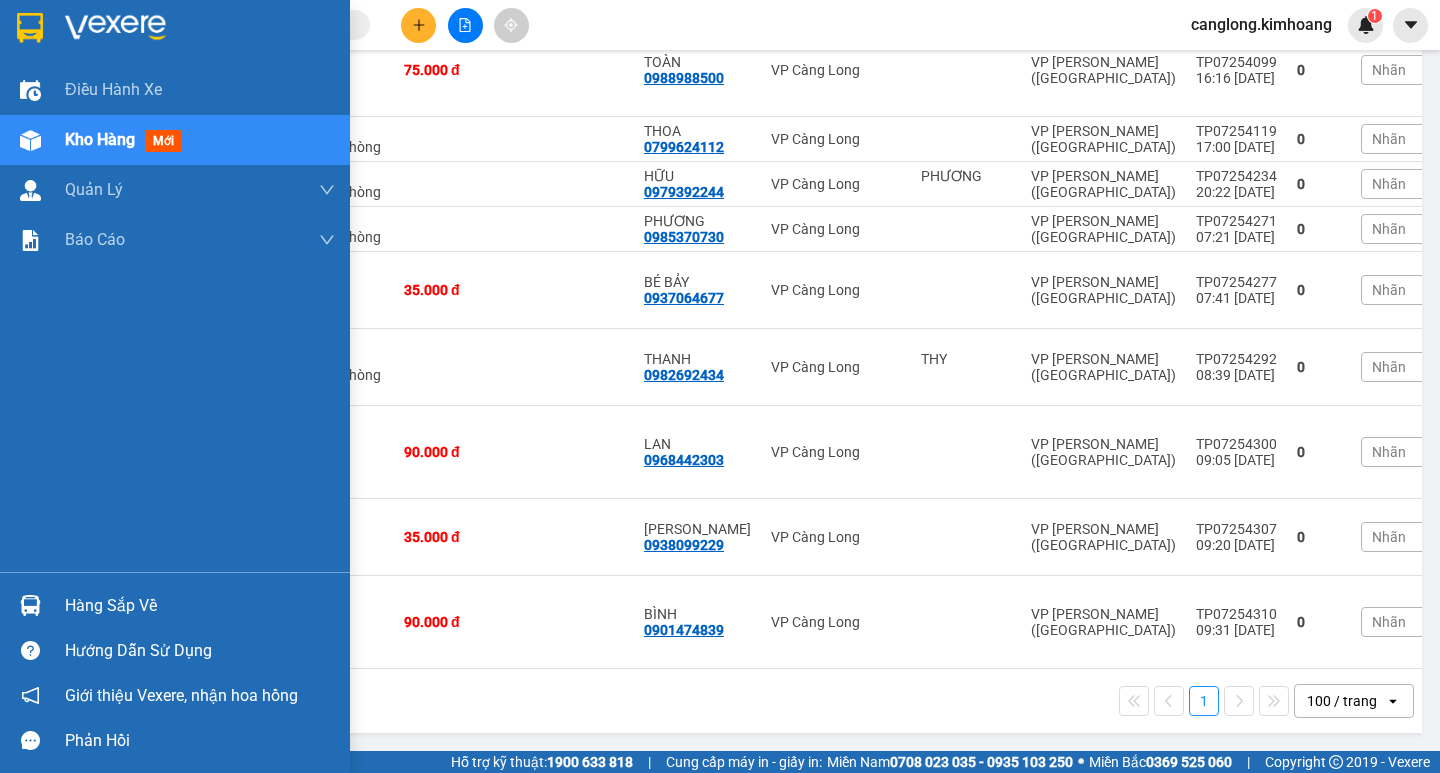 click on "Hàng sắp về" at bounding box center (200, 606) 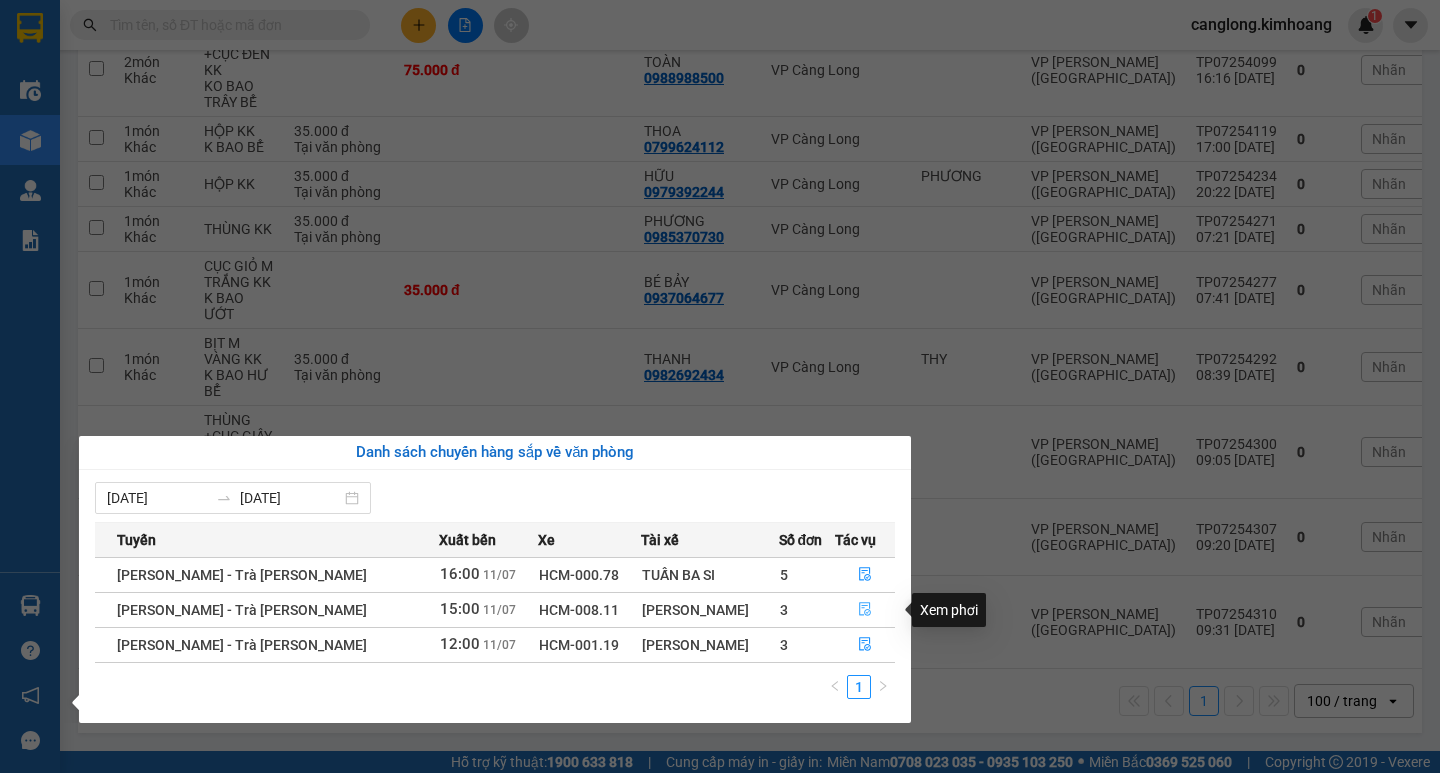 click at bounding box center [865, 610] 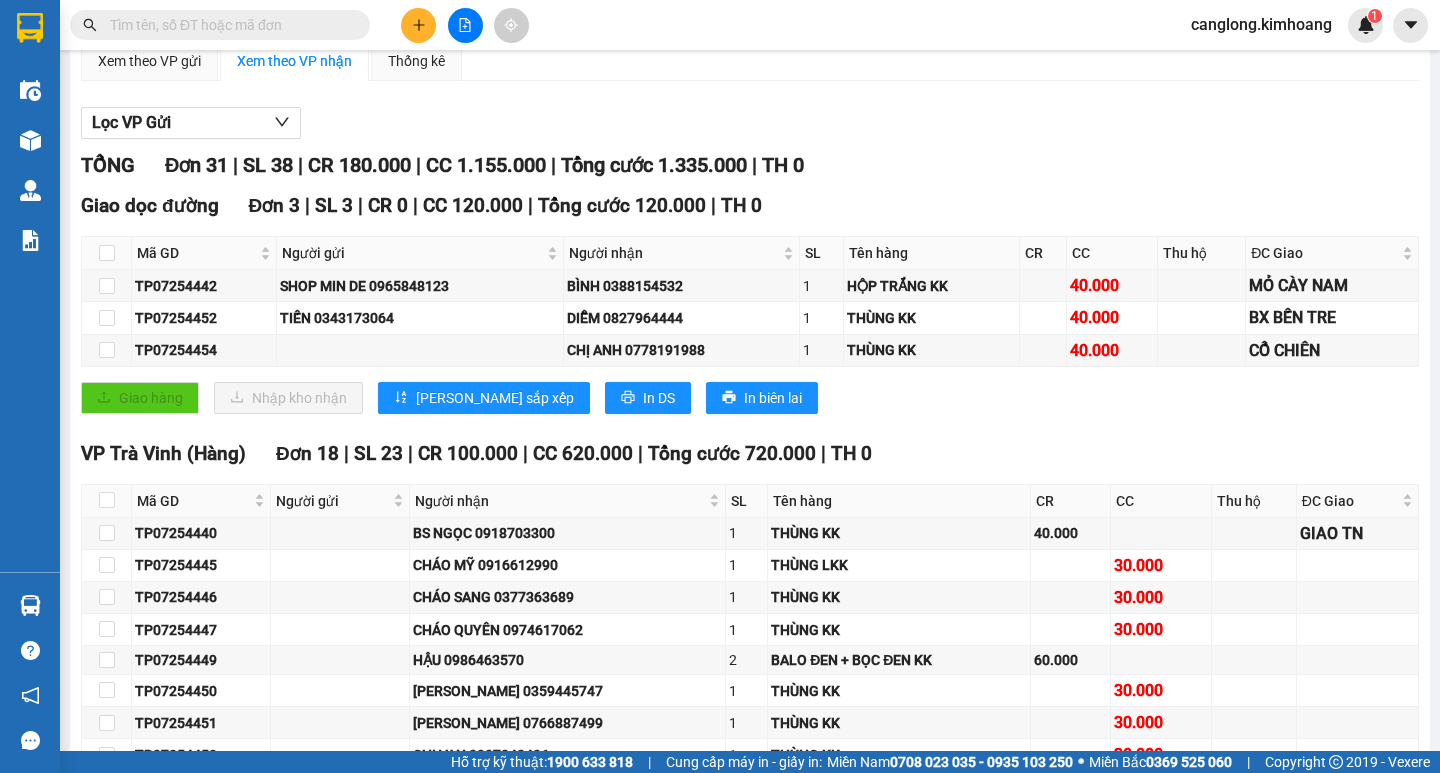 scroll, scrollTop: 200, scrollLeft: 0, axis: vertical 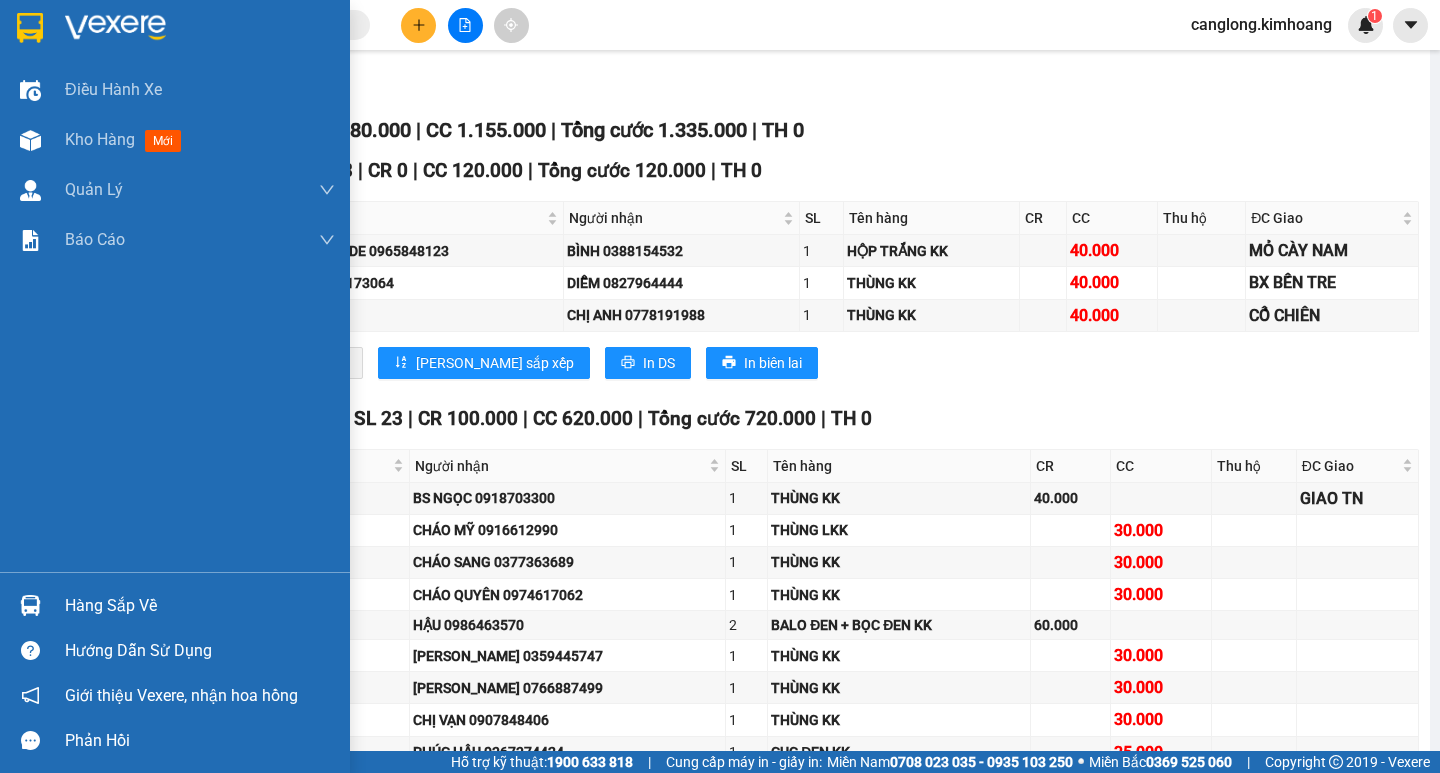 click on "Hàng sắp về" at bounding box center [200, 606] 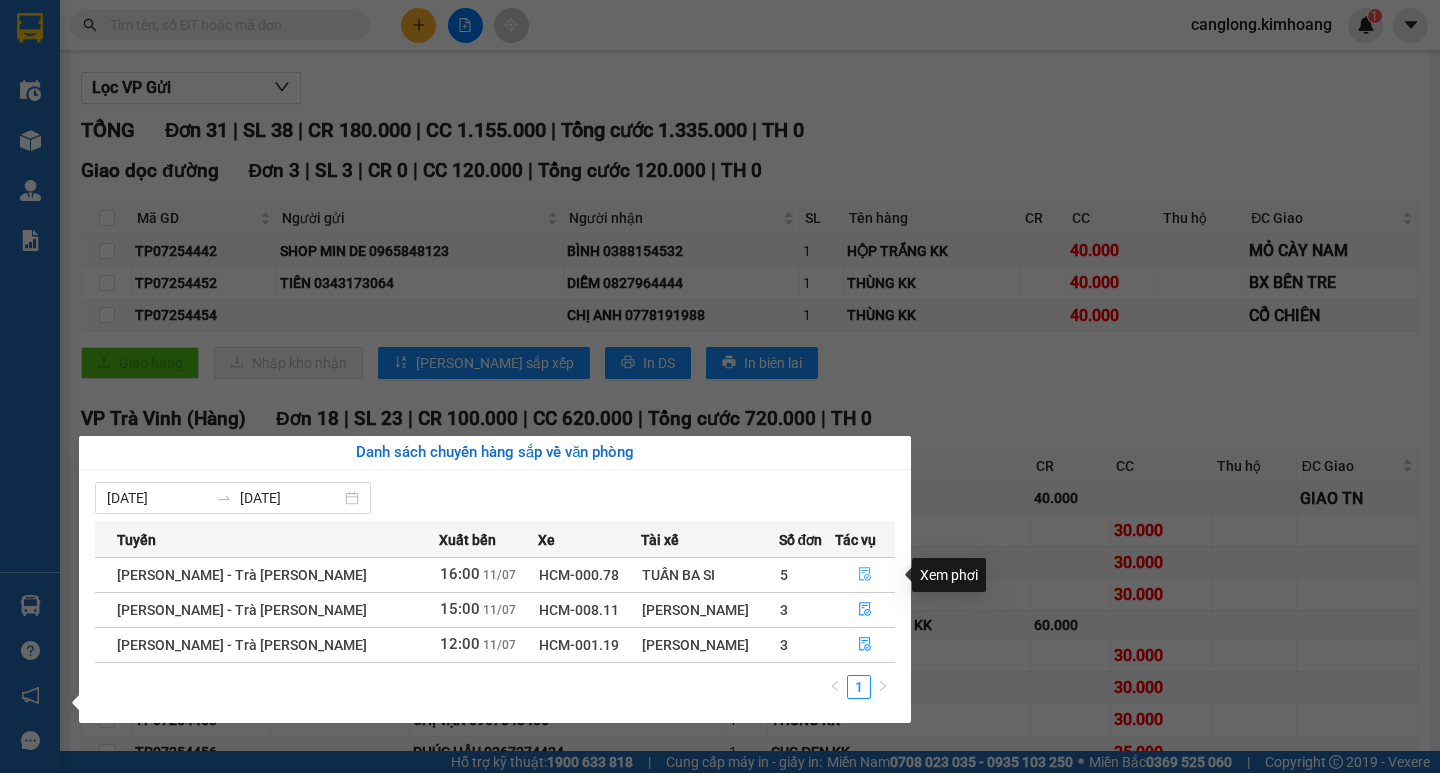 click 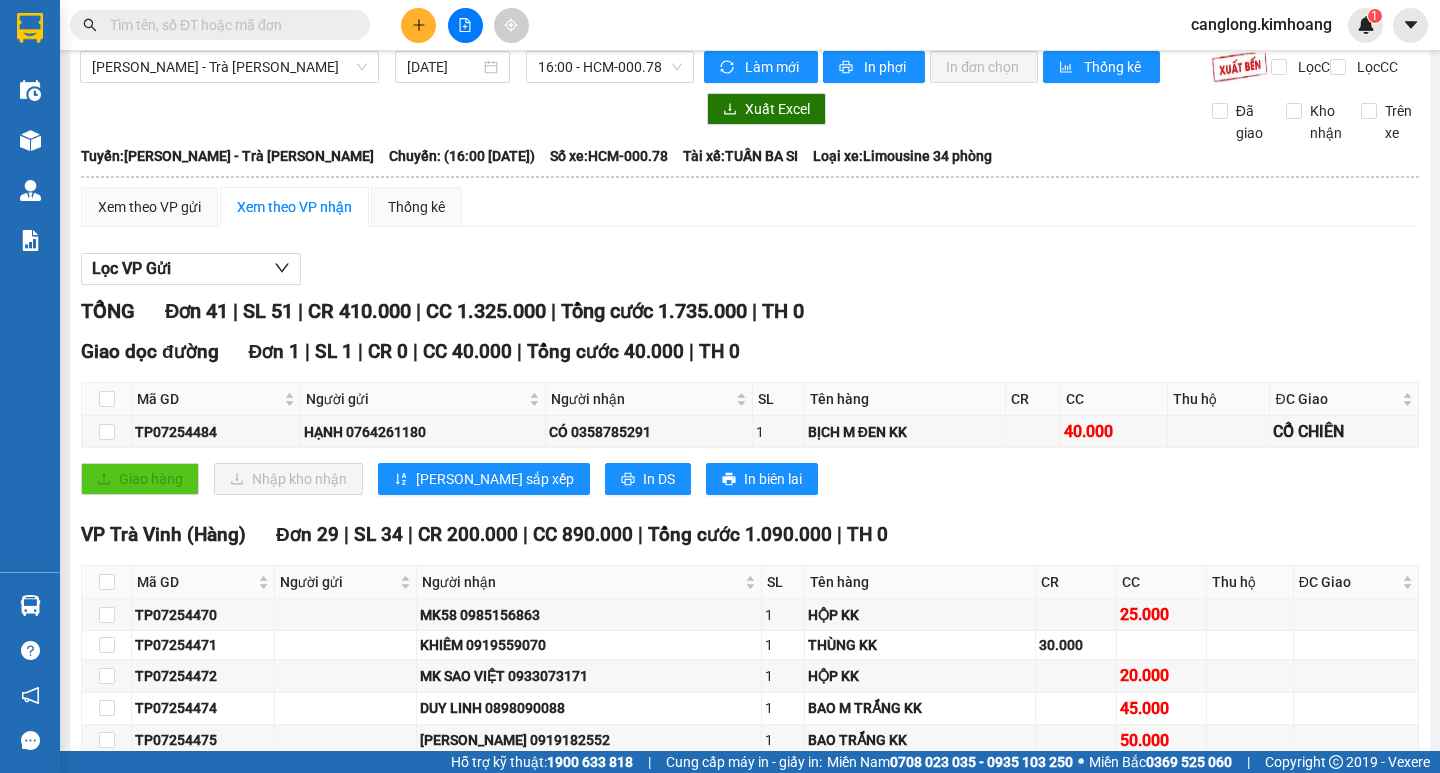 scroll, scrollTop: 0, scrollLeft: 0, axis: both 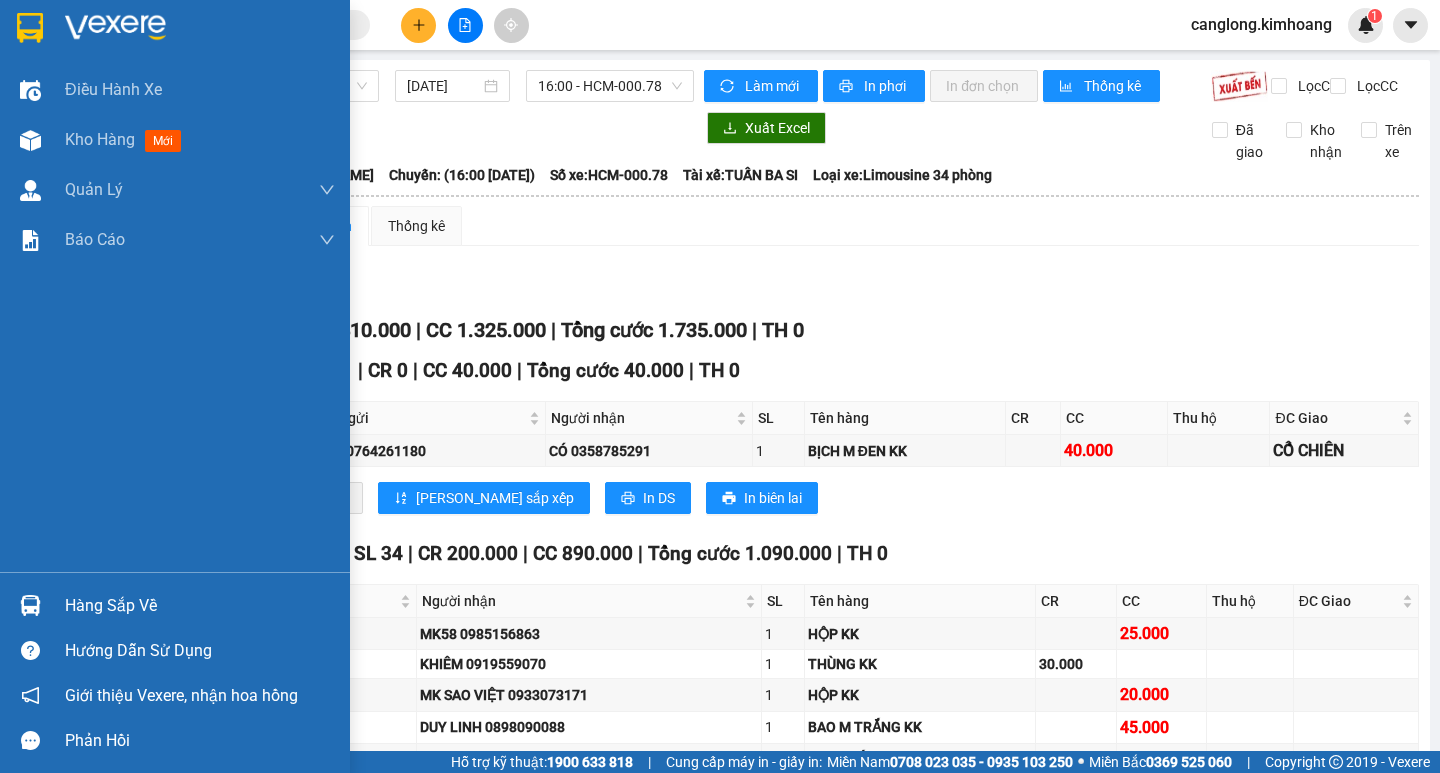click on "Hàng sắp về" at bounding box center [200, 606] 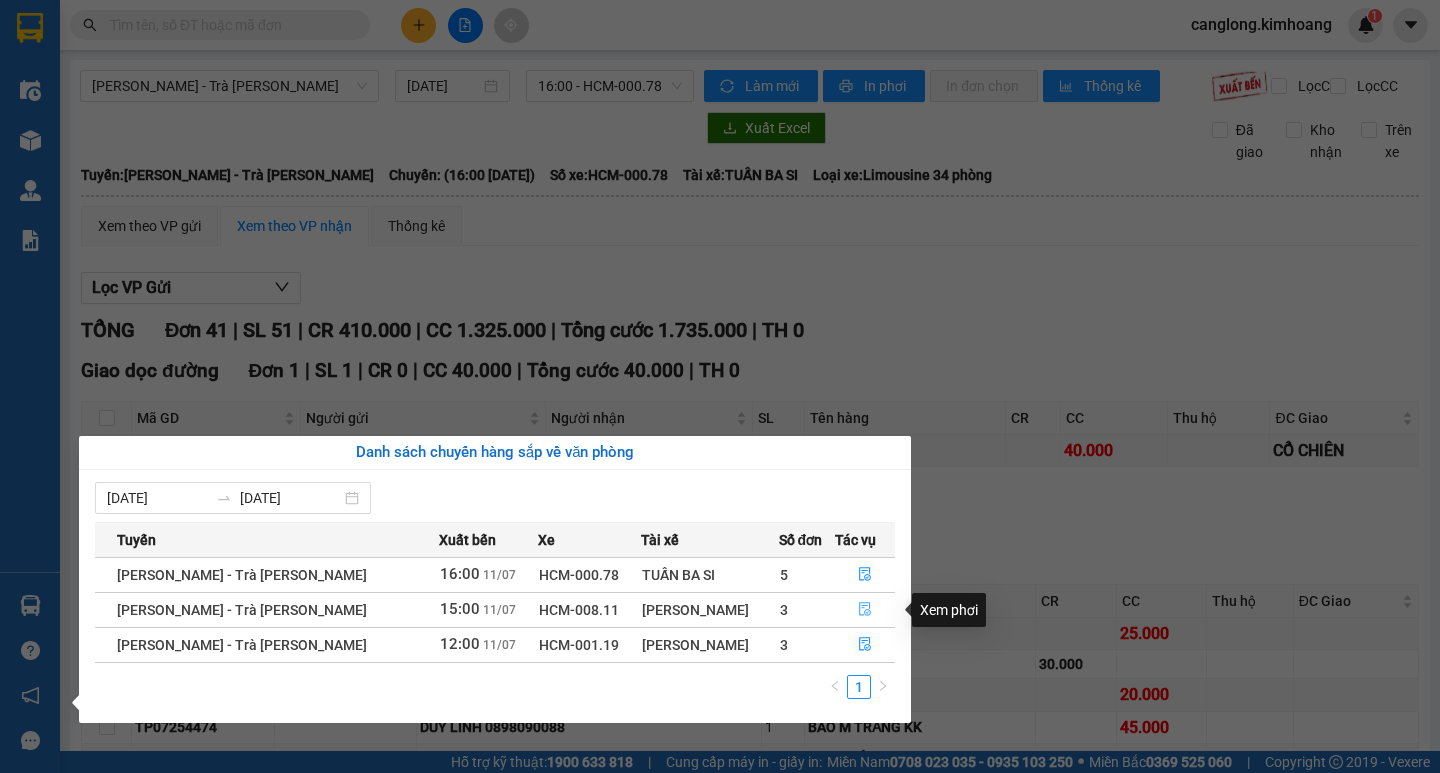 click 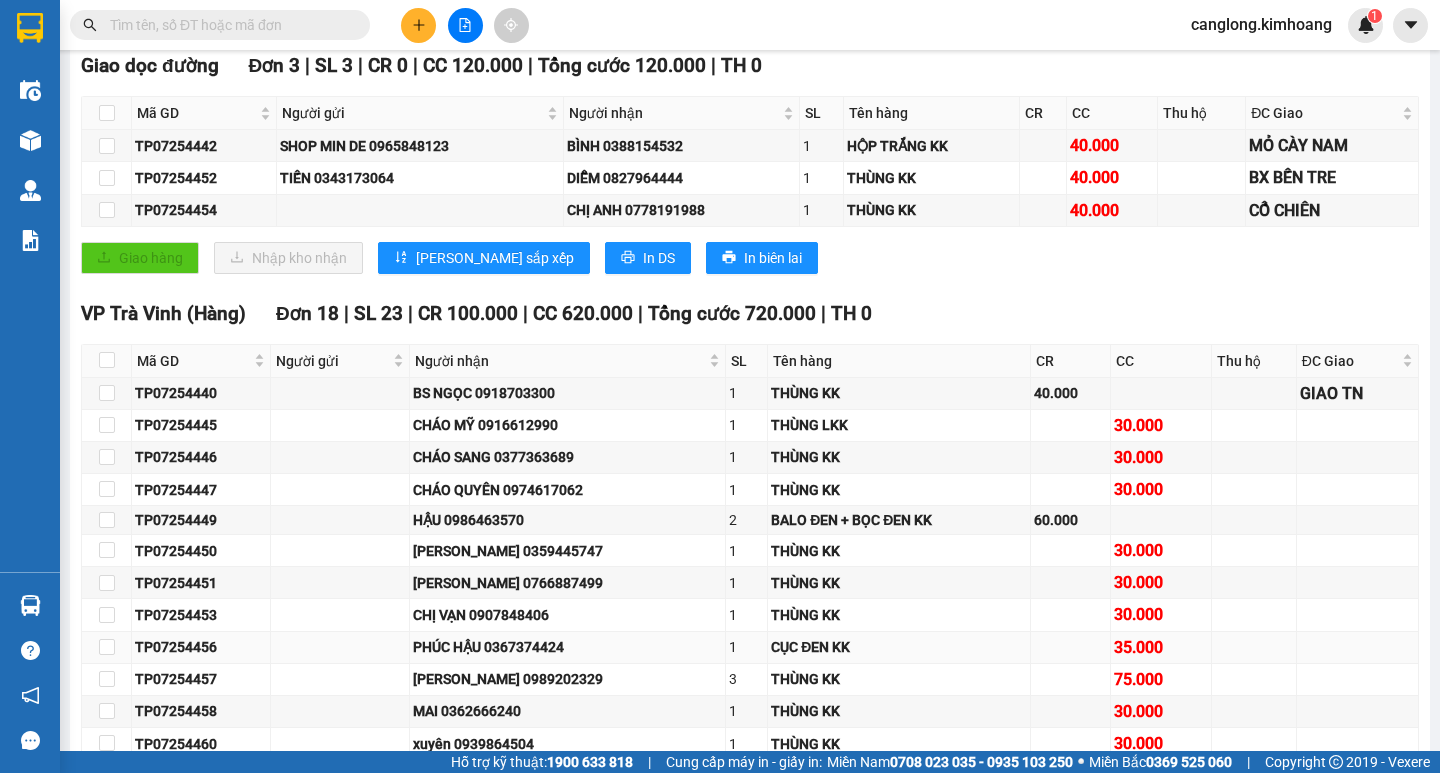 scroll, scrollTop: 100, scrollLeft: 0, axis: vertical 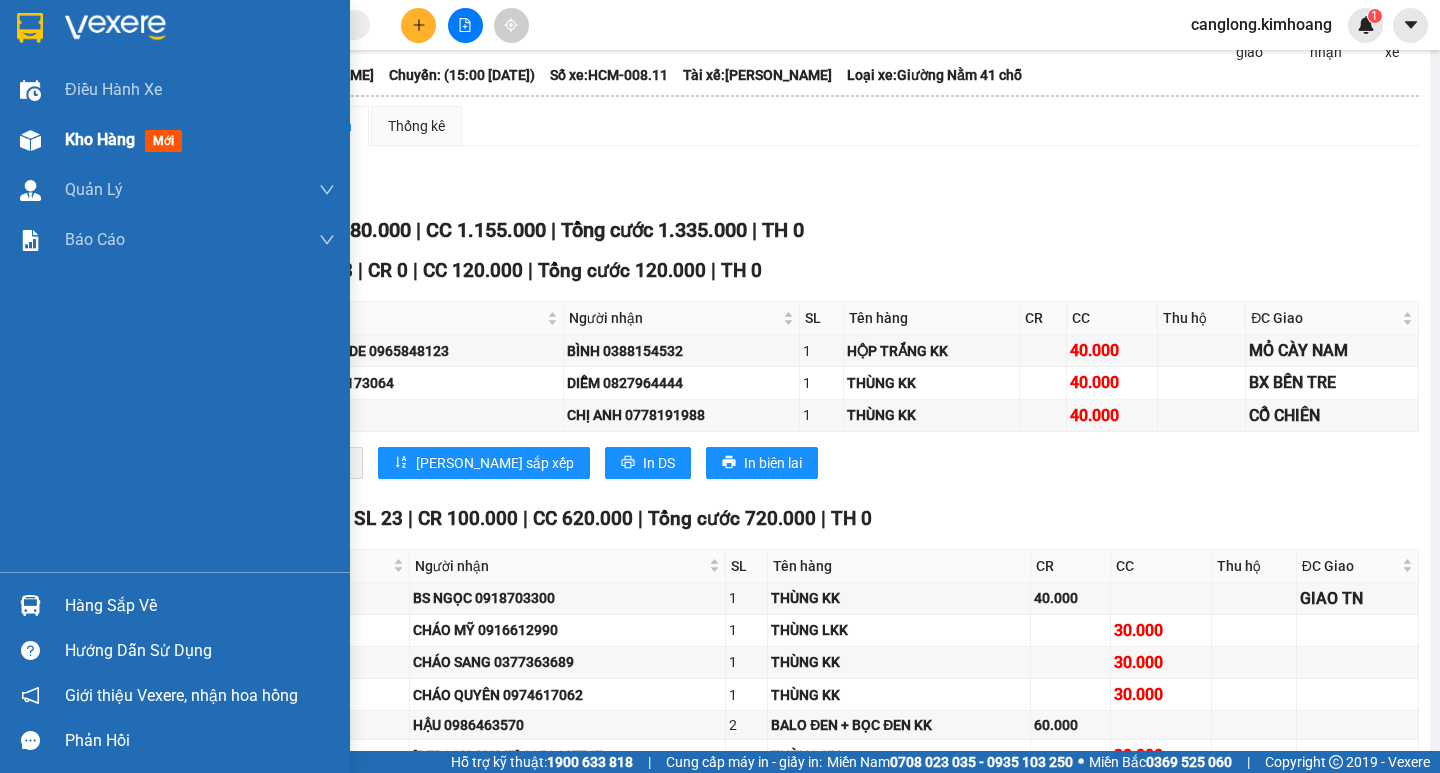 click at bounding box center [30, 140] 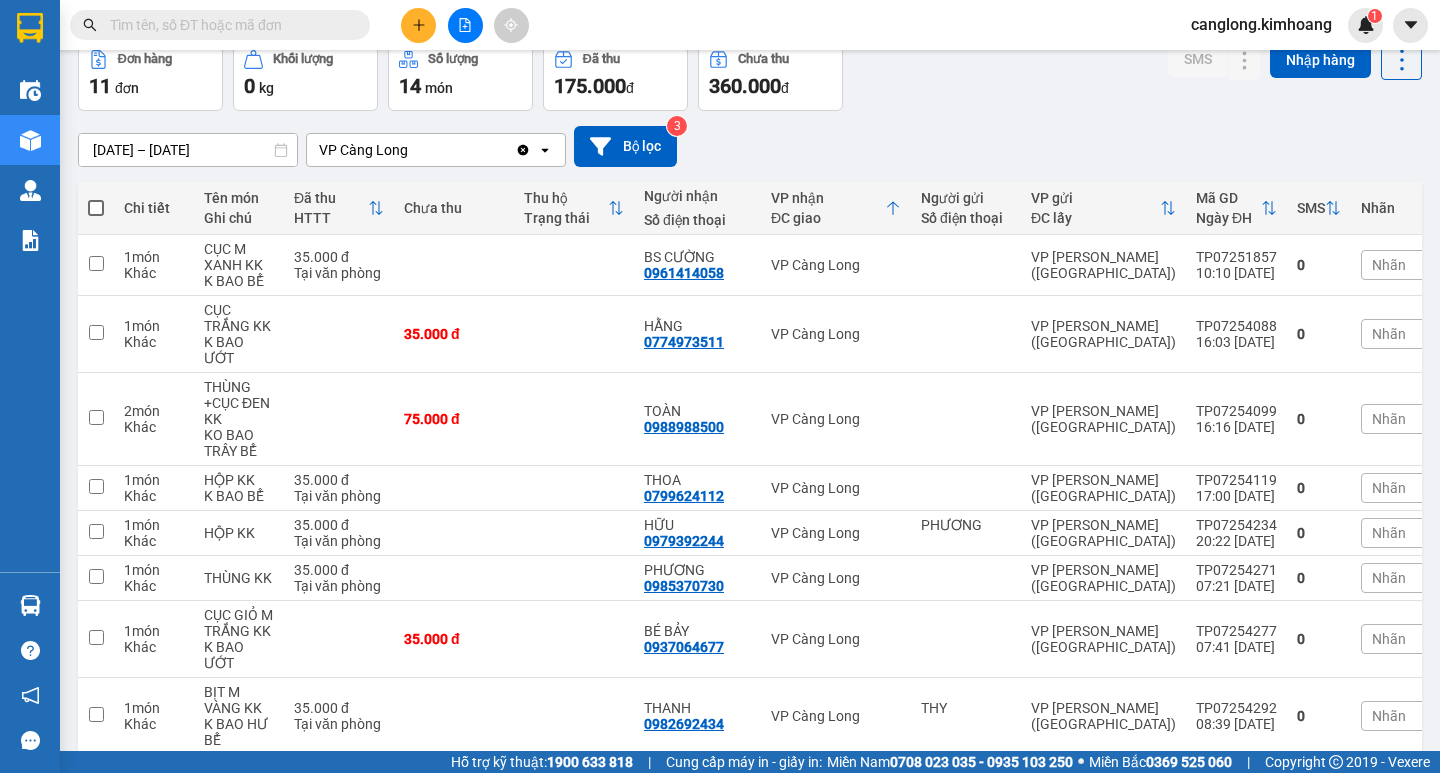 click at bounding box center [228, 25] 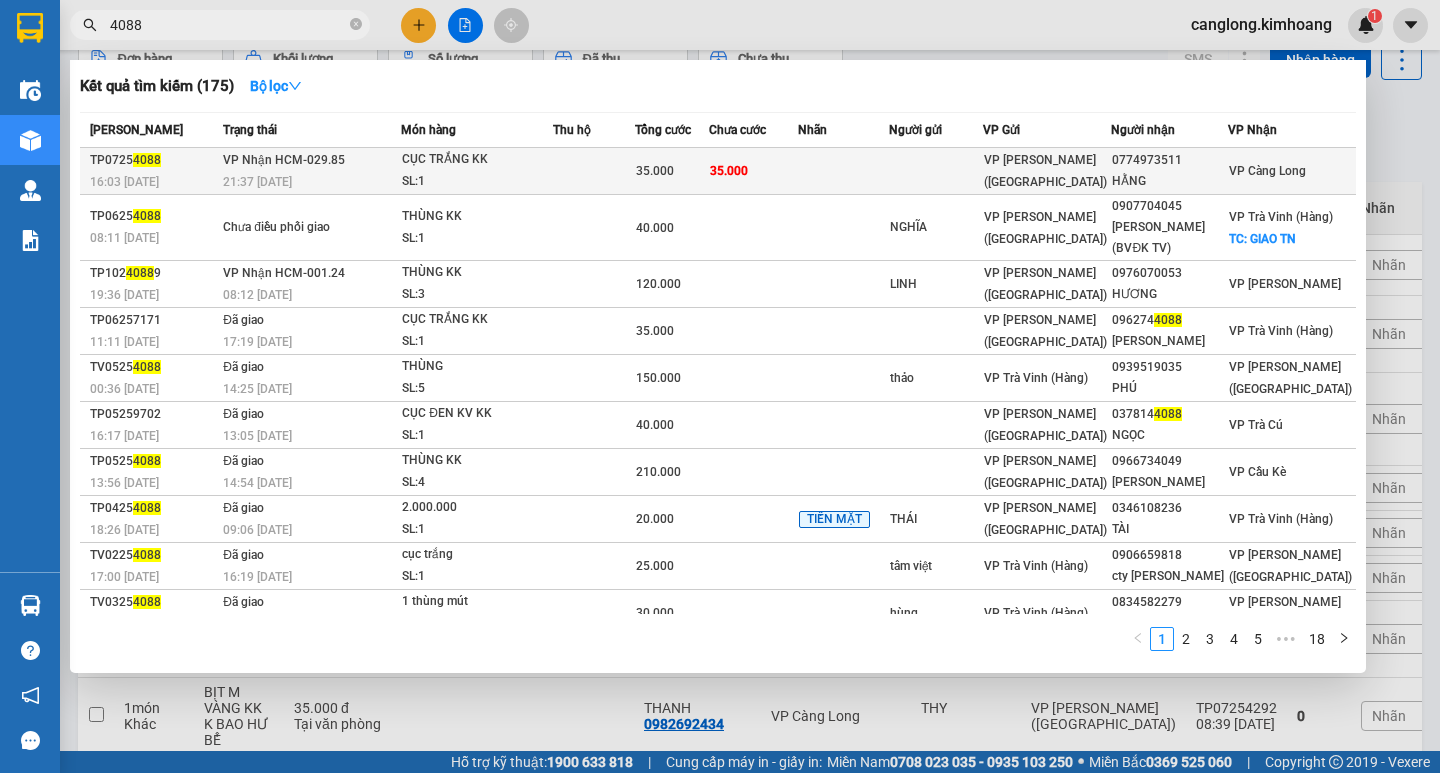 type on "4088" 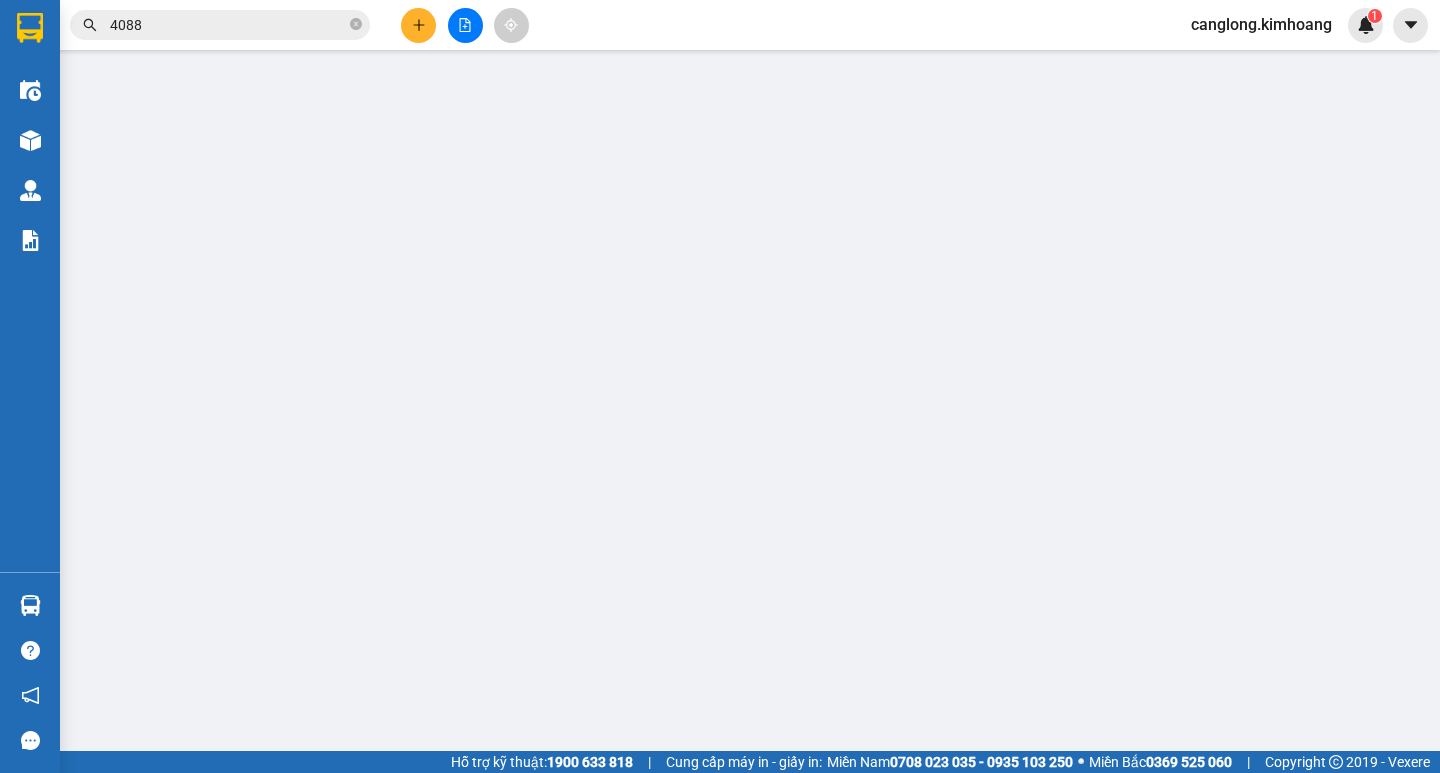 scroll, scrollTop: 0, scrollLeft: 0, axis: both 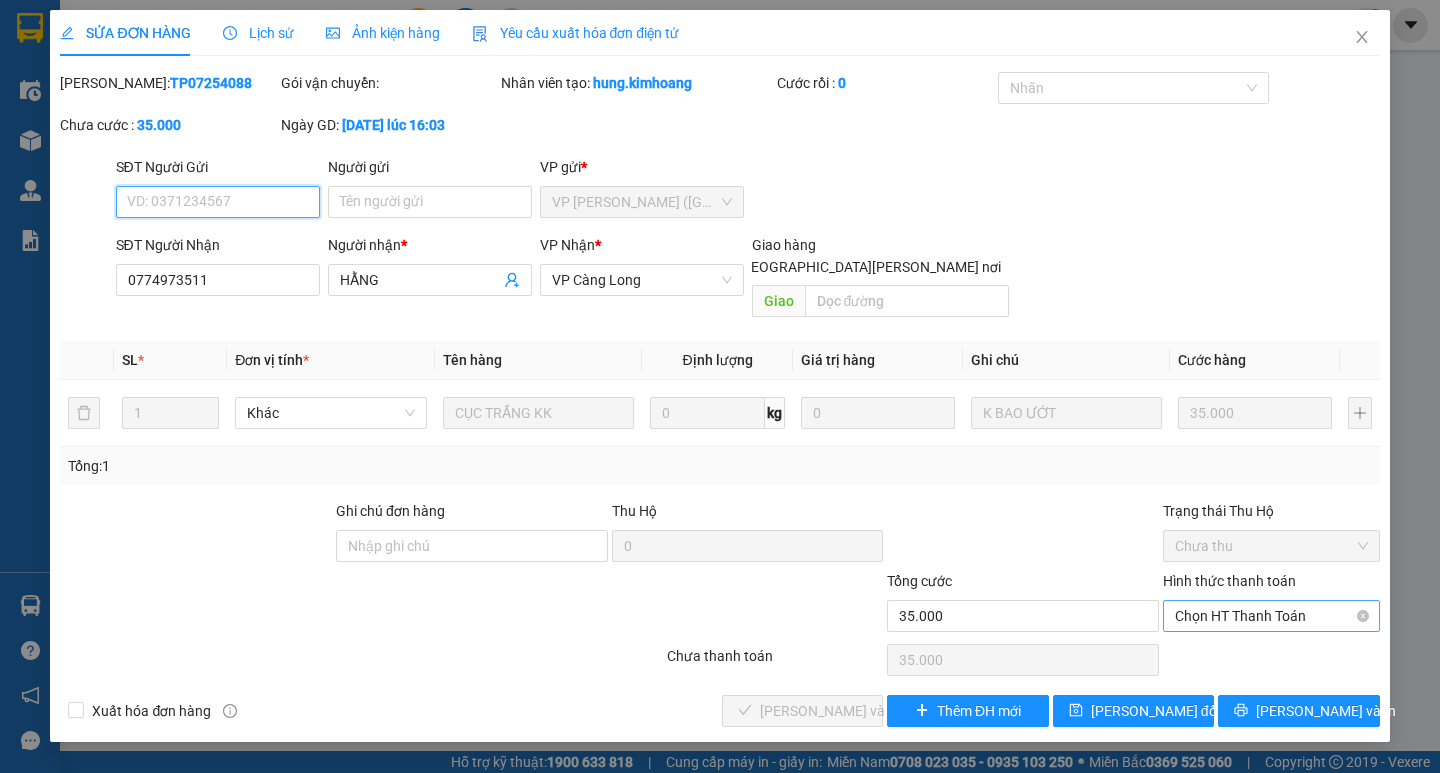 click on "Chọn HT Thanh Toán" at bounding box center [1271, 616] 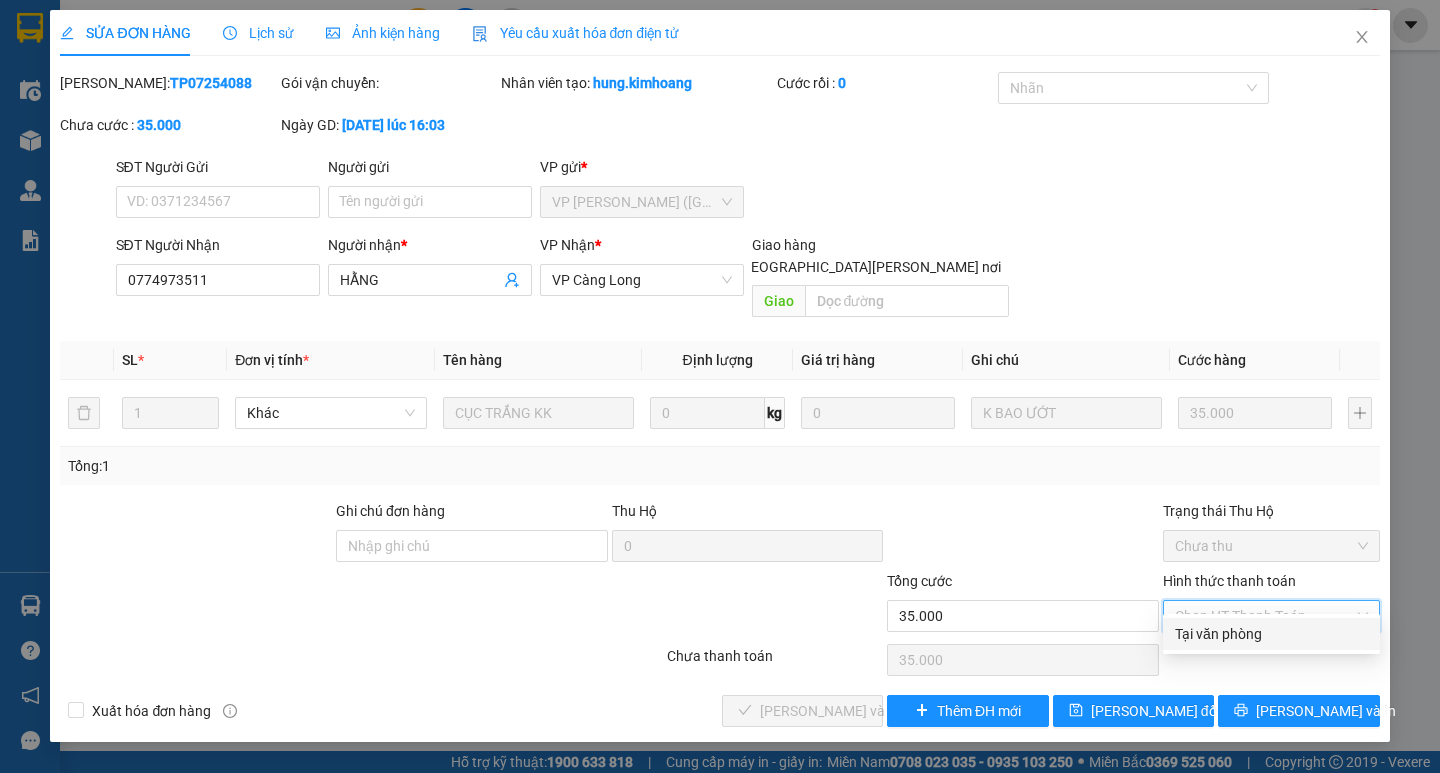 drag, startPoint x: 1247, startPoint y: 629, endPoint x: 1148, endPoint y: 630, distance: 99.00505 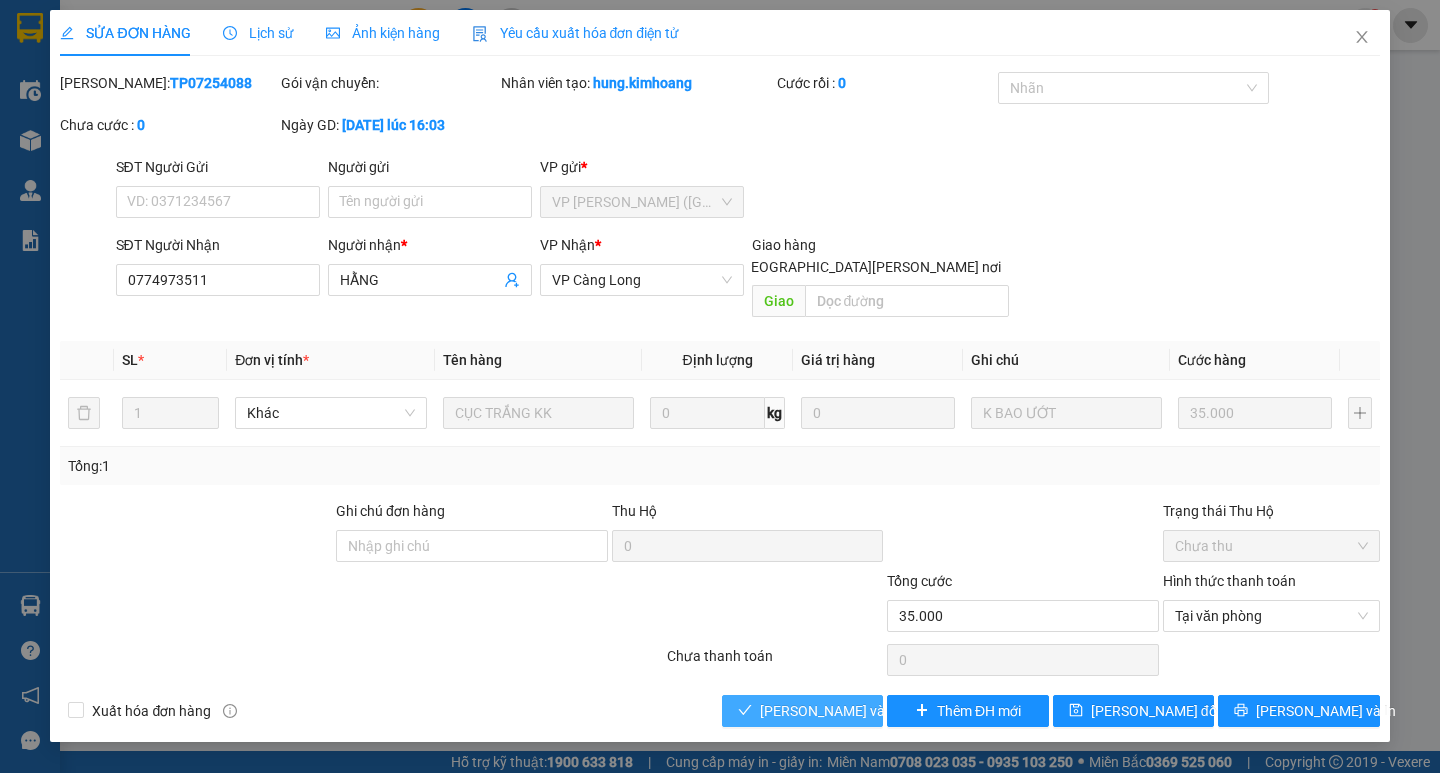 click on "[PERSON_NAME] và [PERSON_NAME] hàng" at bounding box center (895, 711) 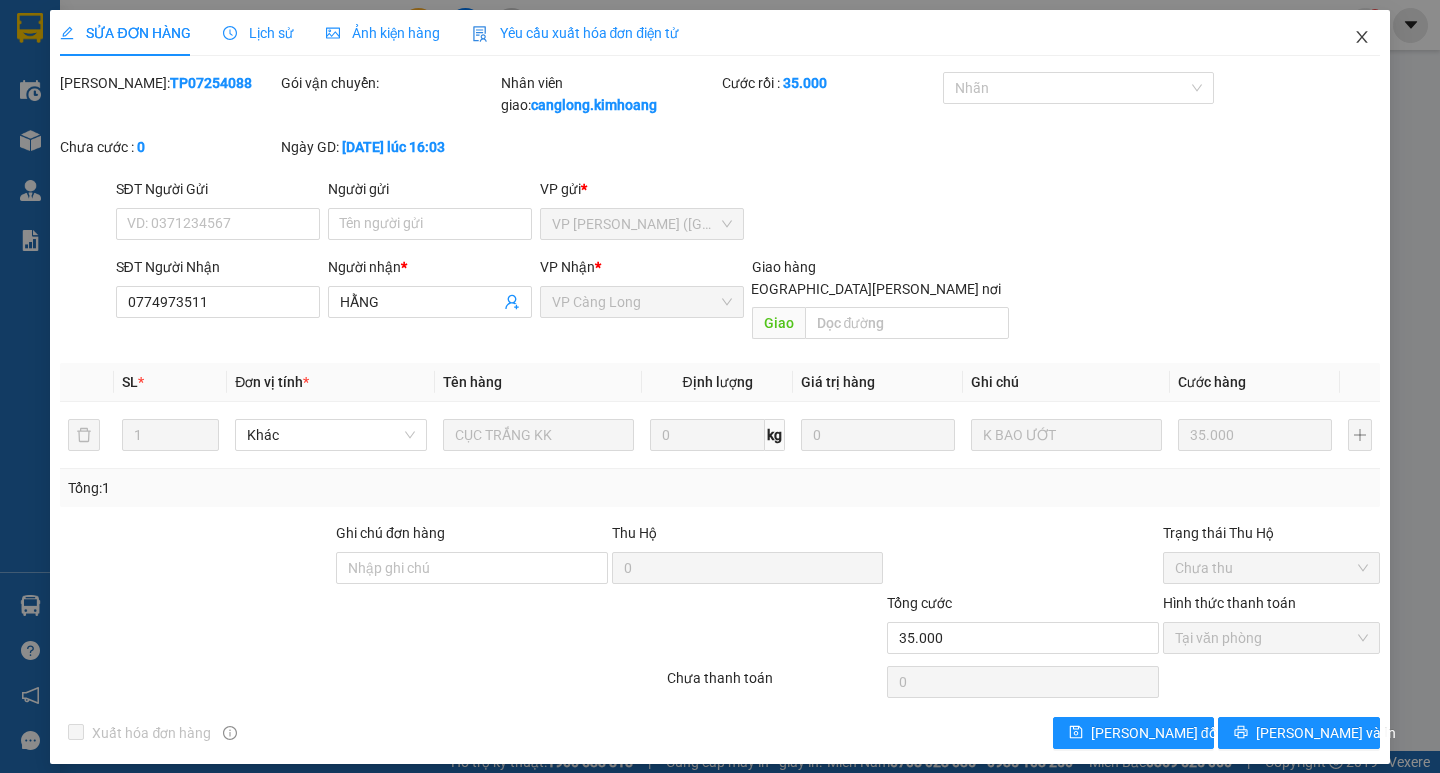 click 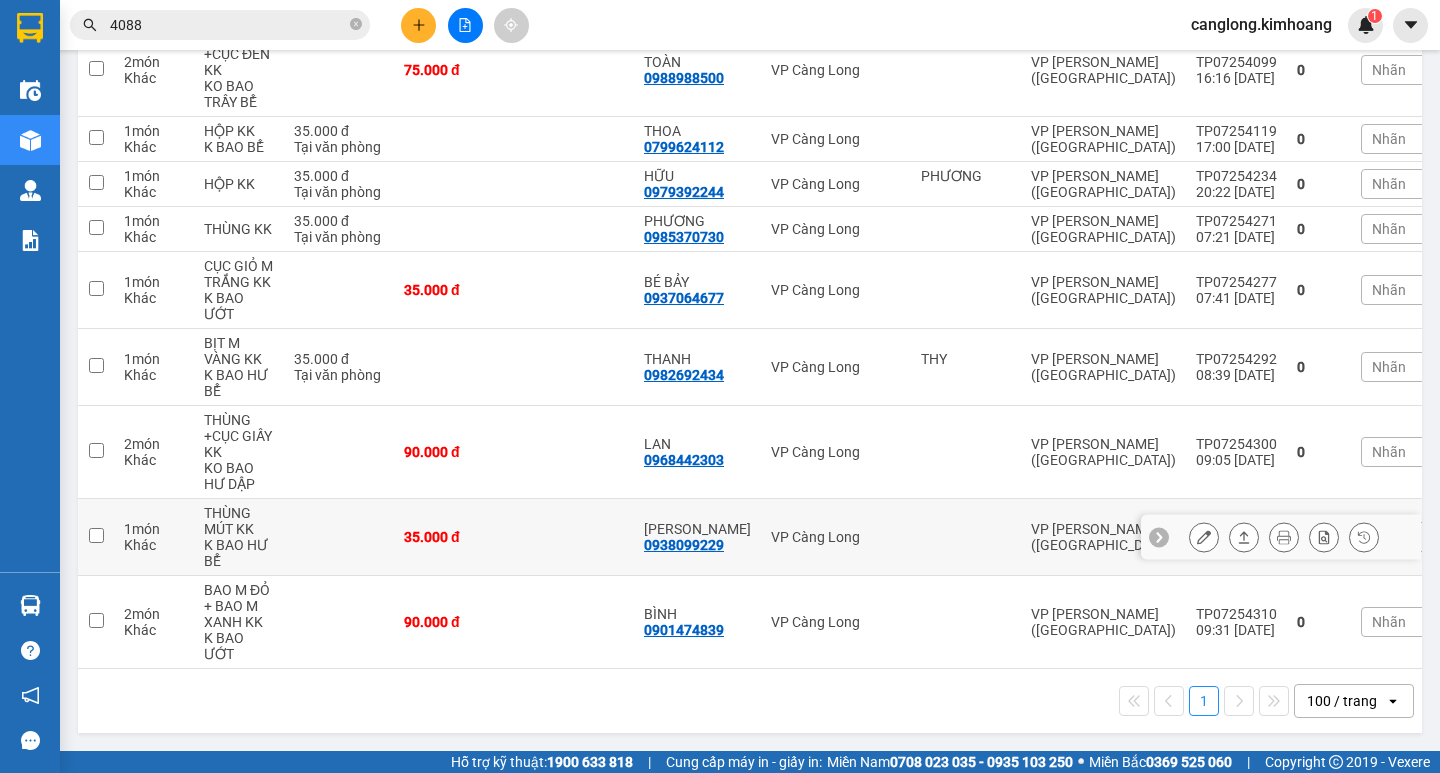 scroll, scrollTop: 396, scrollLeft: 0, axis: vertical 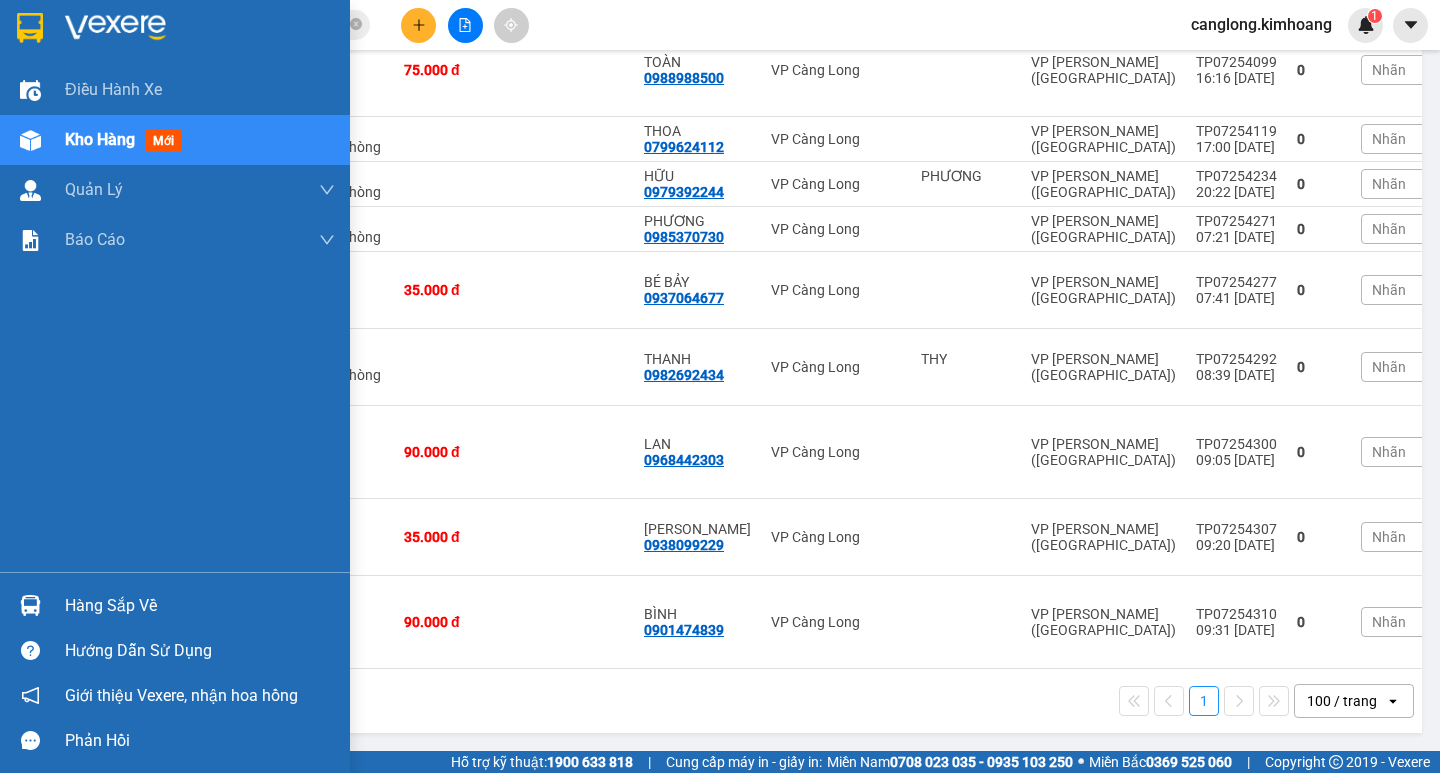 click on "Hàng sắp về" at bounding box center (200, 606) 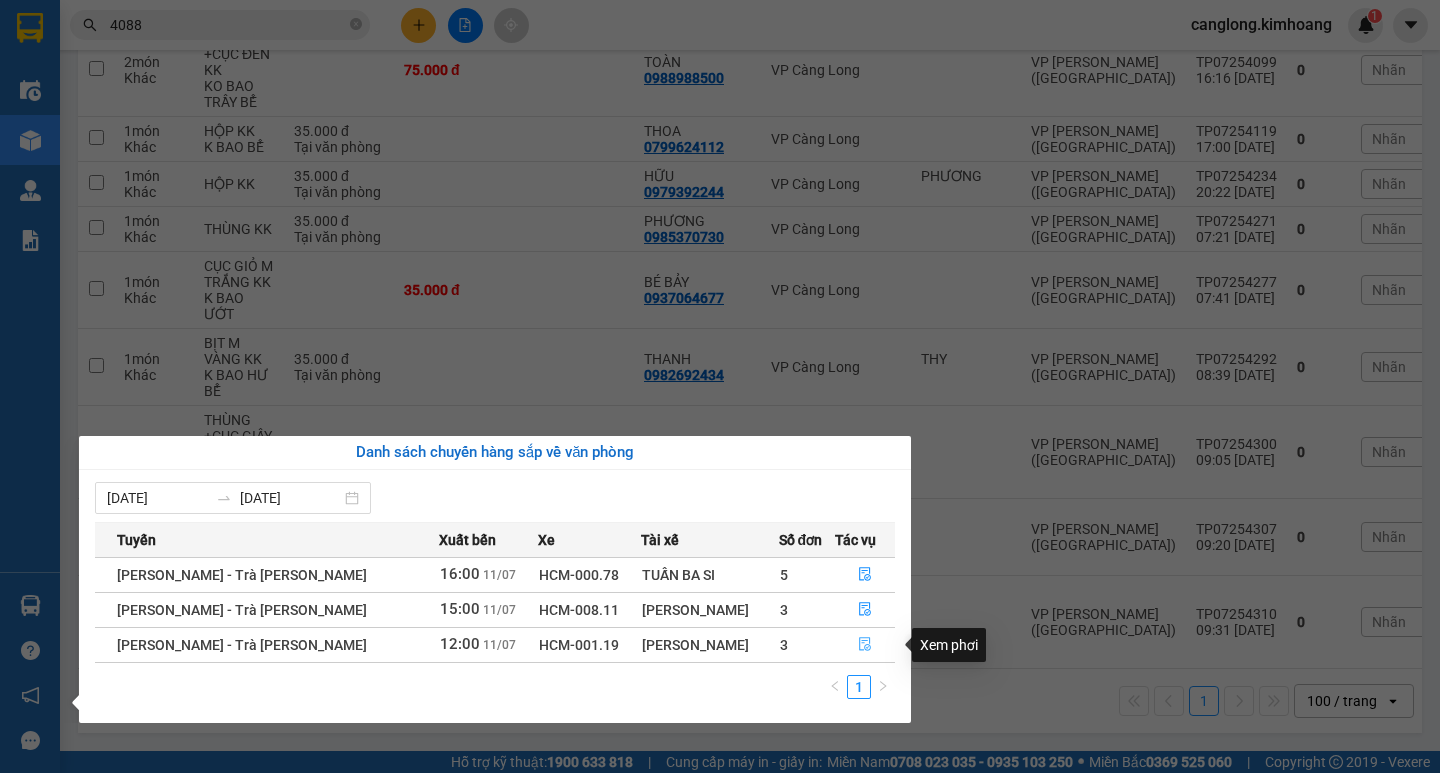 click 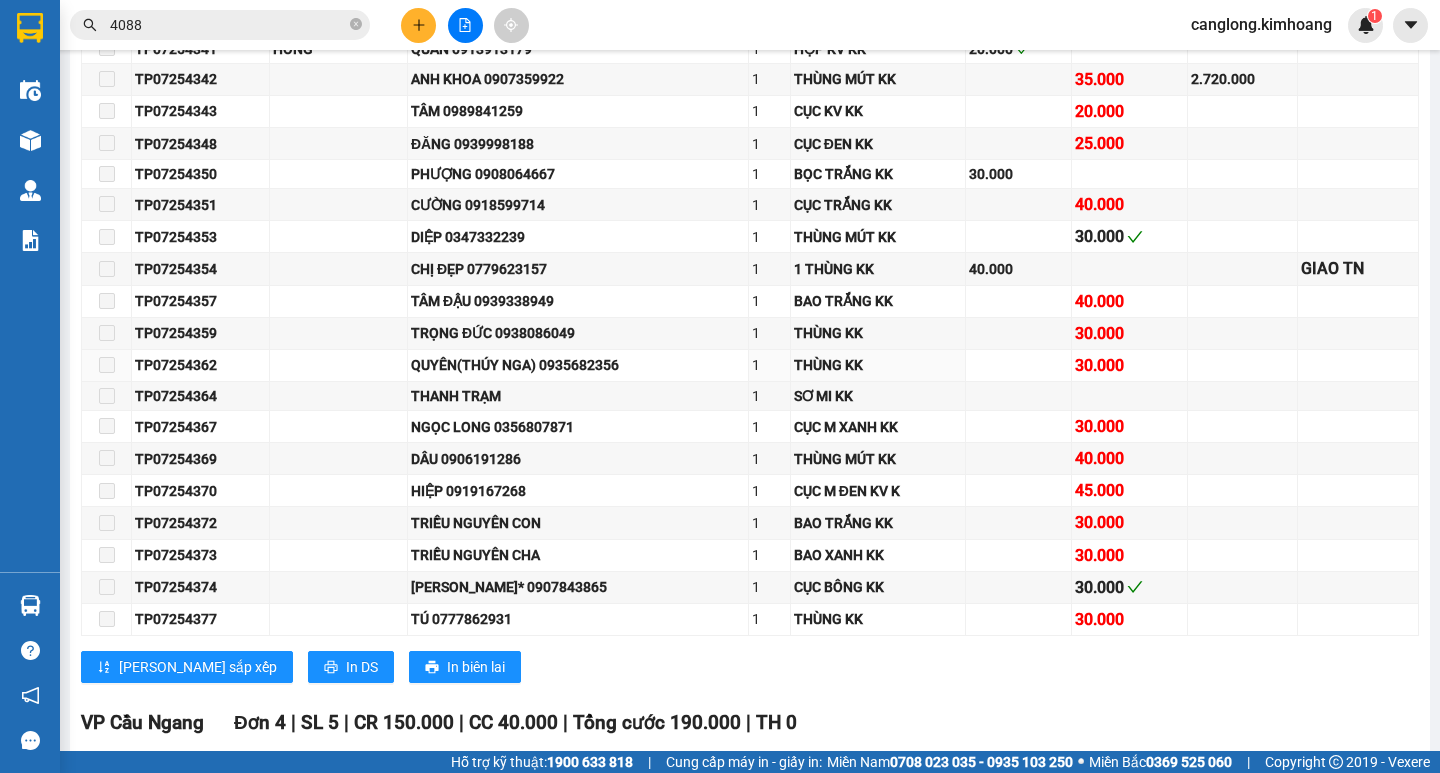 scroll, scrollTop: 900, scrollLeft: 0, axis: vertical 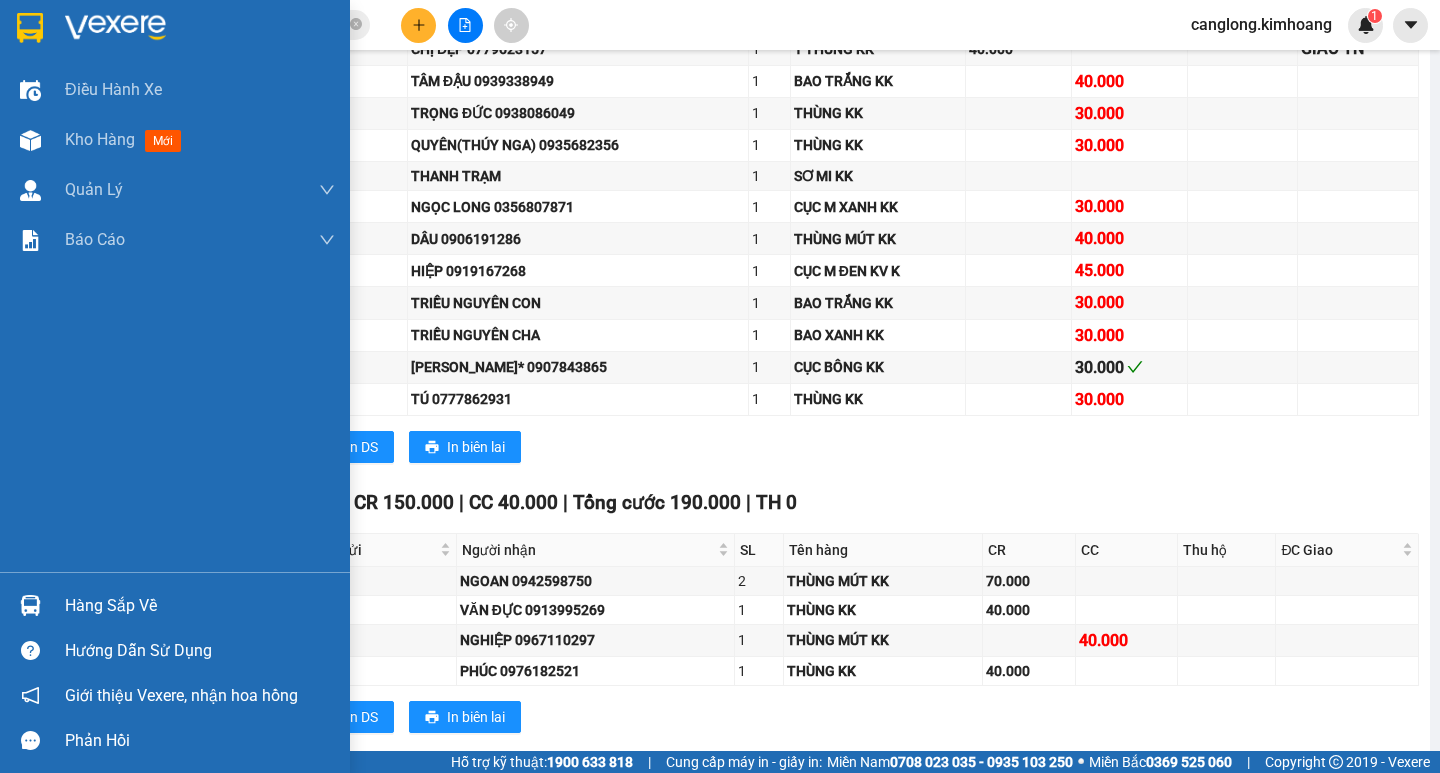 click on "Hàng sắp về" at bounding box center [200, 606] 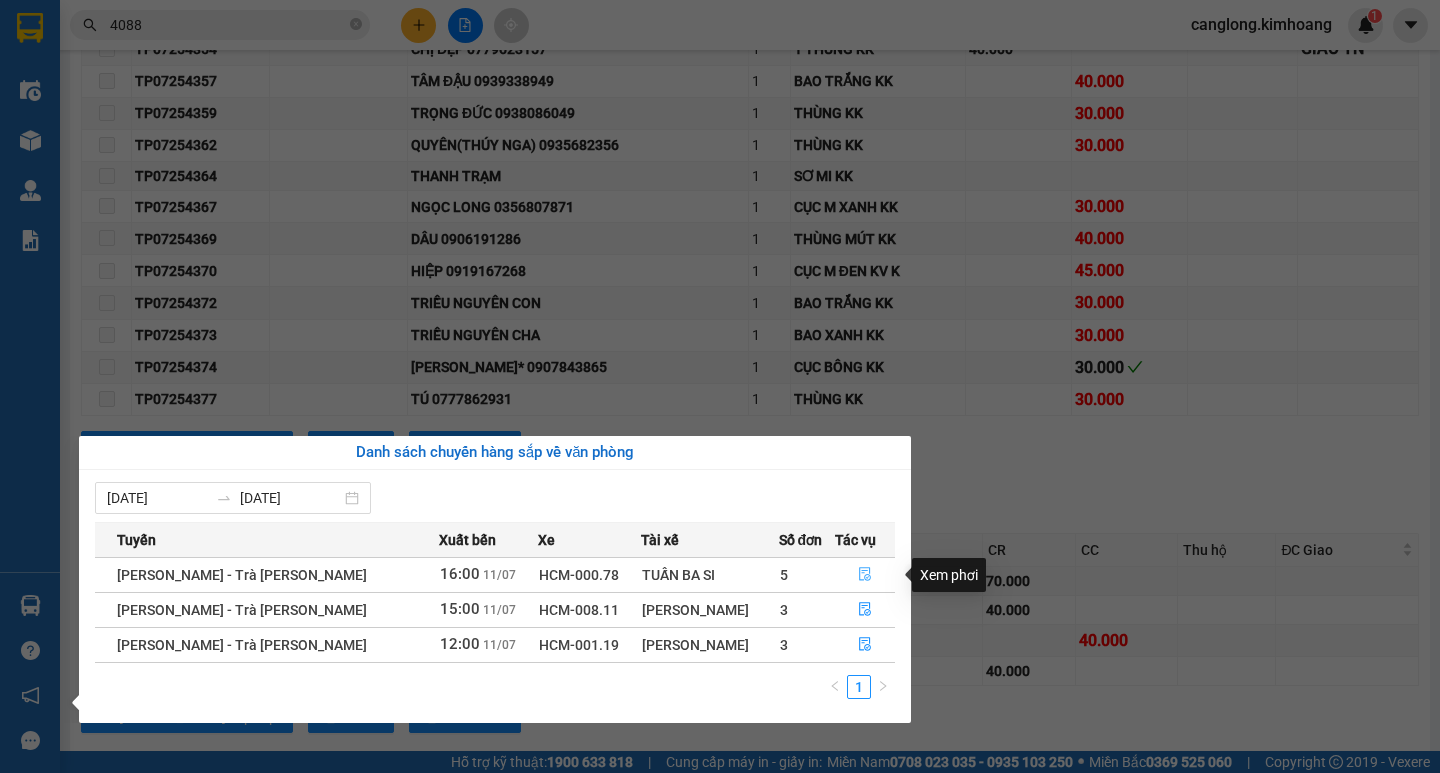 click 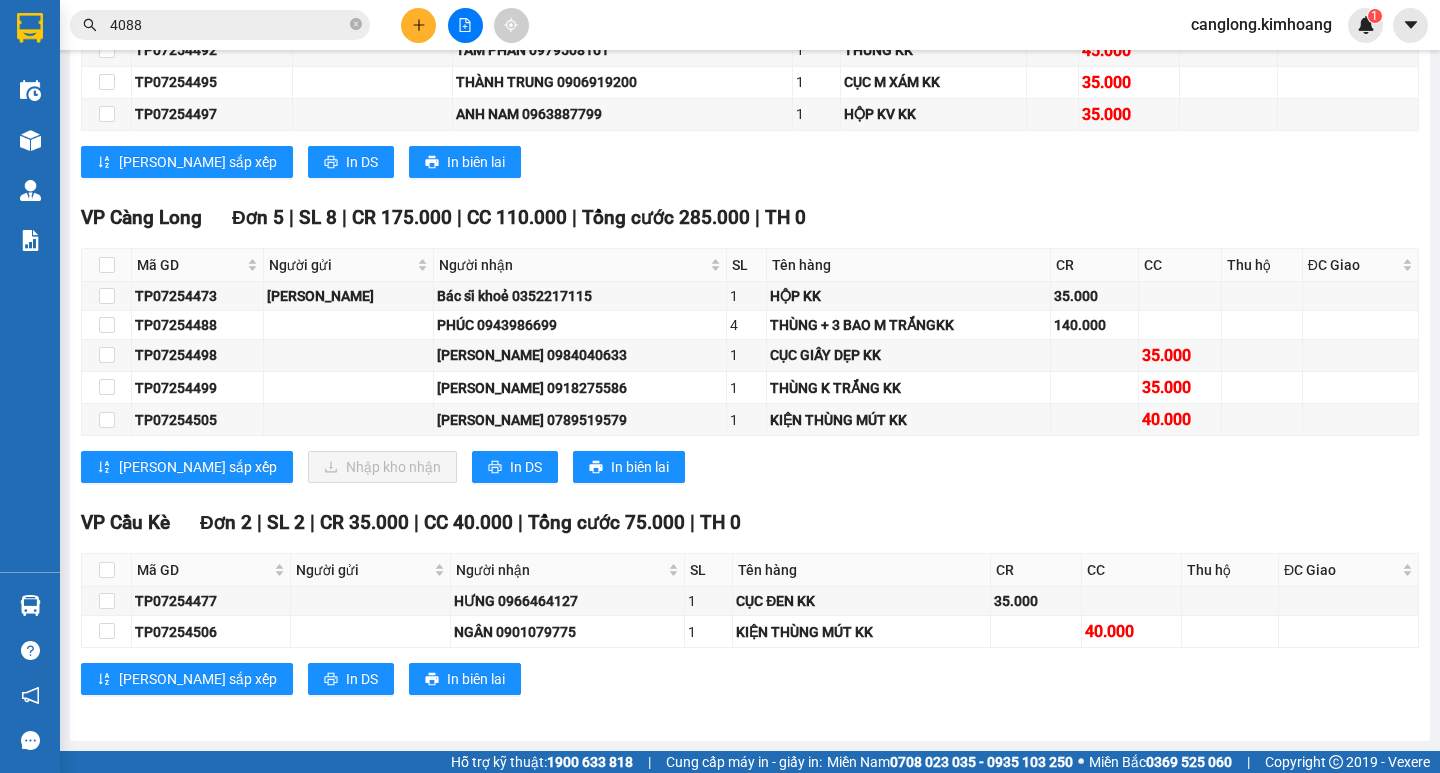 scroll, scrollTop: 1854, scrollLeft: 0, axis: vertical 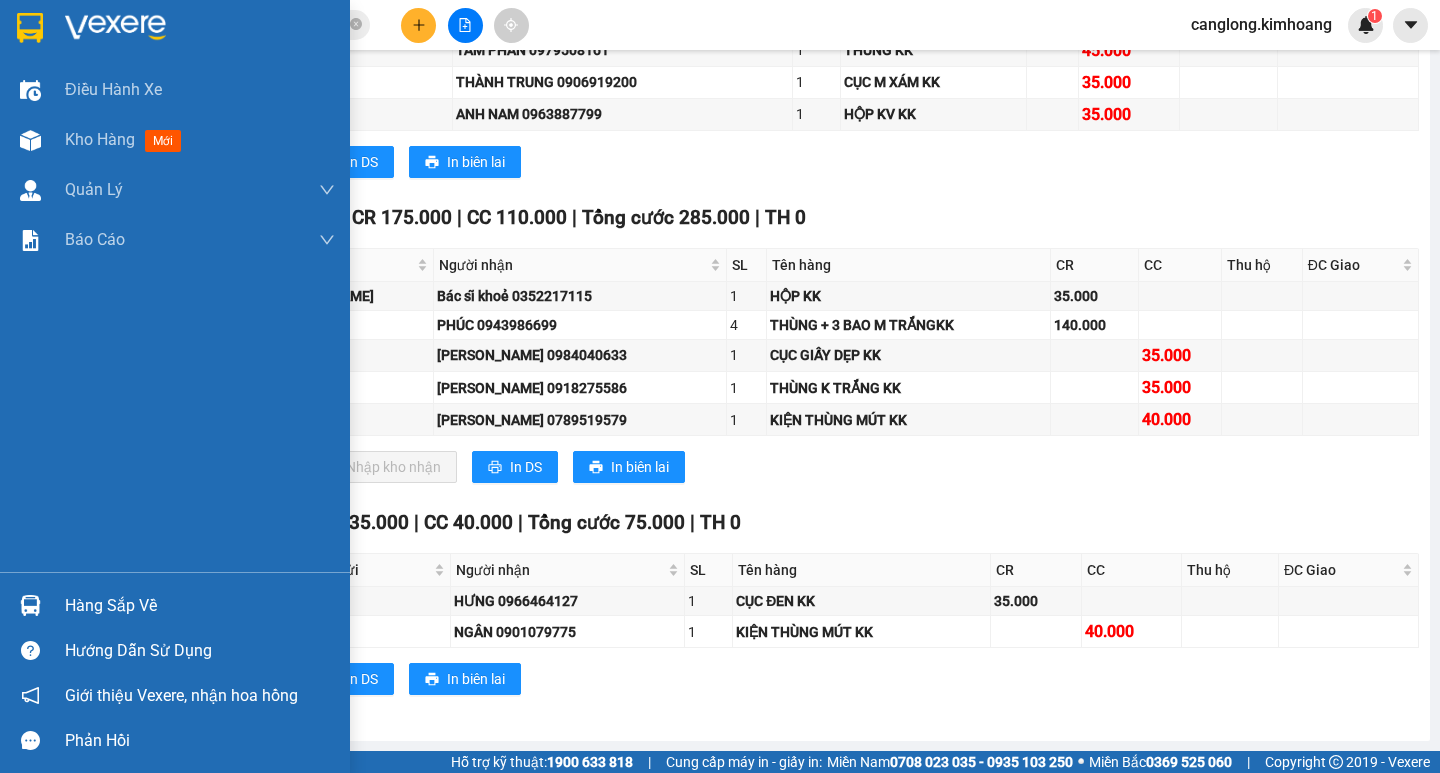 click on "Hàng sắp về" at bounding box center (200, 606) 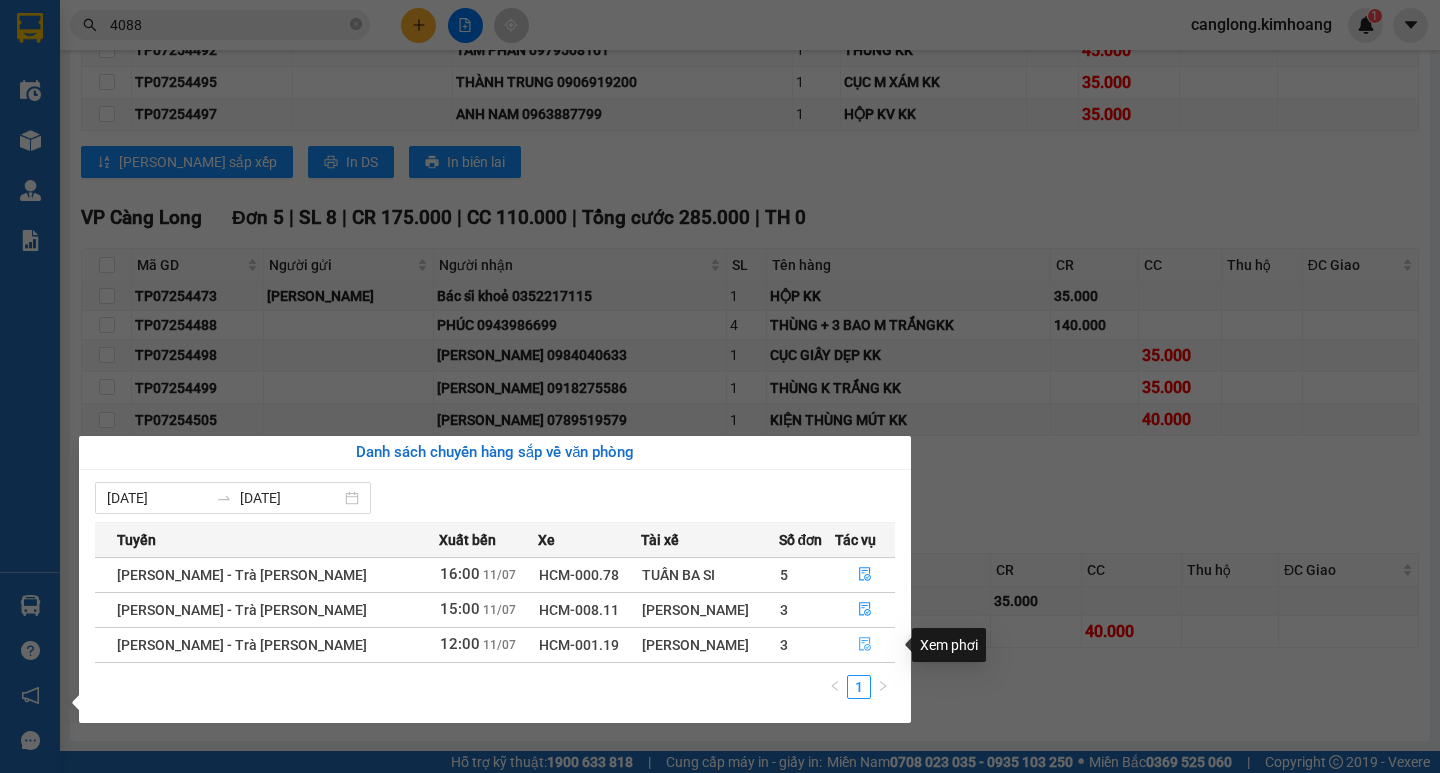 click 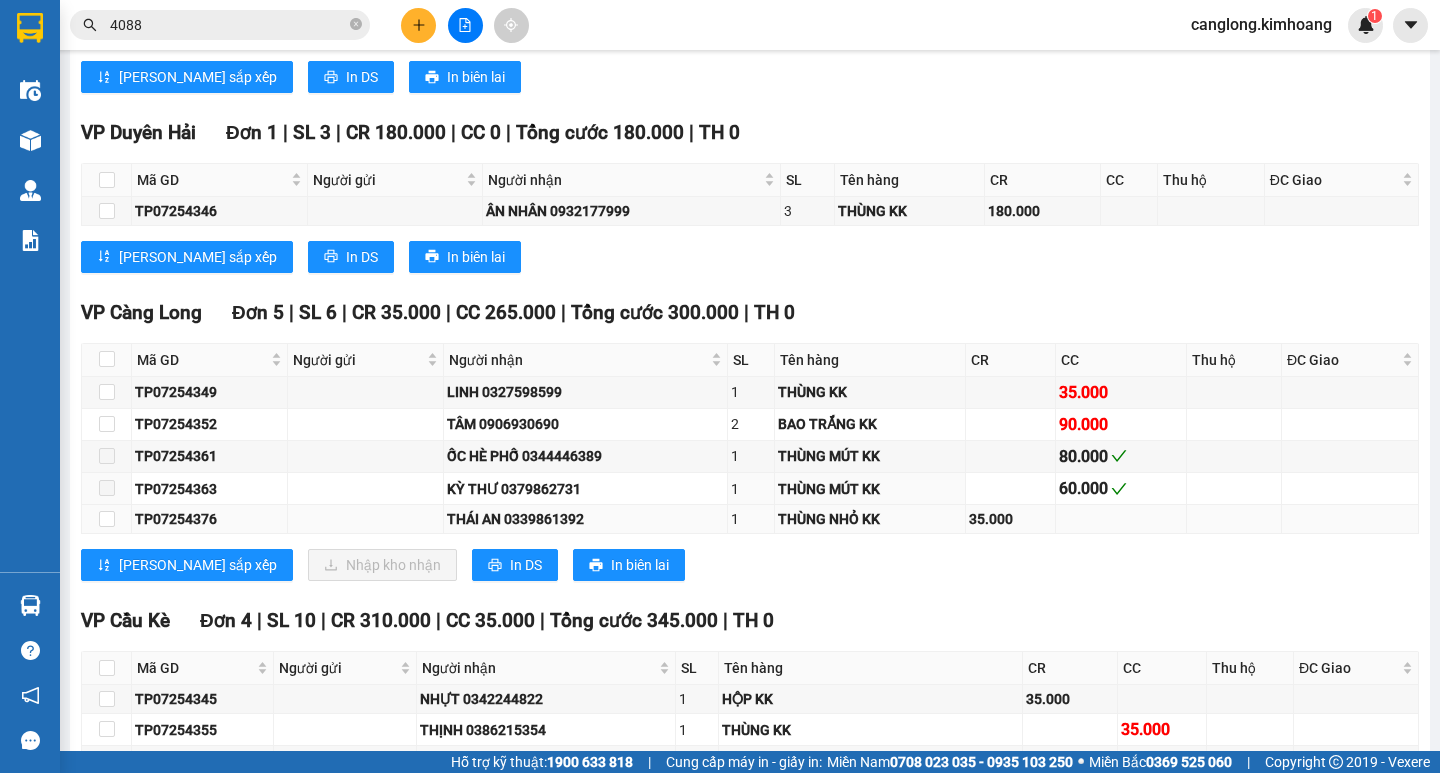 scroll, scrollTop: 1854, scrollLeft: 0, axis: vertical 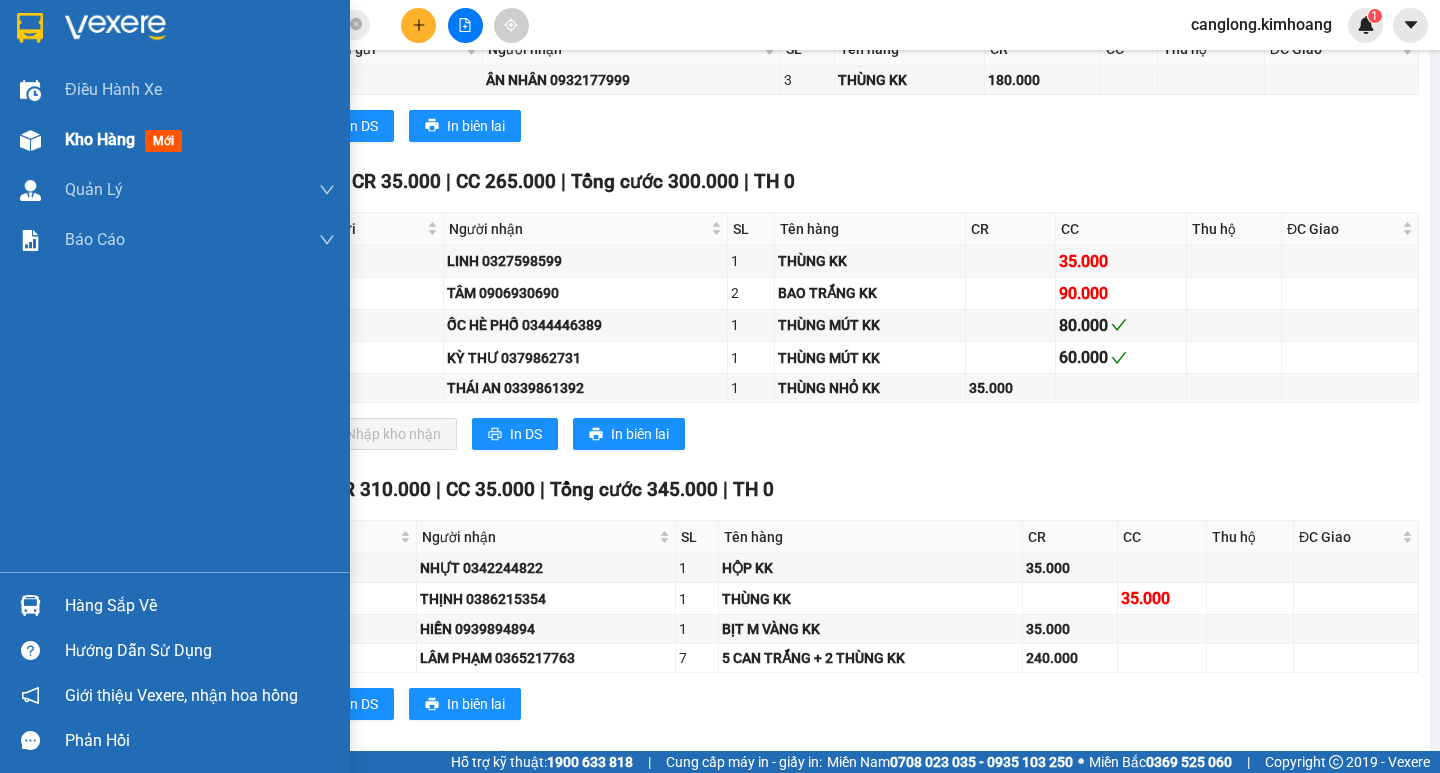 click on "Kho hàng" at bounding box center [100, 139] 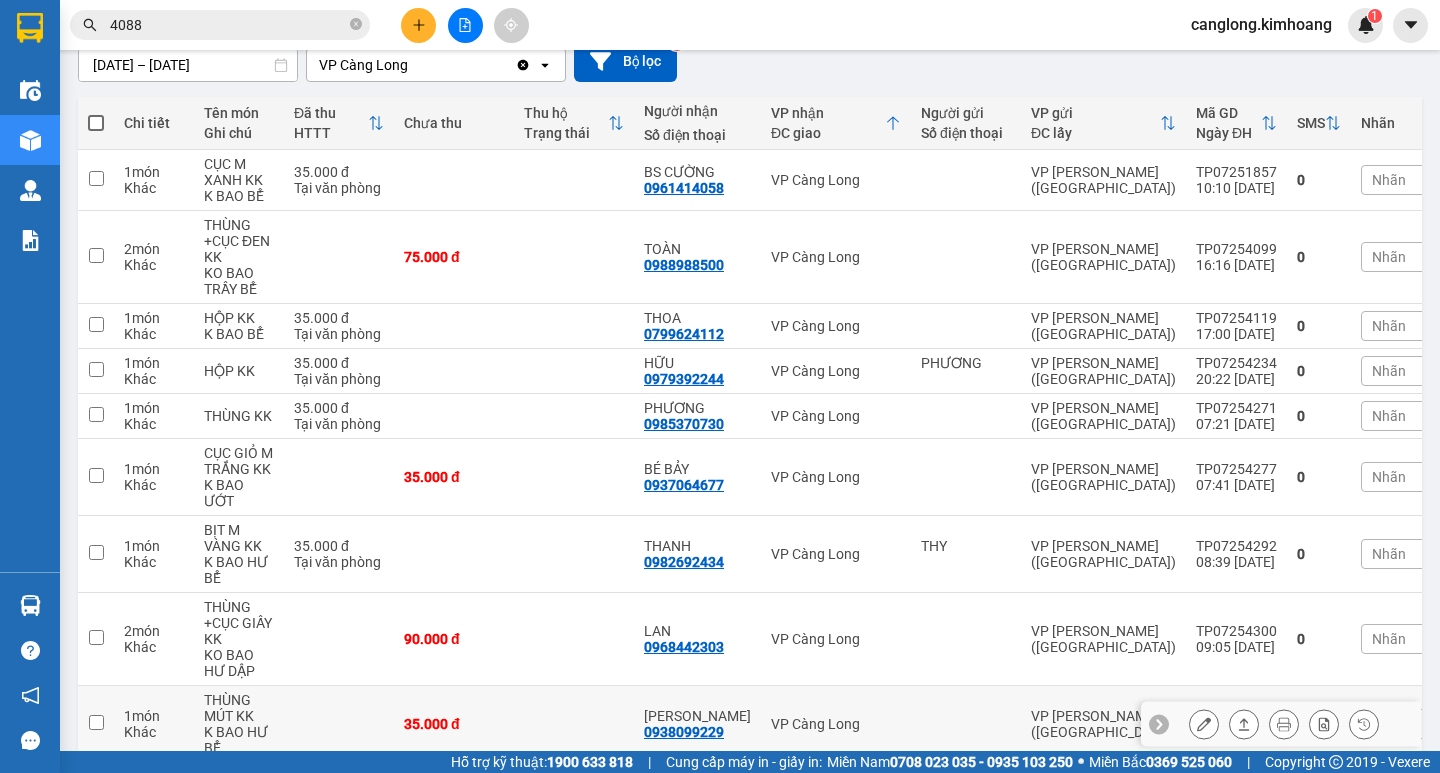 scroll, scrollTop: 96, scrollLeft: 0, axis: vertical 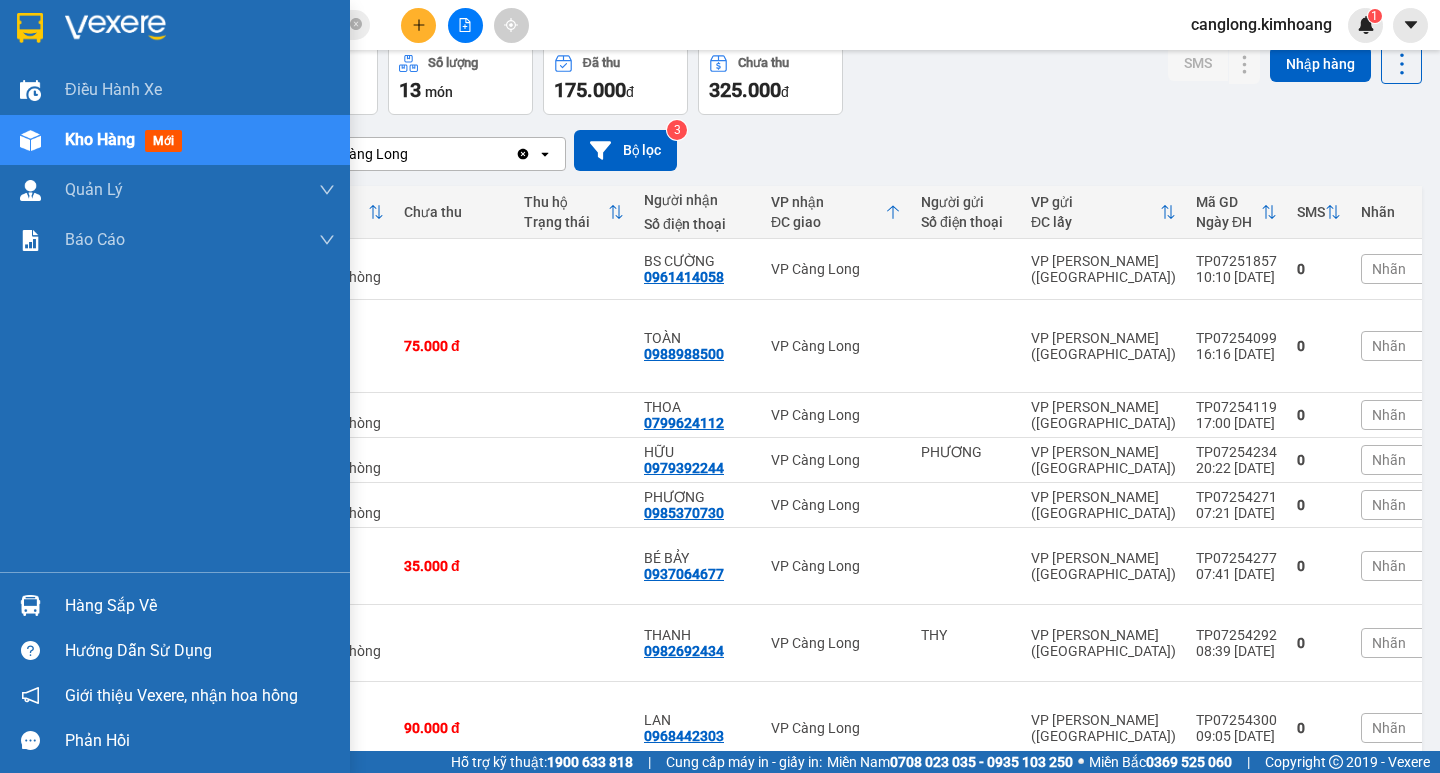 click on "Hàng sắp về" at bounding box center (200, 606) 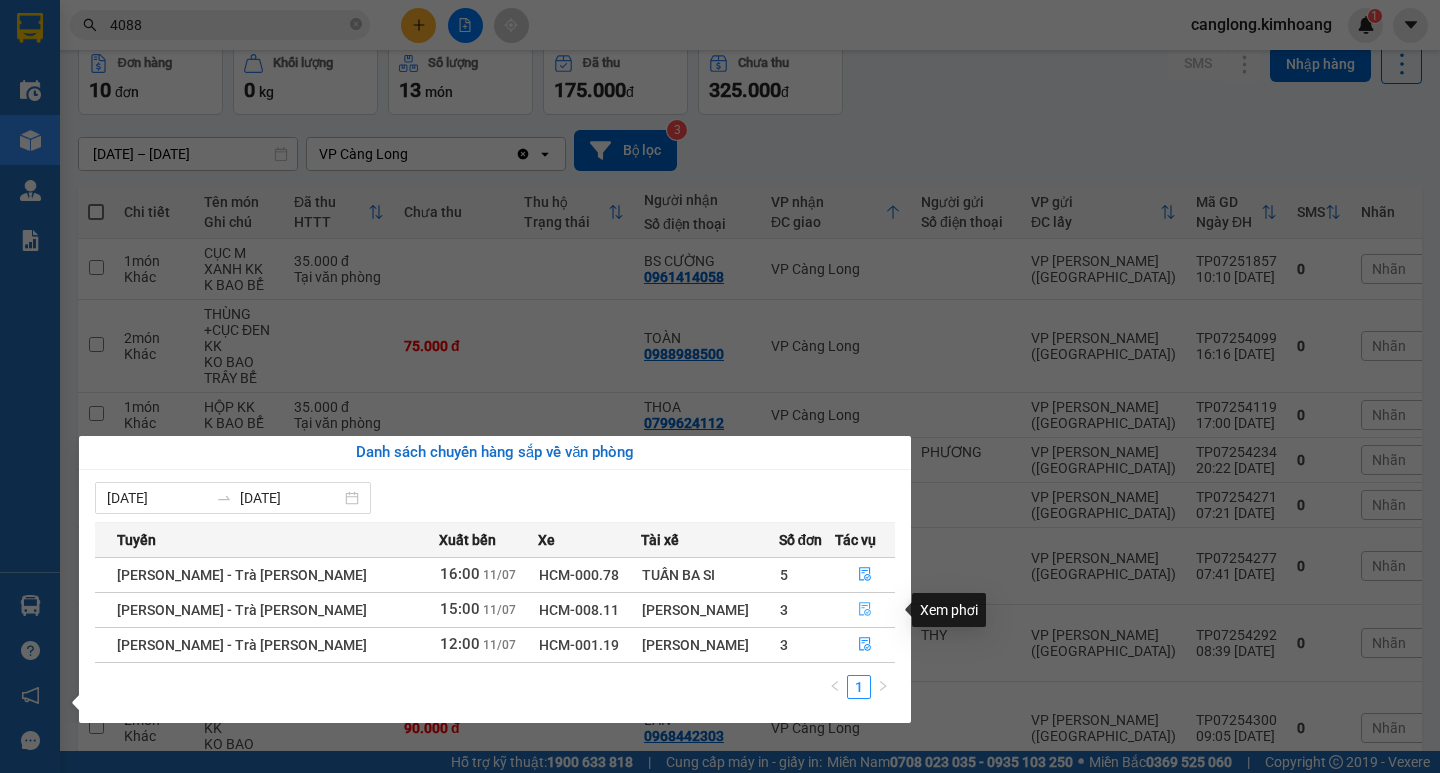 click at bounding box center [865, 610] 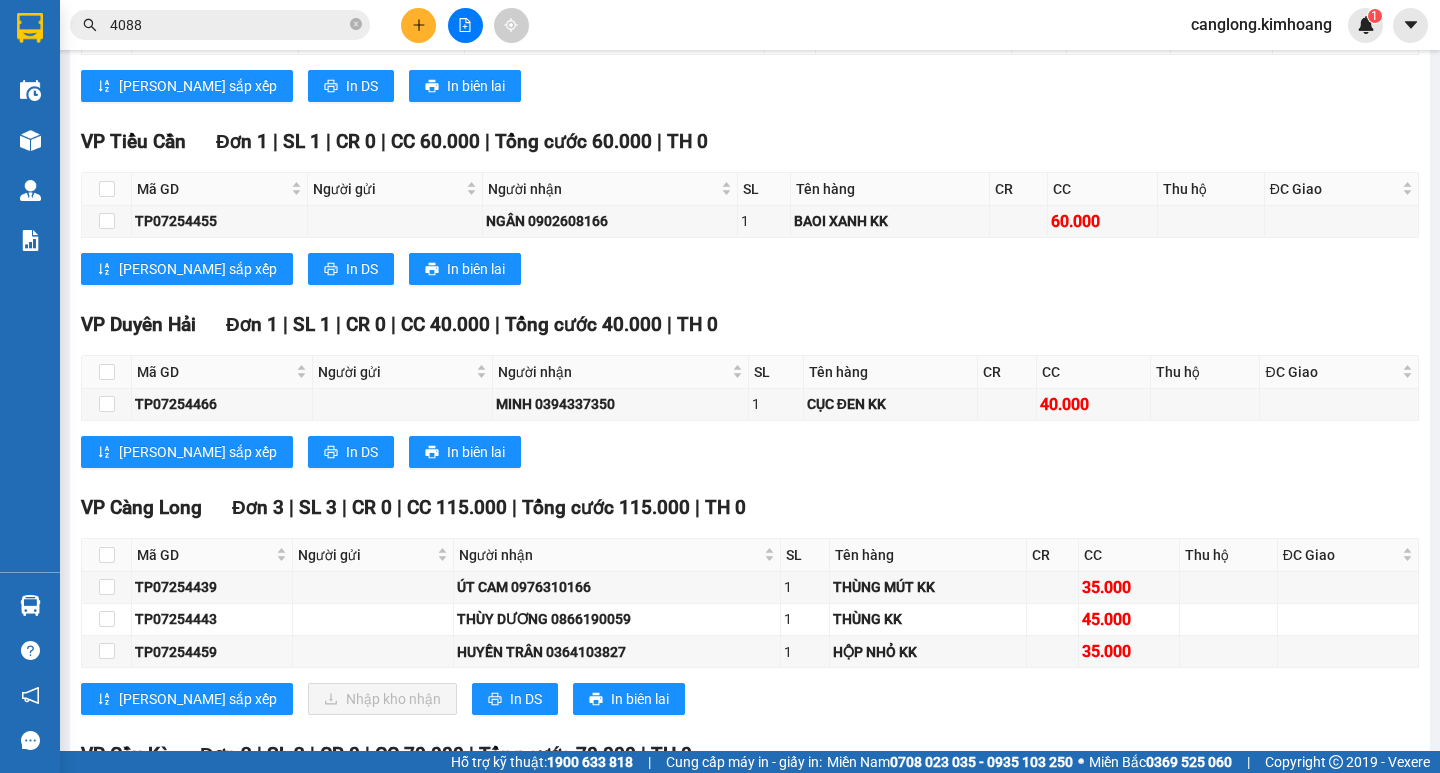 scroll, scrollTop: 1600, scrollLeft: 0, axis: vertical 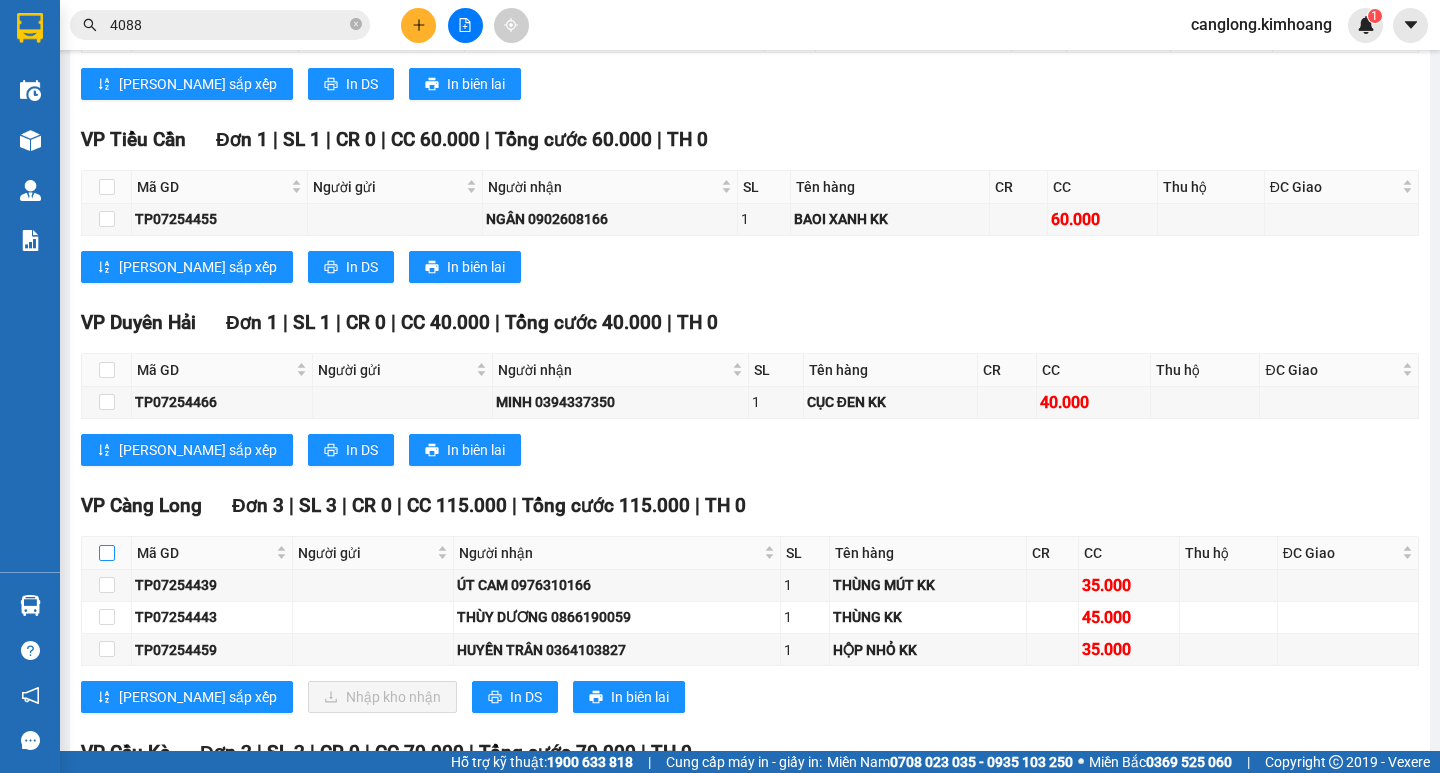 click at bounding box center (107, 553) 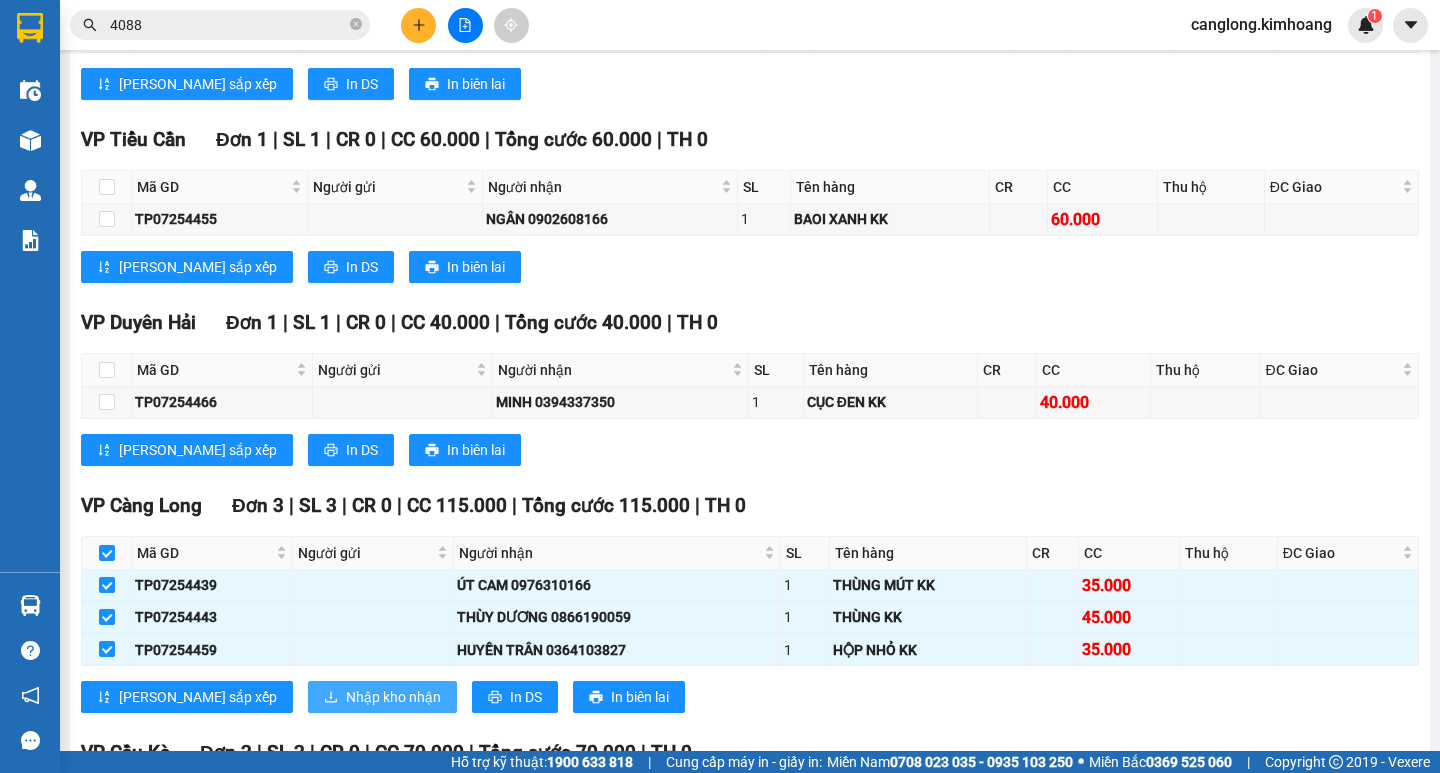 click on "Nhập kho nhận" at bounding box center (393, 697) 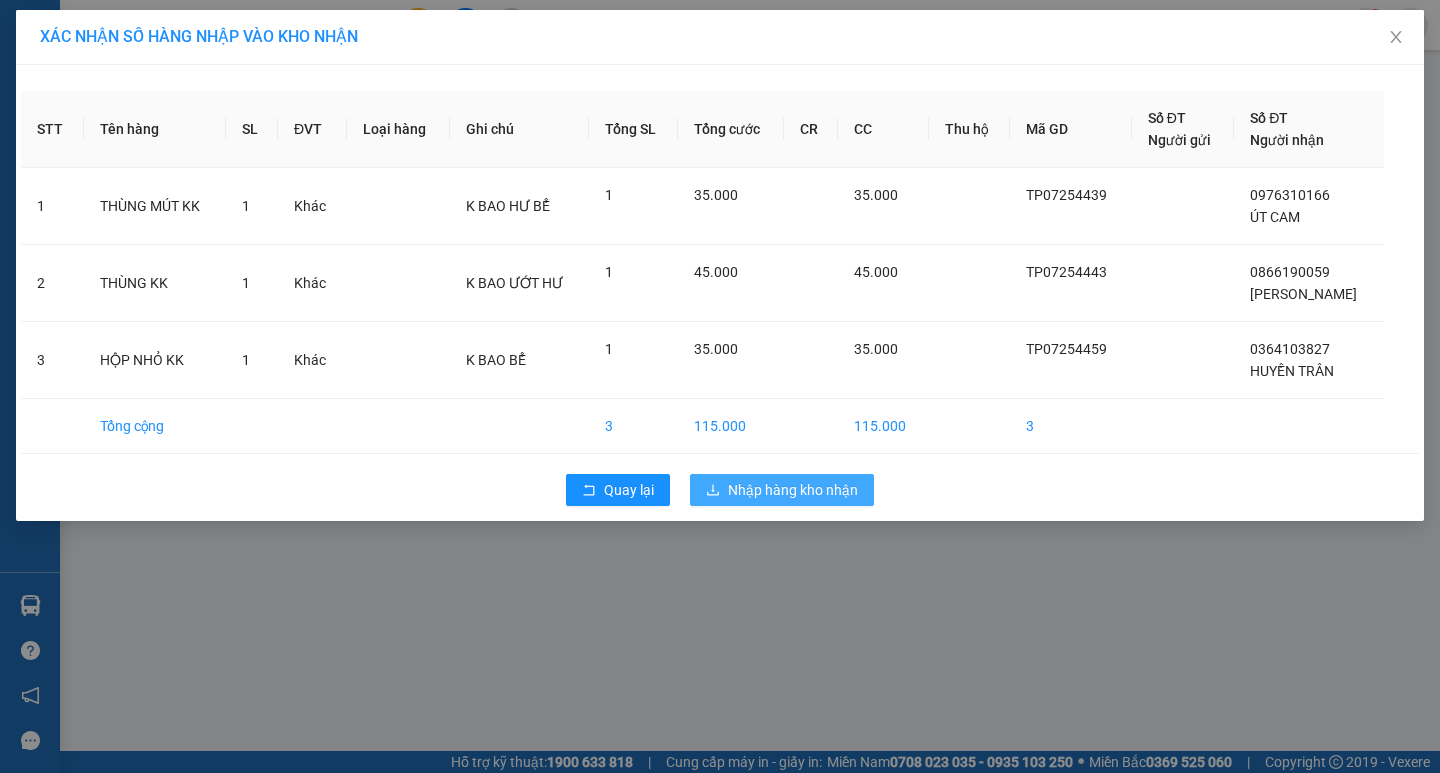 click on "Nhập hàng kho nhận" at bounding box center (793, 490) 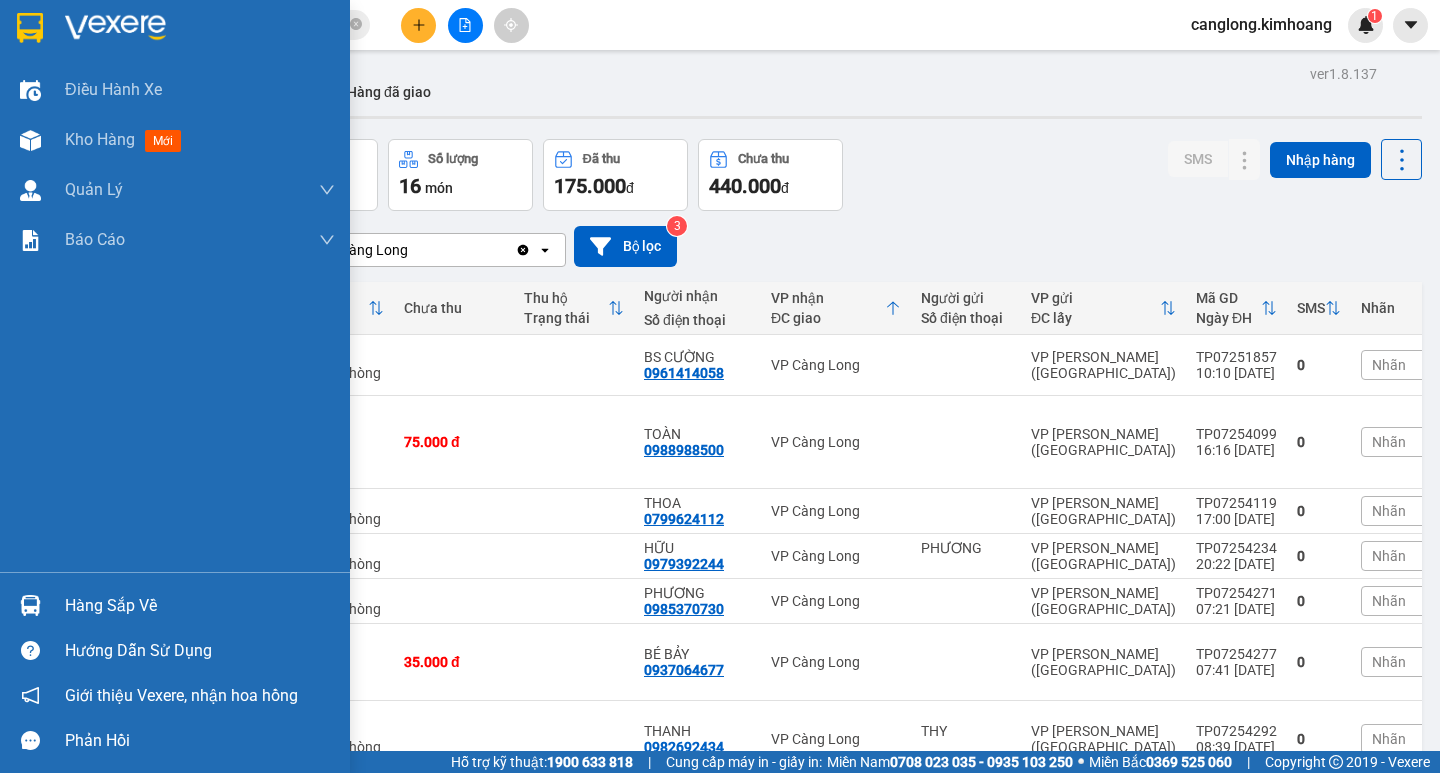 click on "Hàng sắp về" at bounding box center [175, 605] 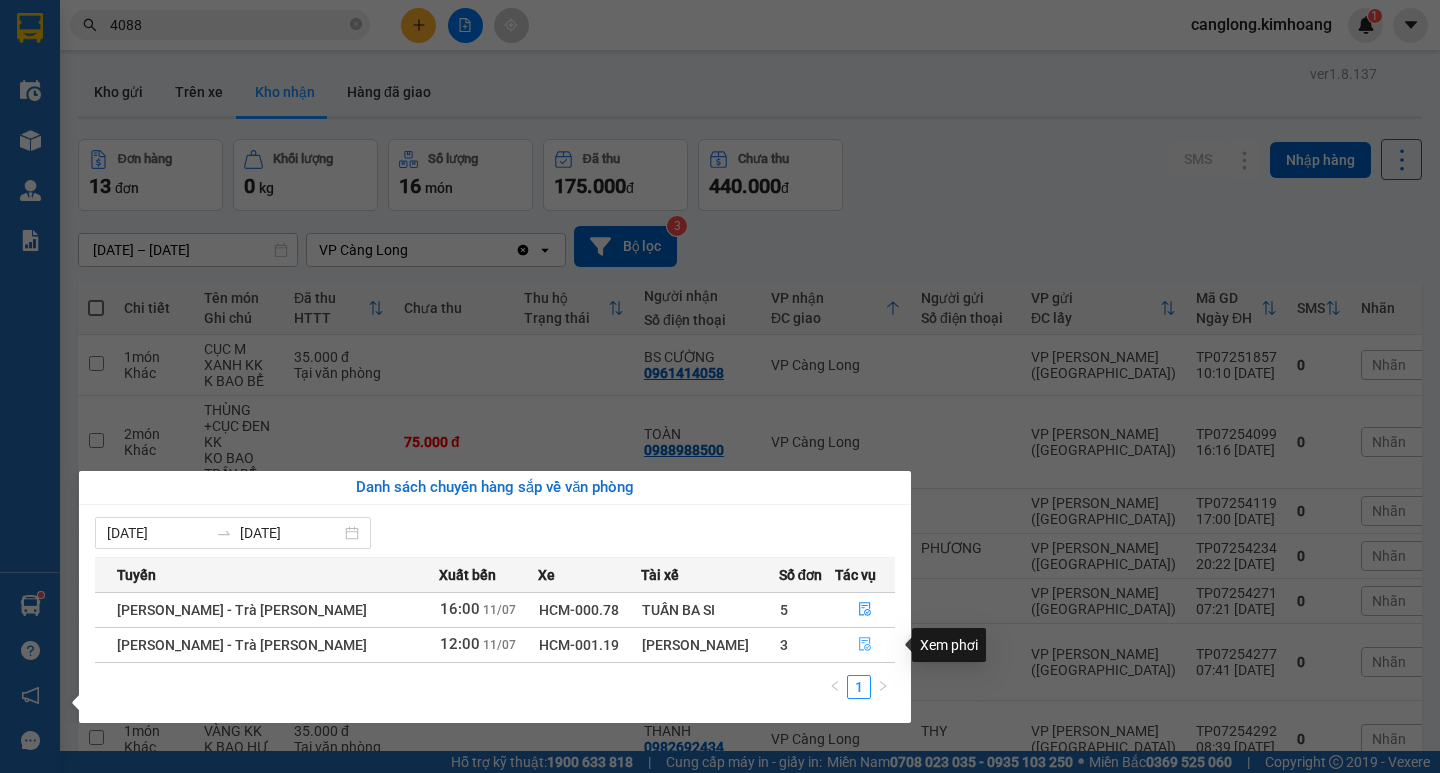 click at bounding box center [865, 645] 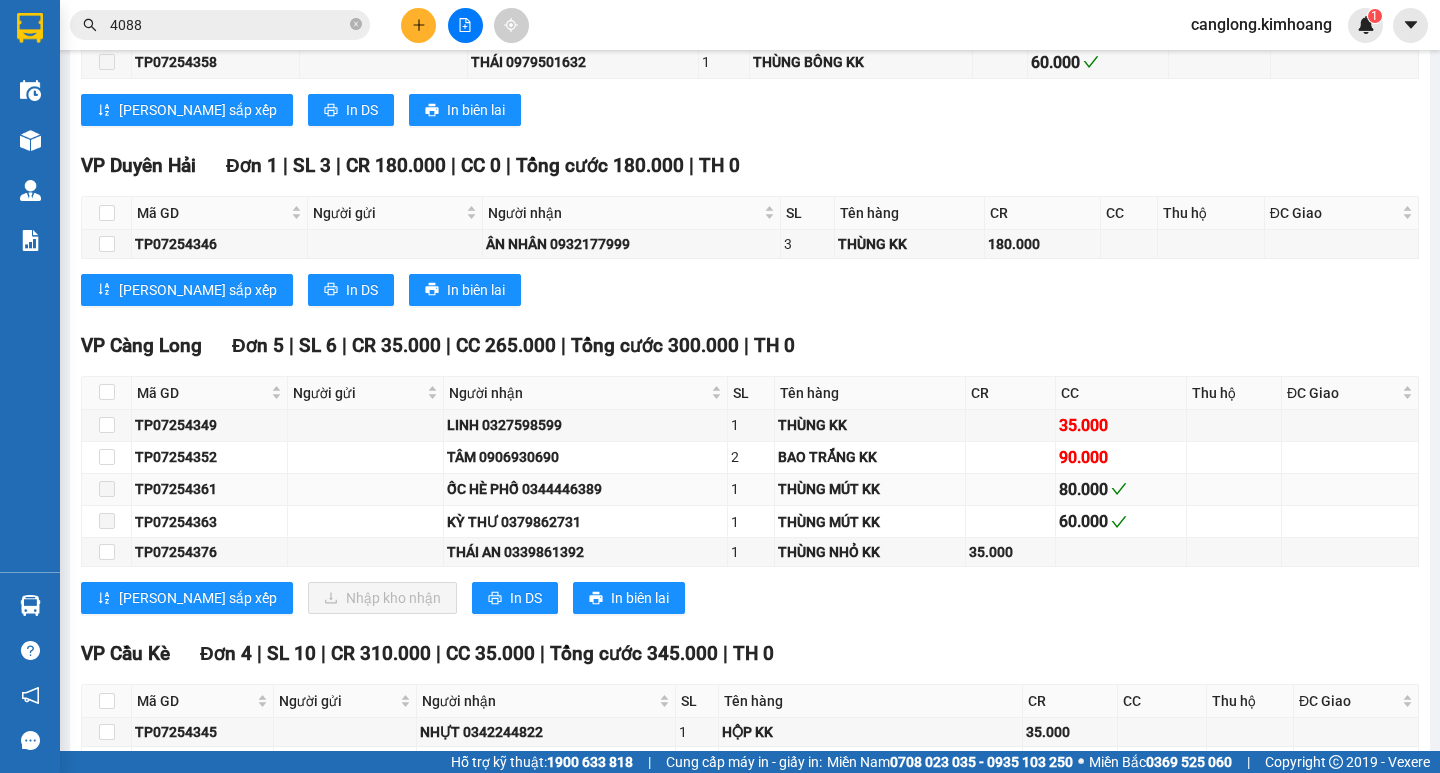 scroll, scrollTop: 1800, scrollLeft: 0, axis: vertical 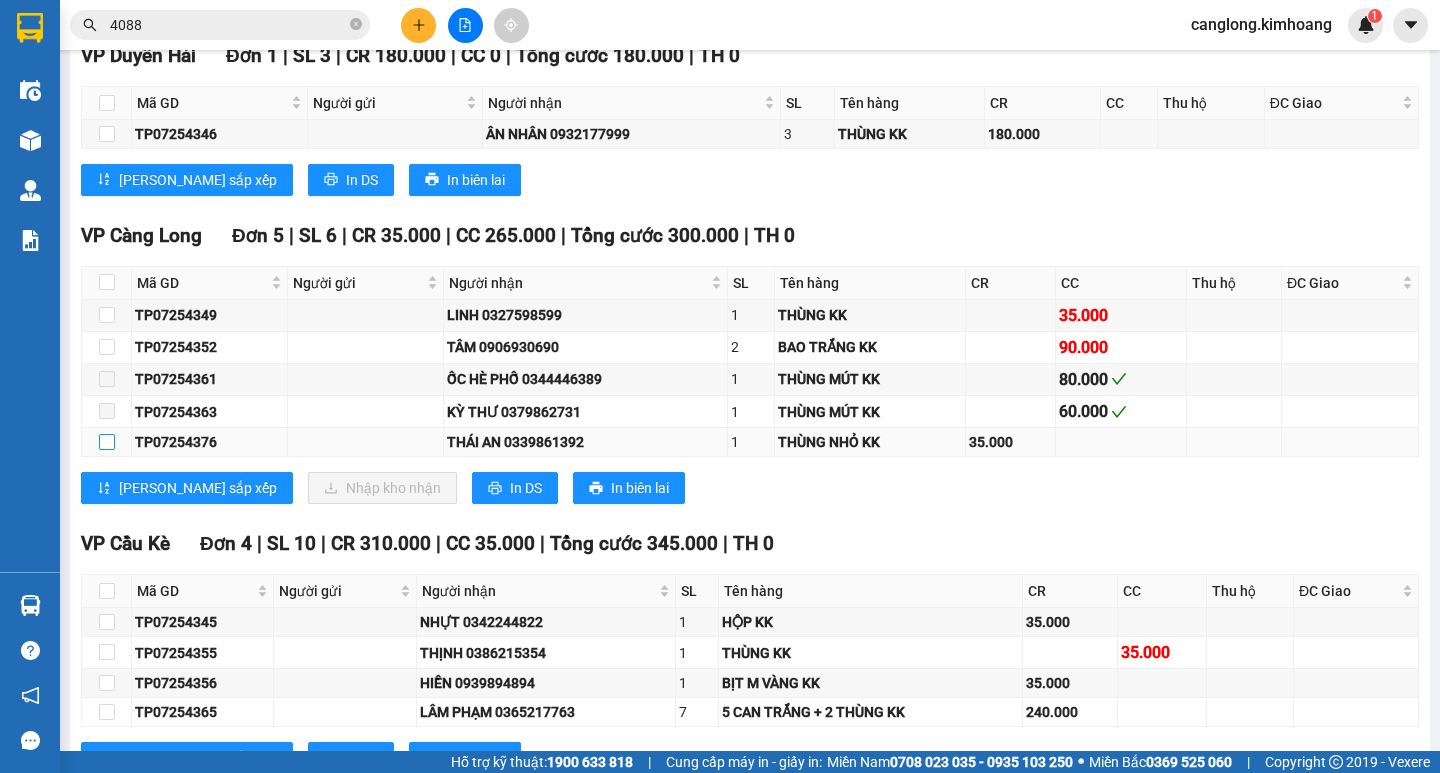 click at bounding box center (107, 442) 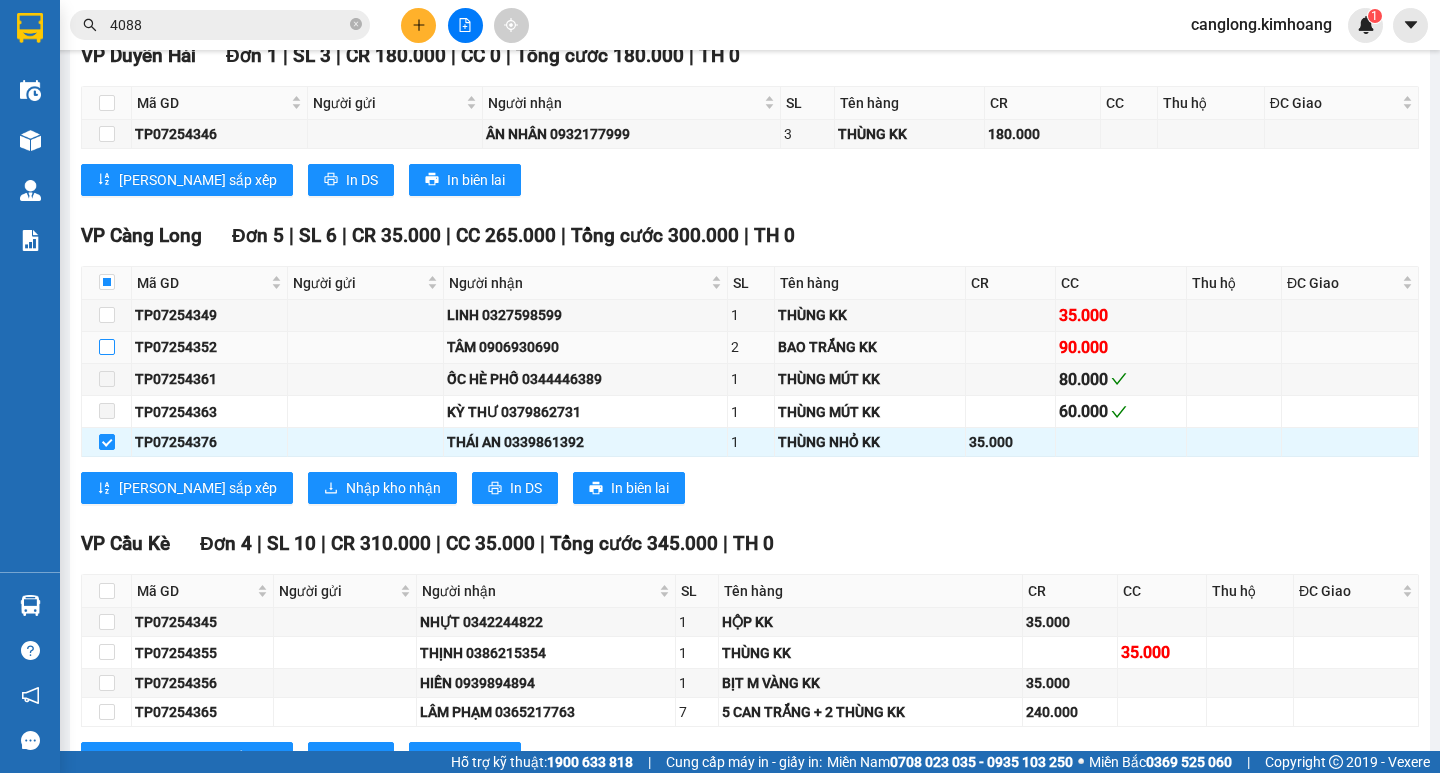 click at bounding box center [107, 347] 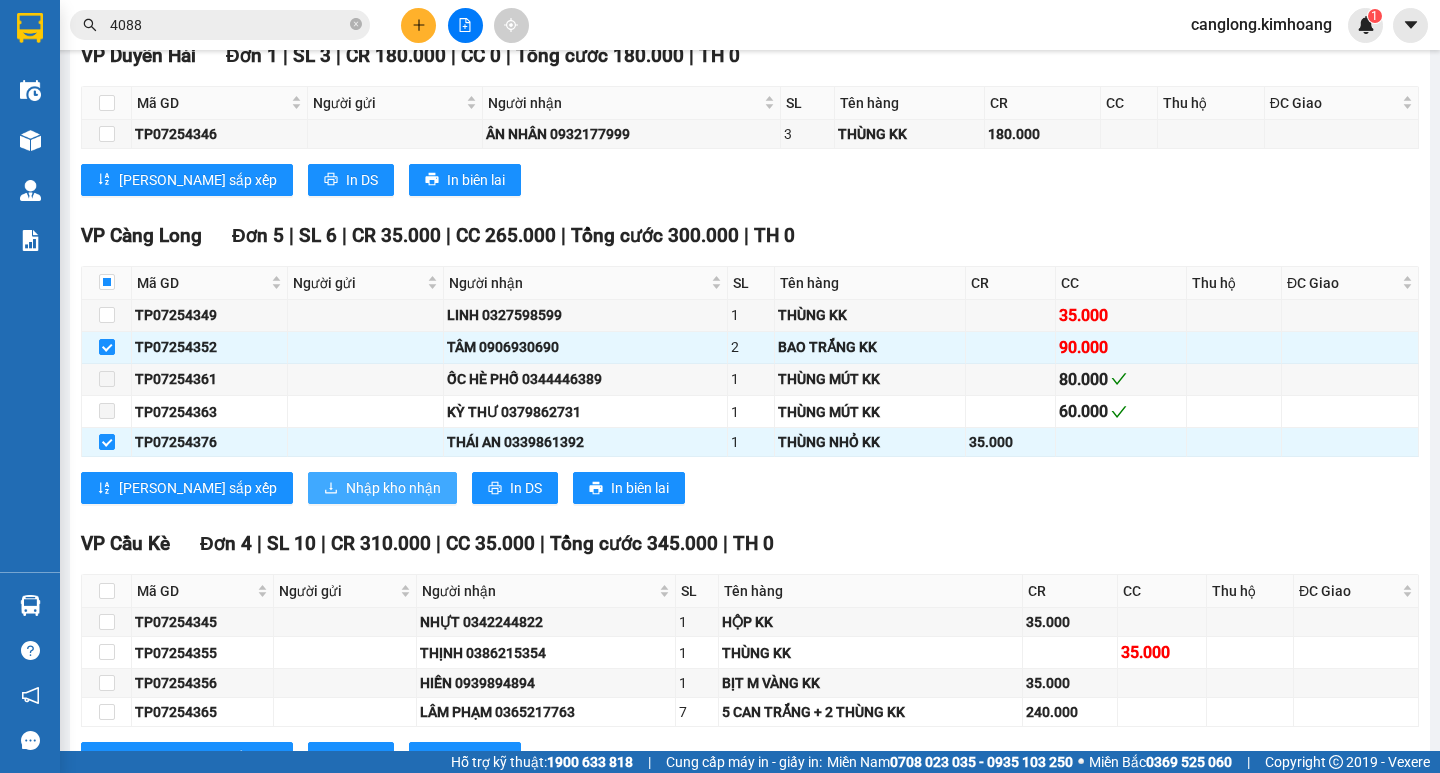 click on "Nhập kho nhận" at bounding box center [393, 488] 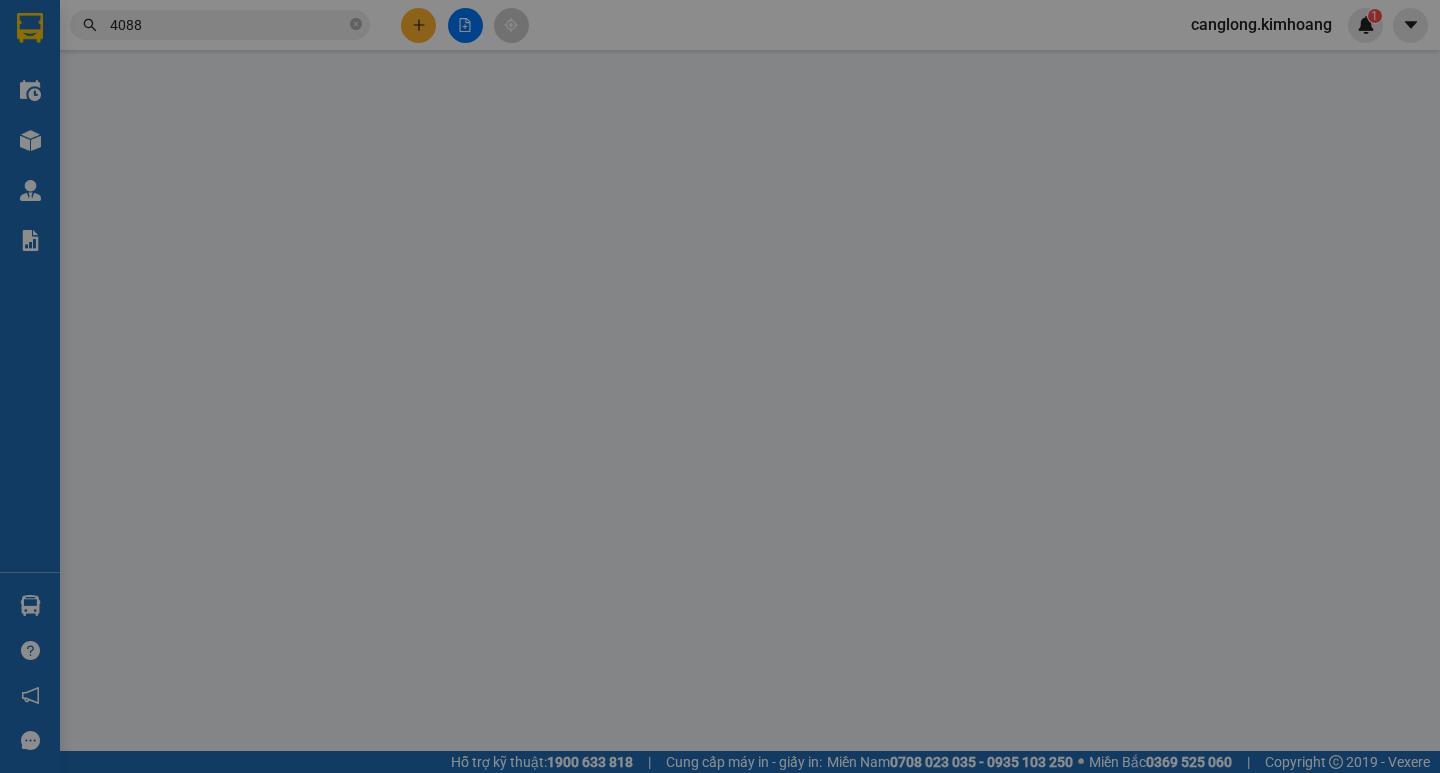 scroll, scrollTop: 0, scrollLeft: 0, axis: both 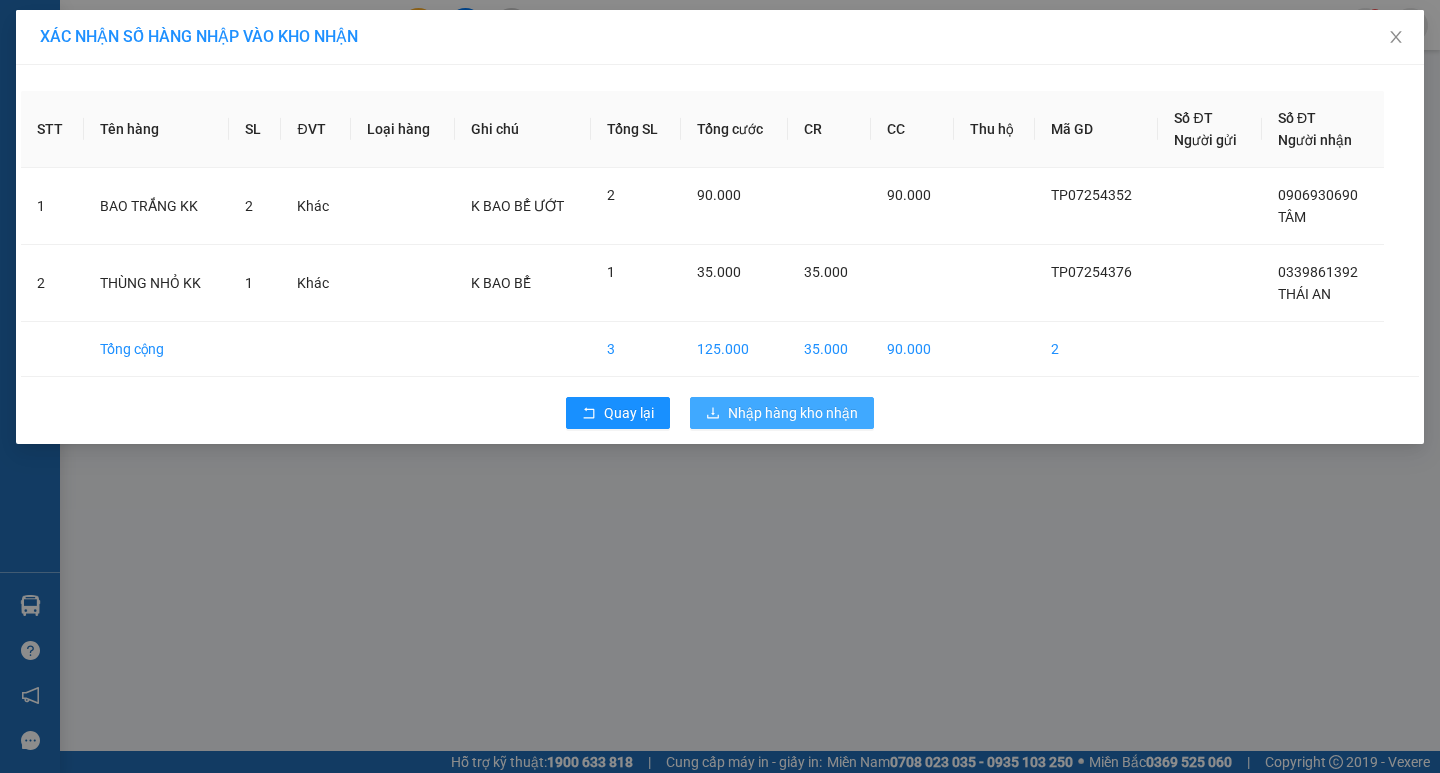 click on "Nhập hàng kho nhận" at bounding box center [793, 413] 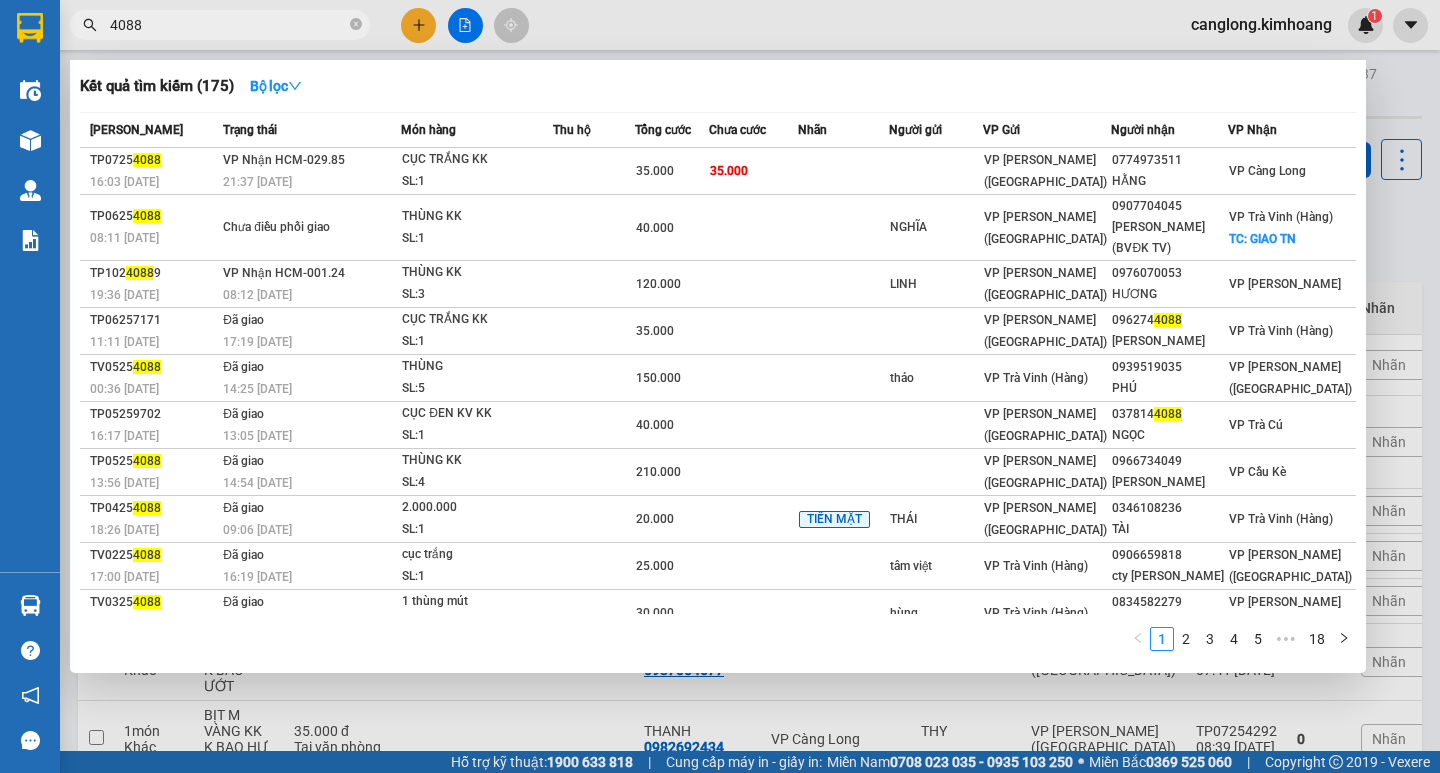 click on "4088" at bounding box center [220, 25] 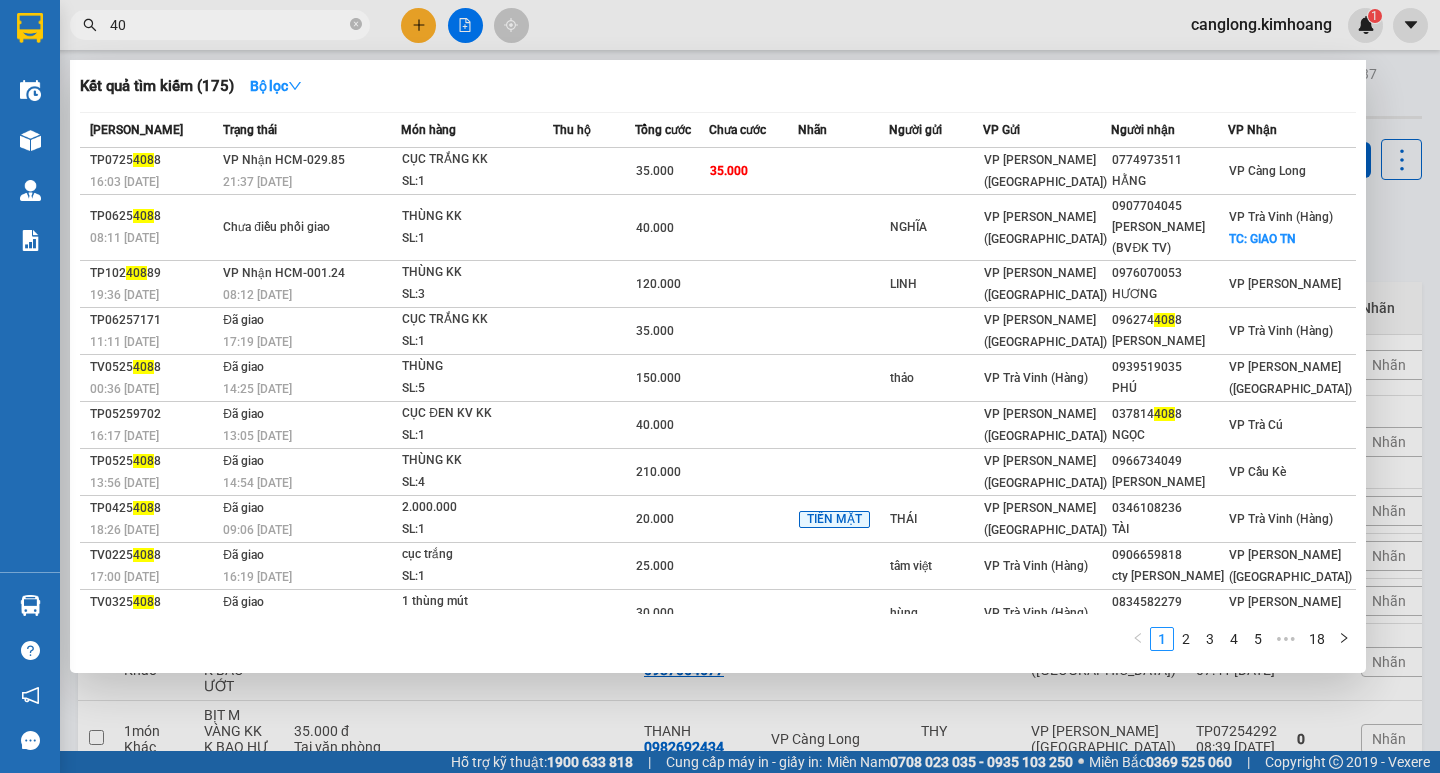 type on "4" 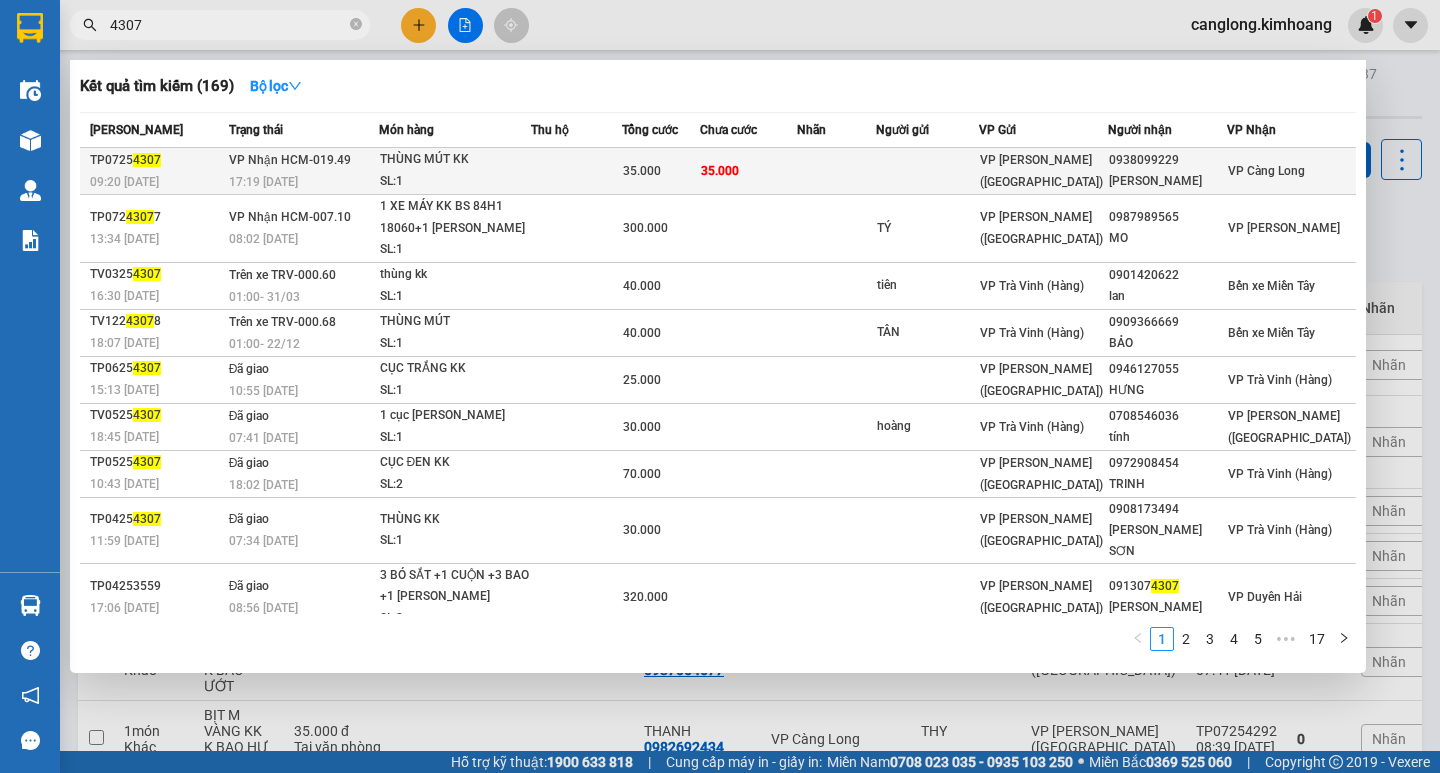 type on "4307" 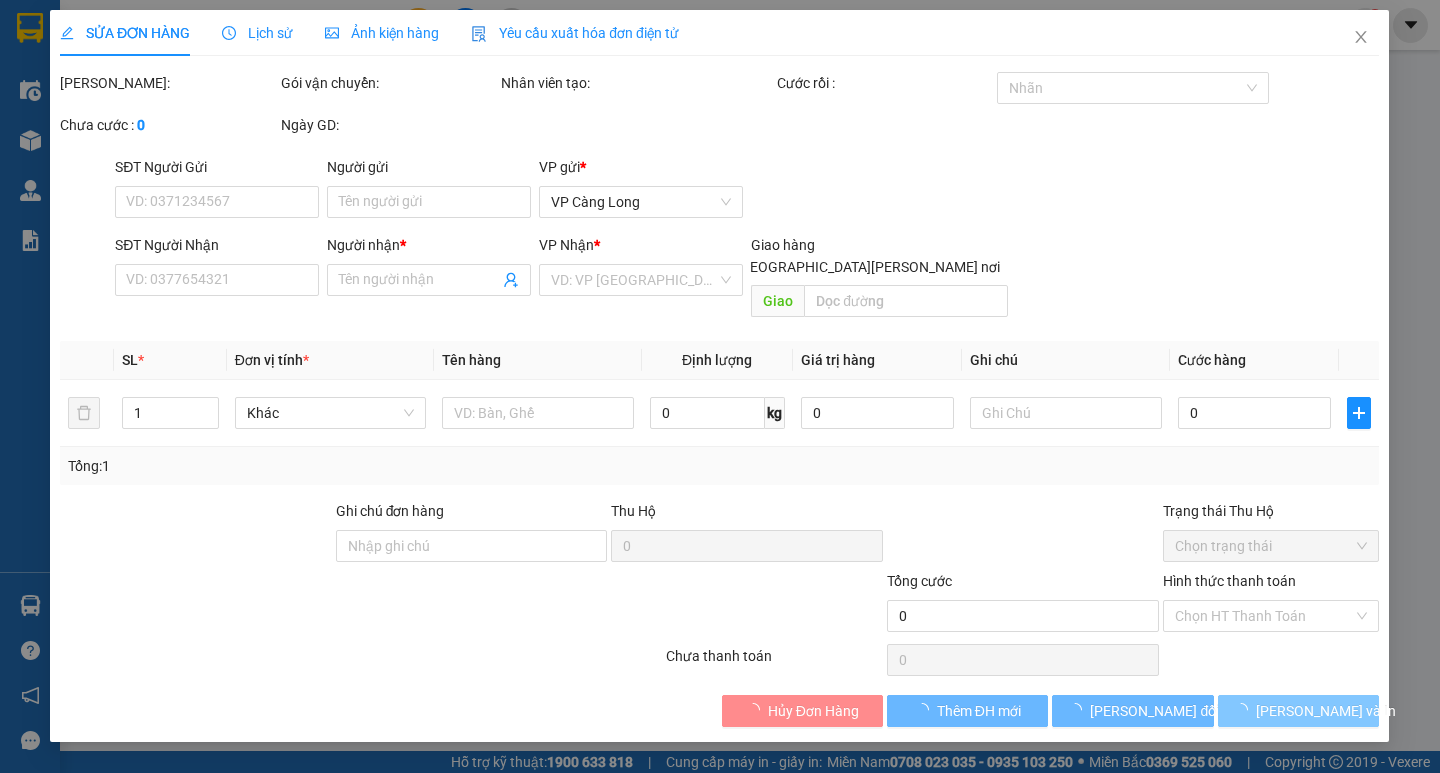 type on "0938099229" 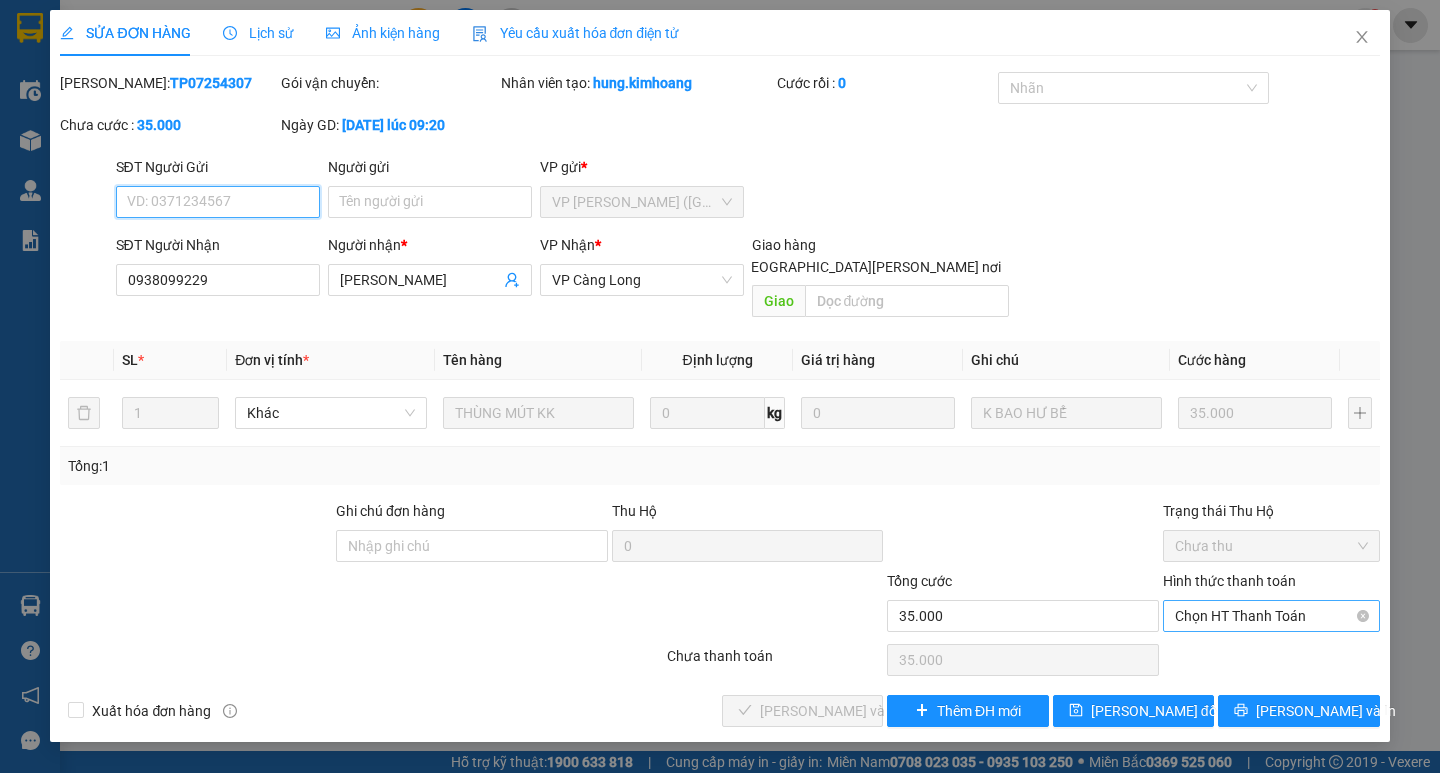 click on "Chọn HT Thanh Toán" at bounding box center (1271, 616) 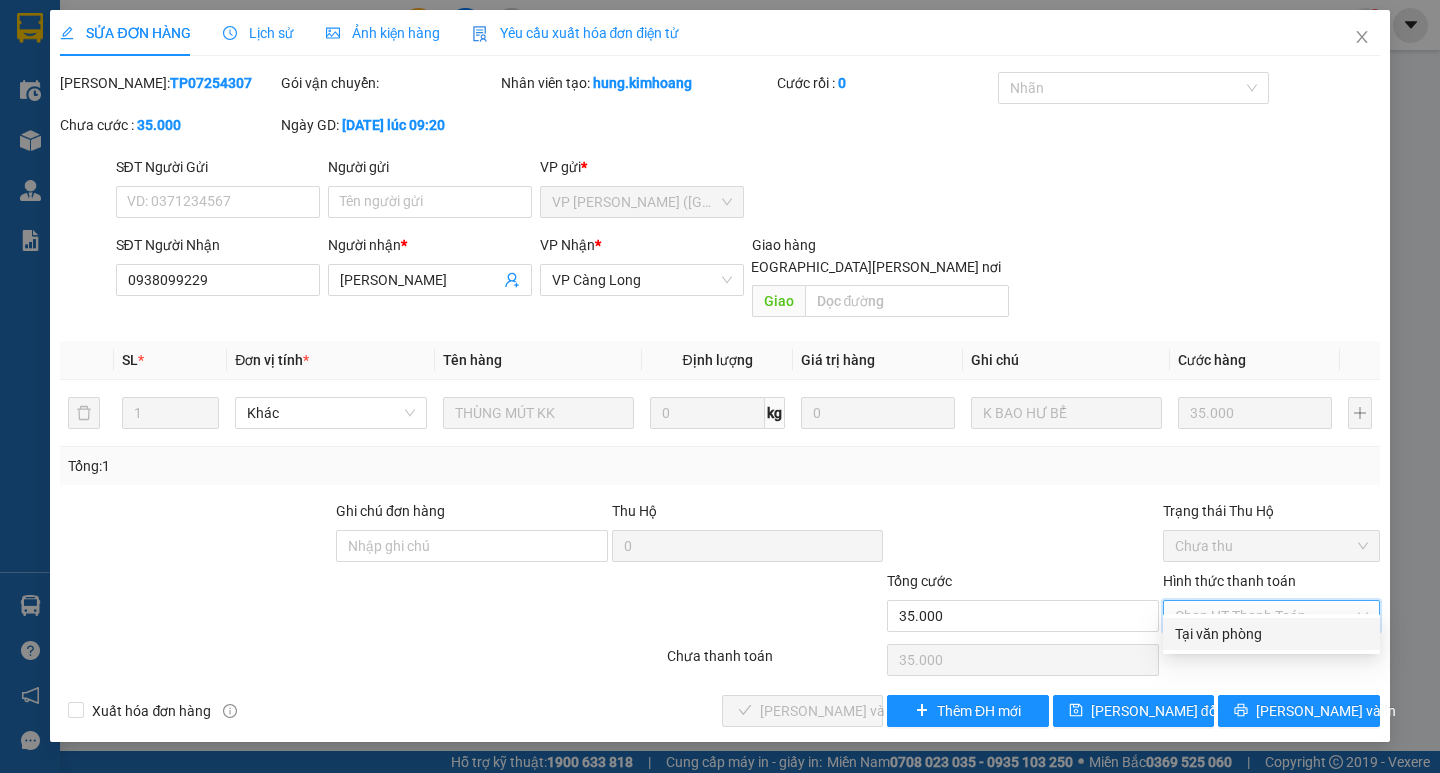 drag, startPoint x: 1262, startPoint y: 636, endPoint x: 1151, endPoint y: 643, distance: 111.220505 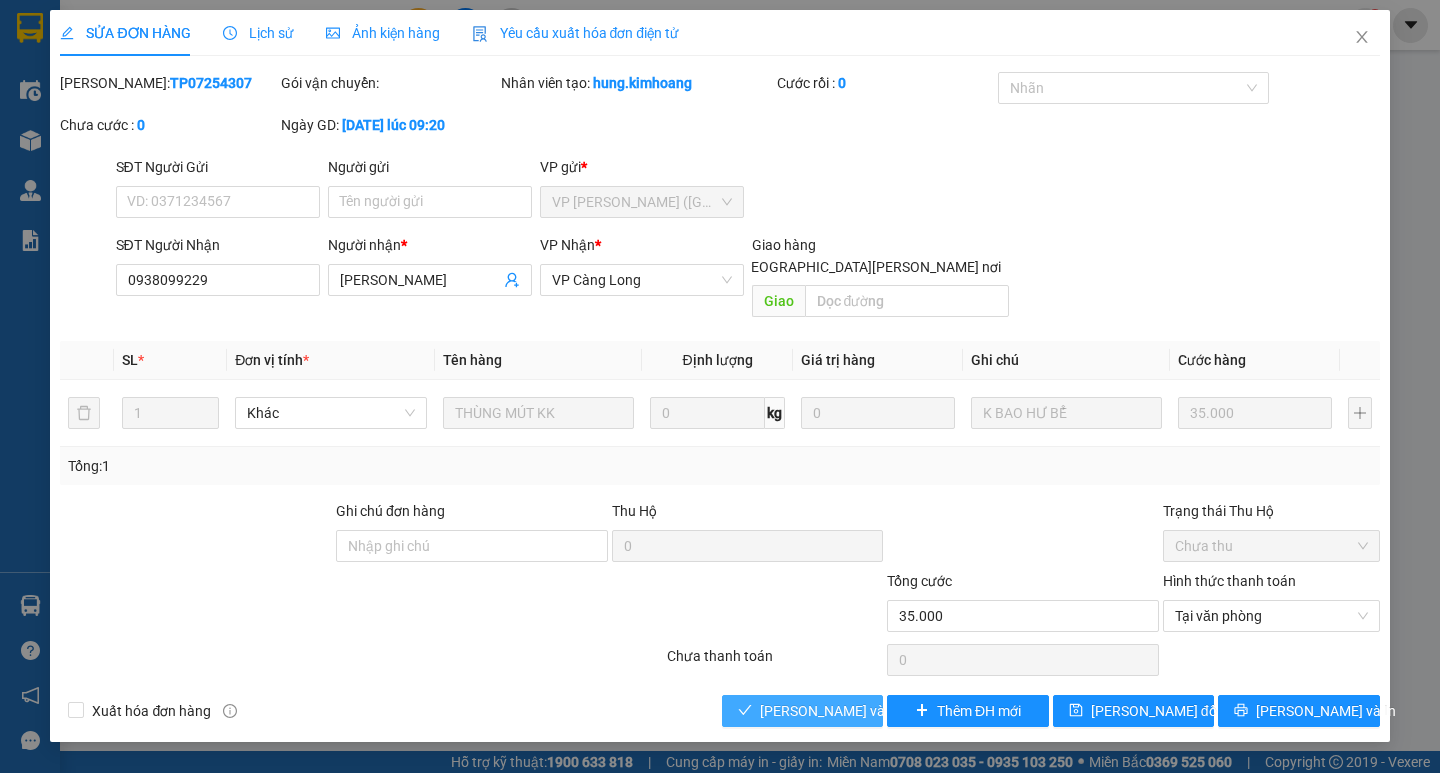 click on "[PERSON_NAME] và [PERSON_NAME] hàng" at bounding box center (895, 711) 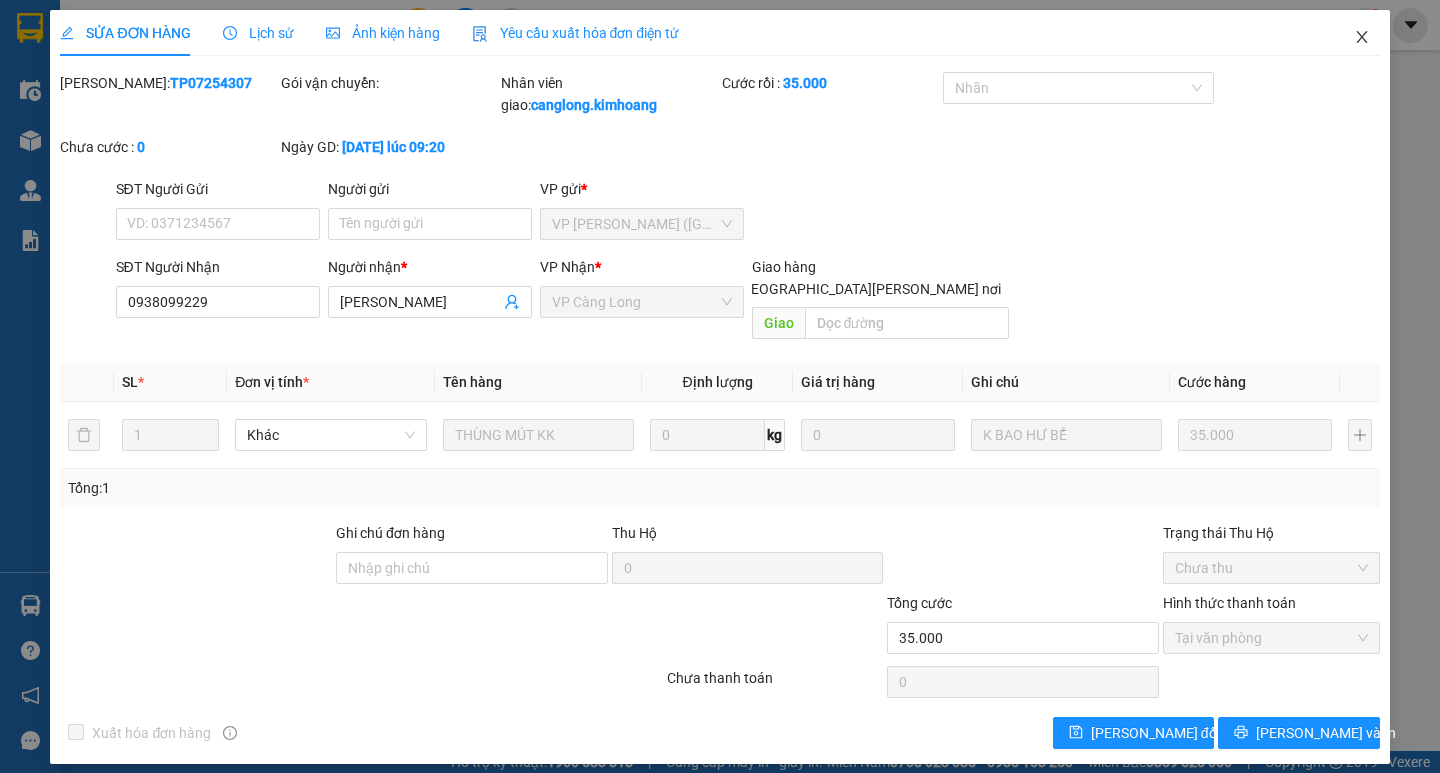 click 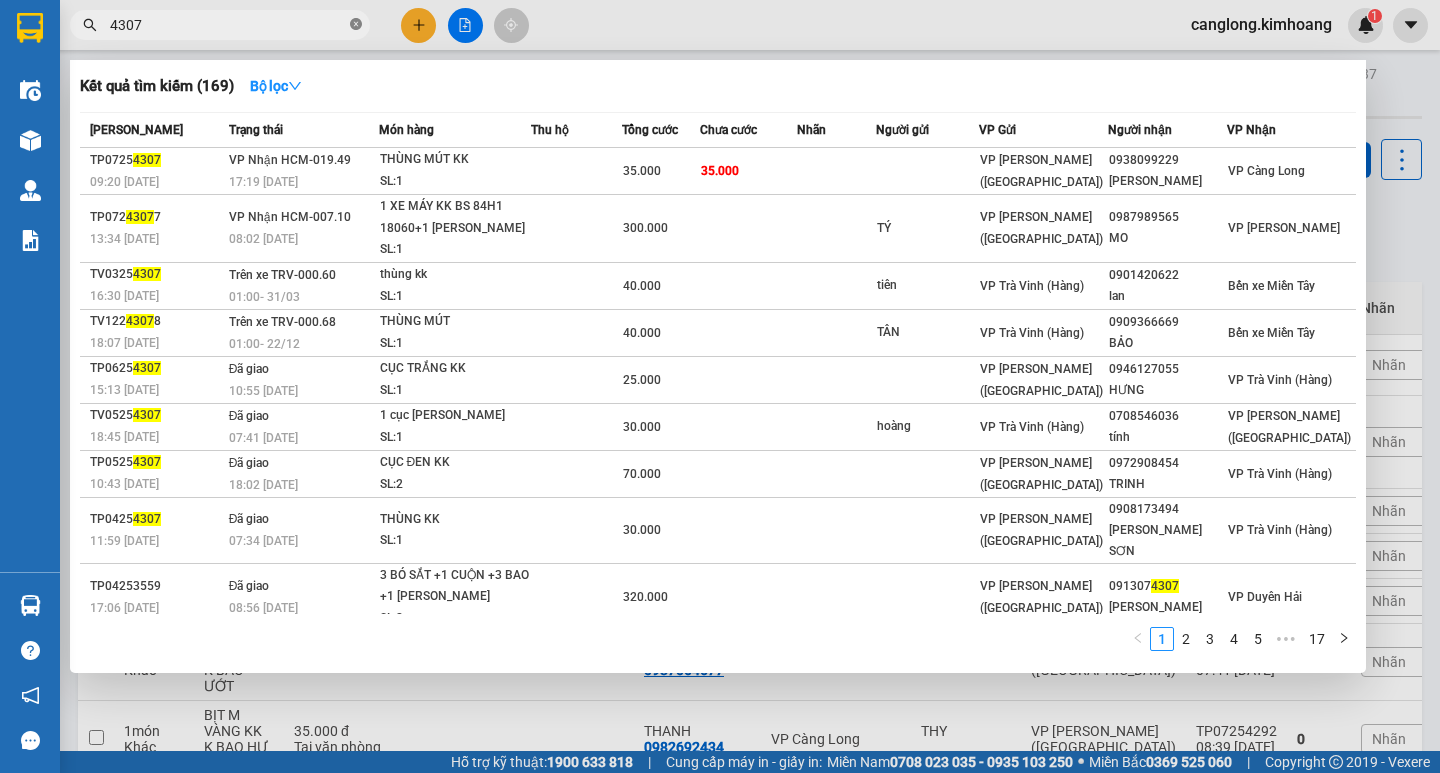 drag, startPoint x: 333, startPoint y: 21, endPoint x: 352, endPoint y: 27, distance: 19.924858 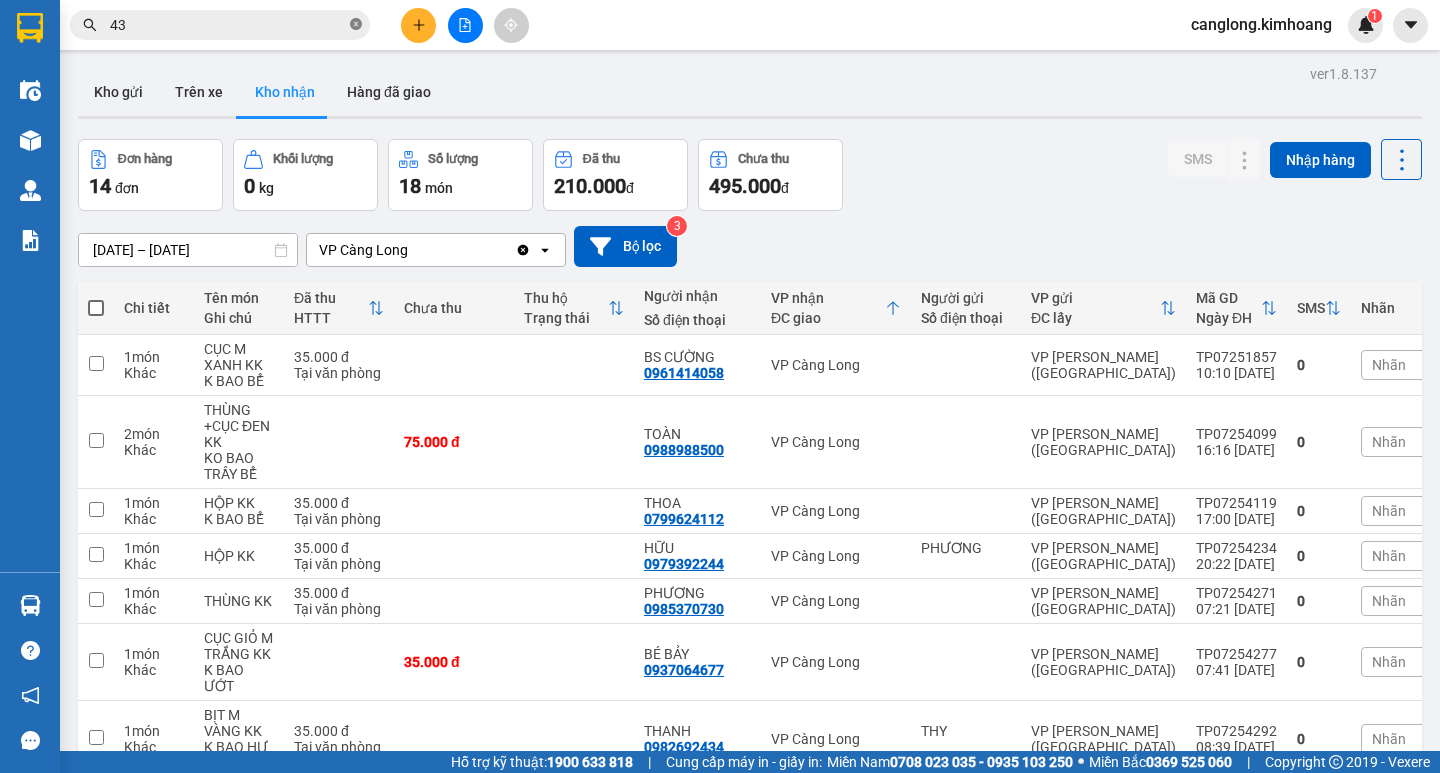 type on "4" 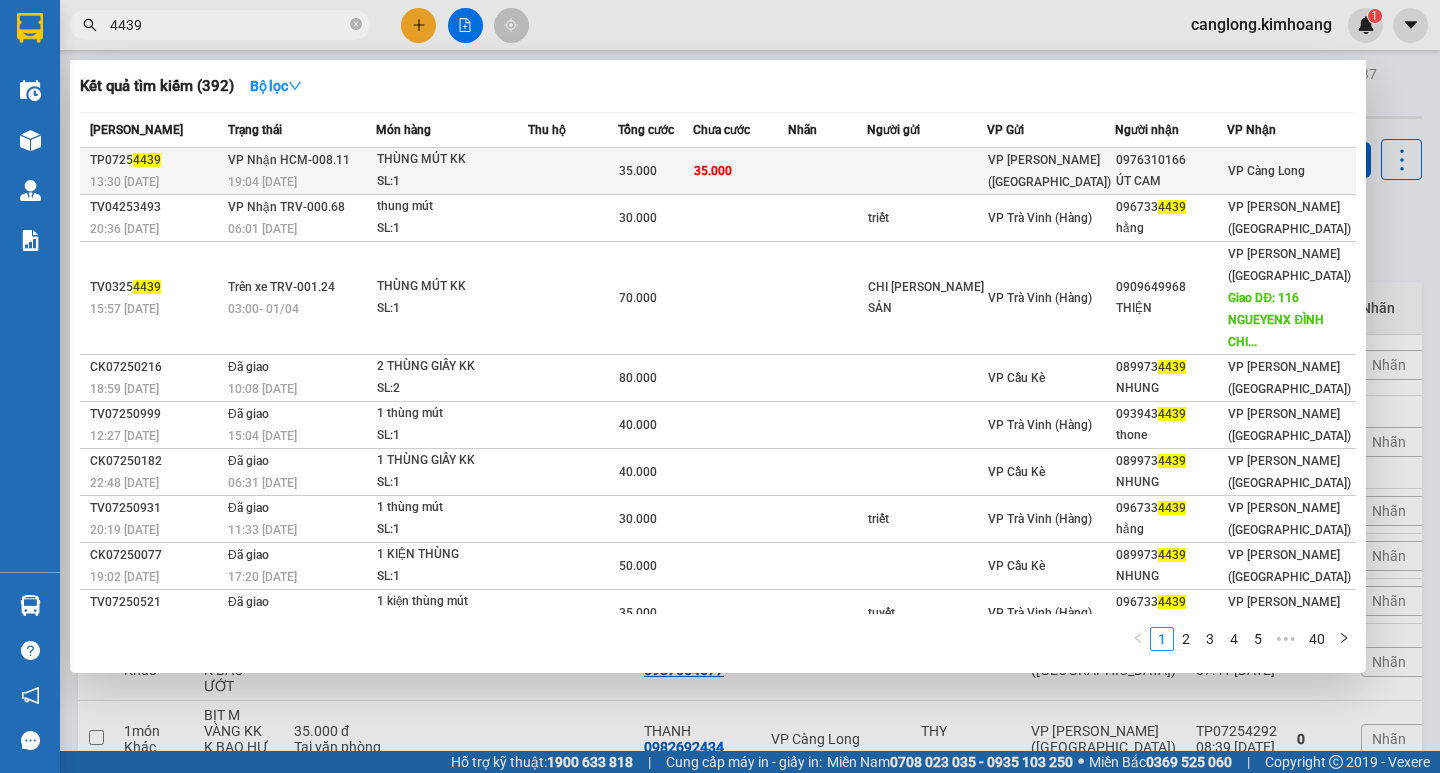 type on "4439" 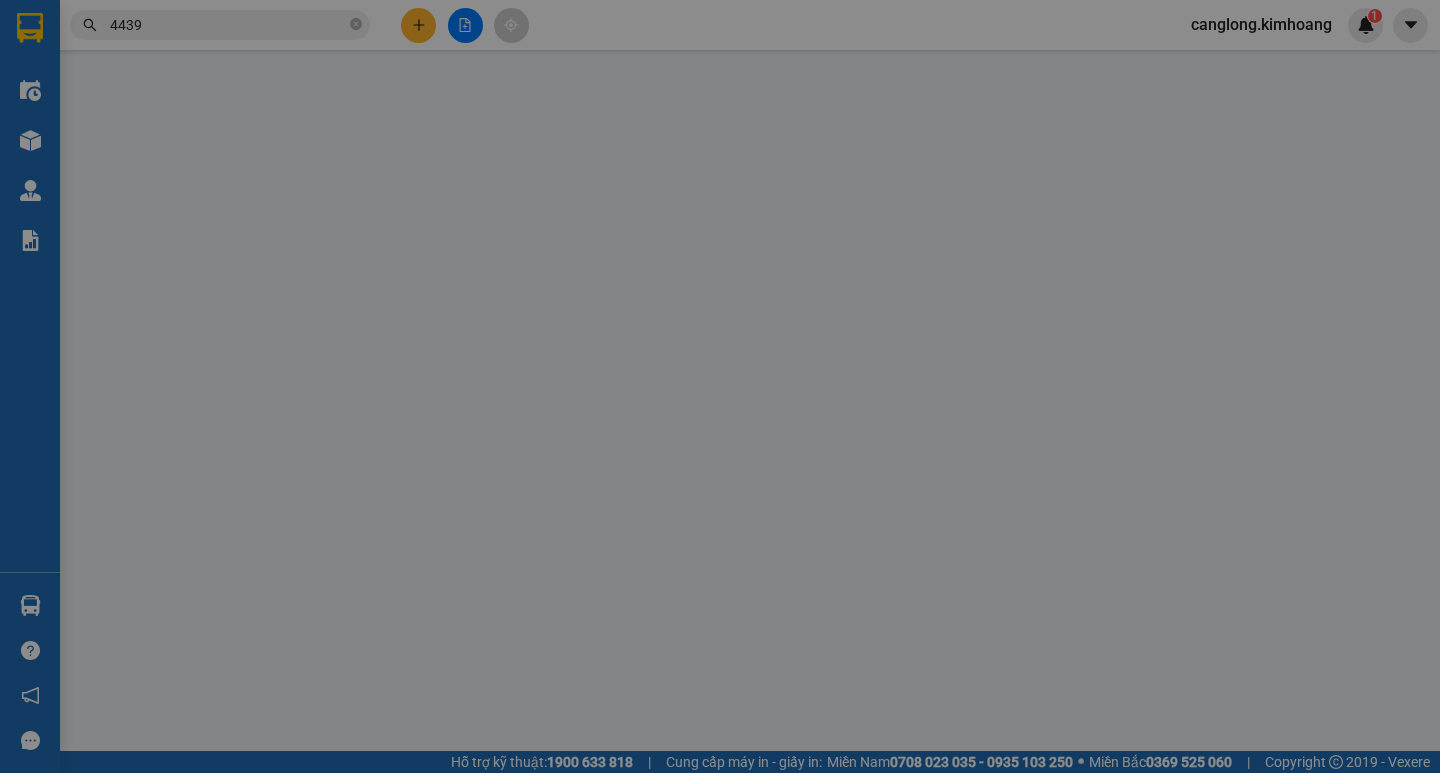 type on "0976310166" 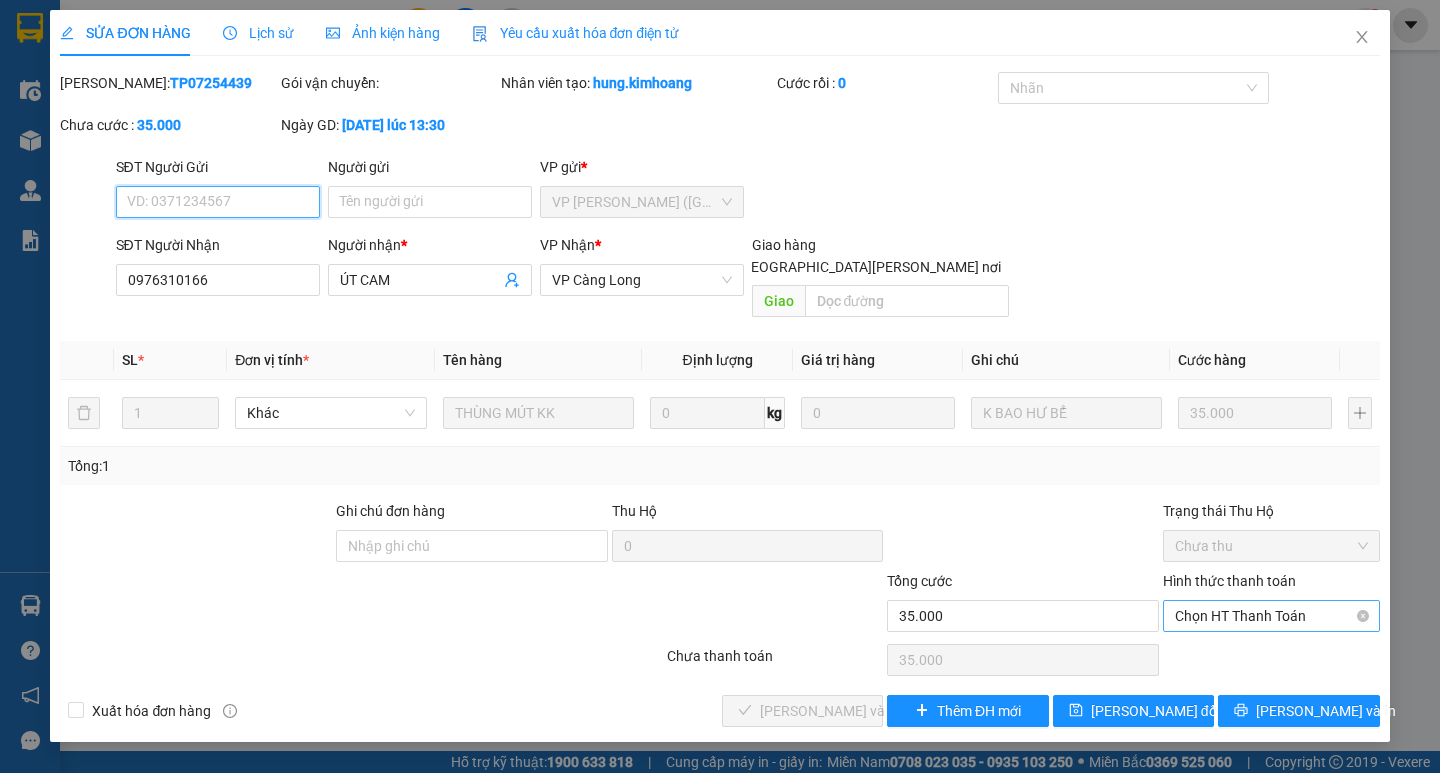 click on "Chọn HT Thanh Toán" at bounding box center (1271, 616) 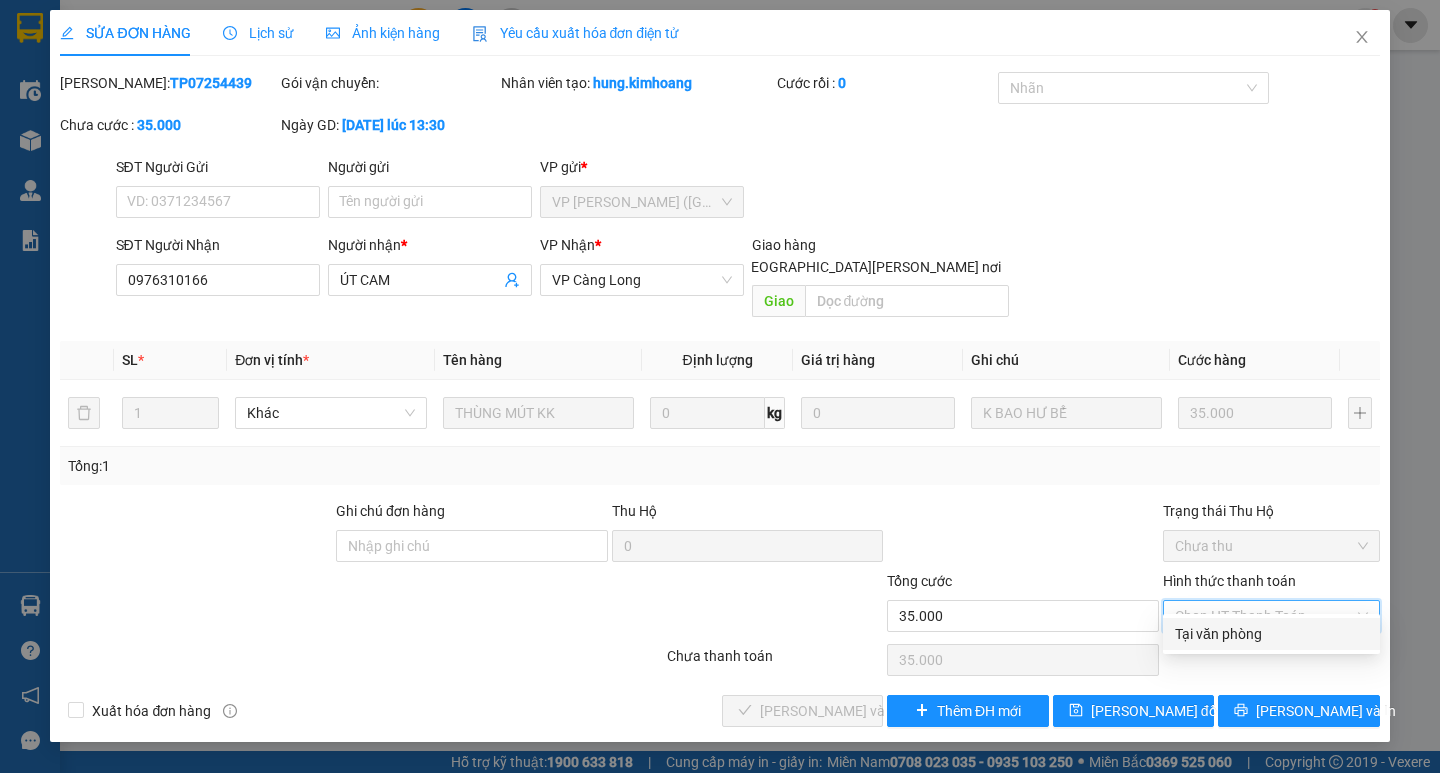 drag, startPoint x: 1223, startPoint y: 627, endPoint x: 1145, endPoint y: 625, distance: 78.025635 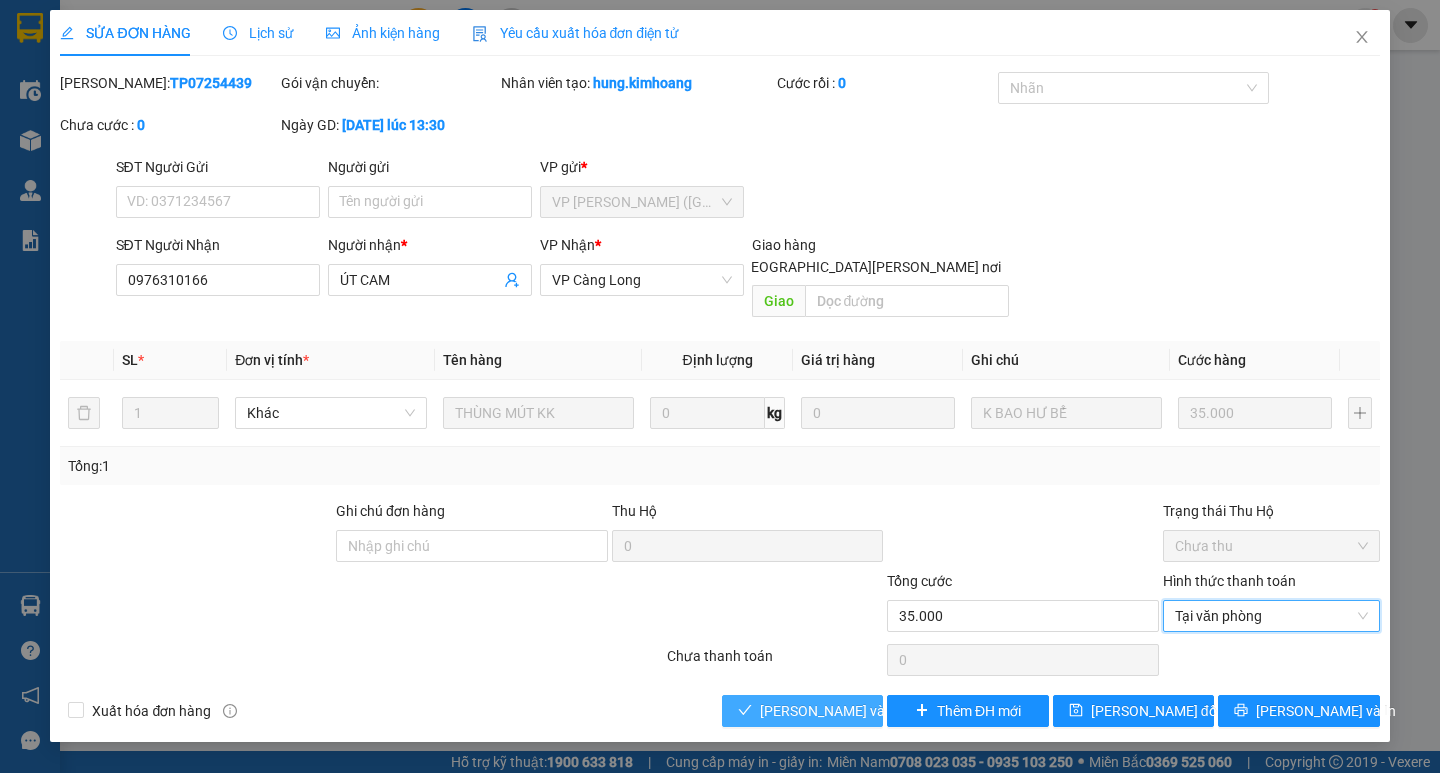 click on "[PERSON_NAME] và [PERSON_NAME] hàng" at bounding box center (895, 711) 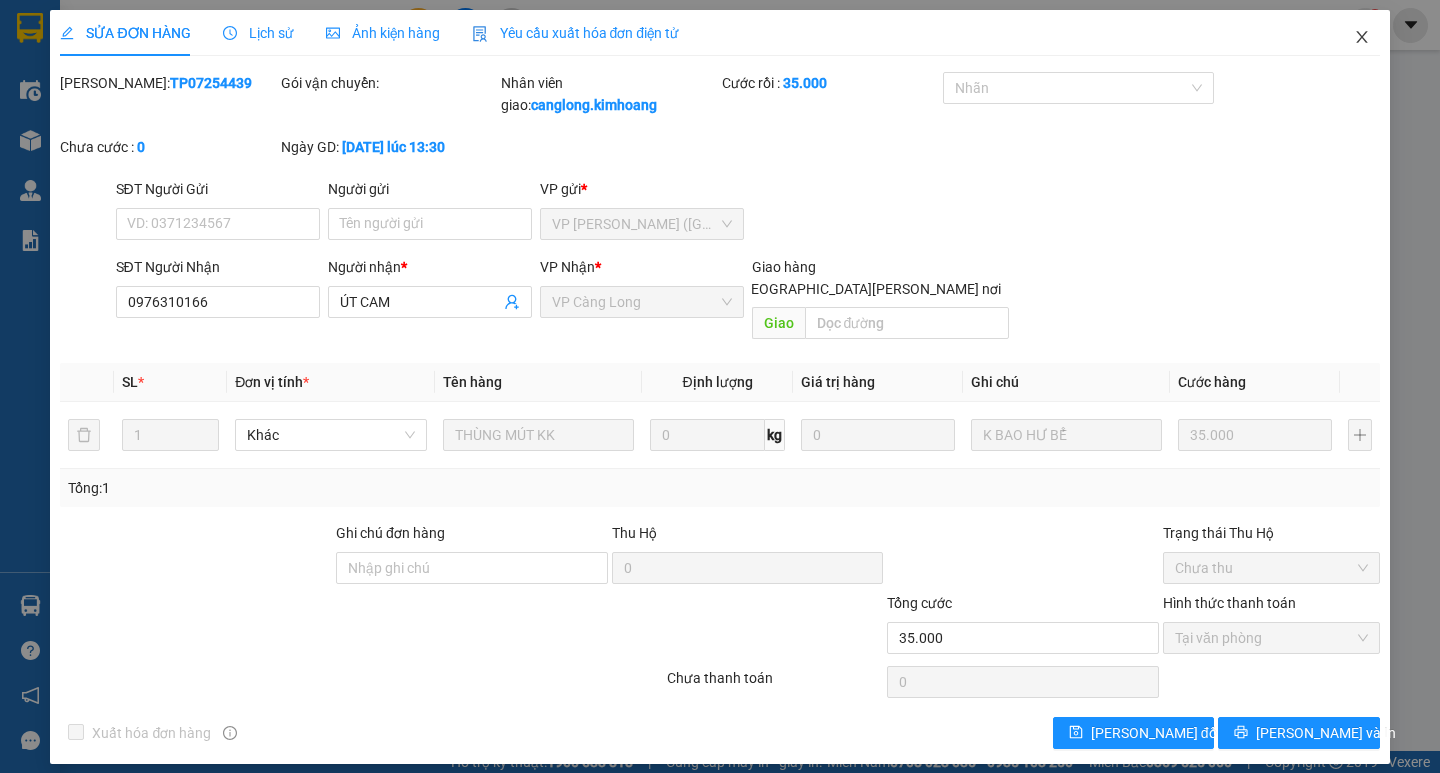 click 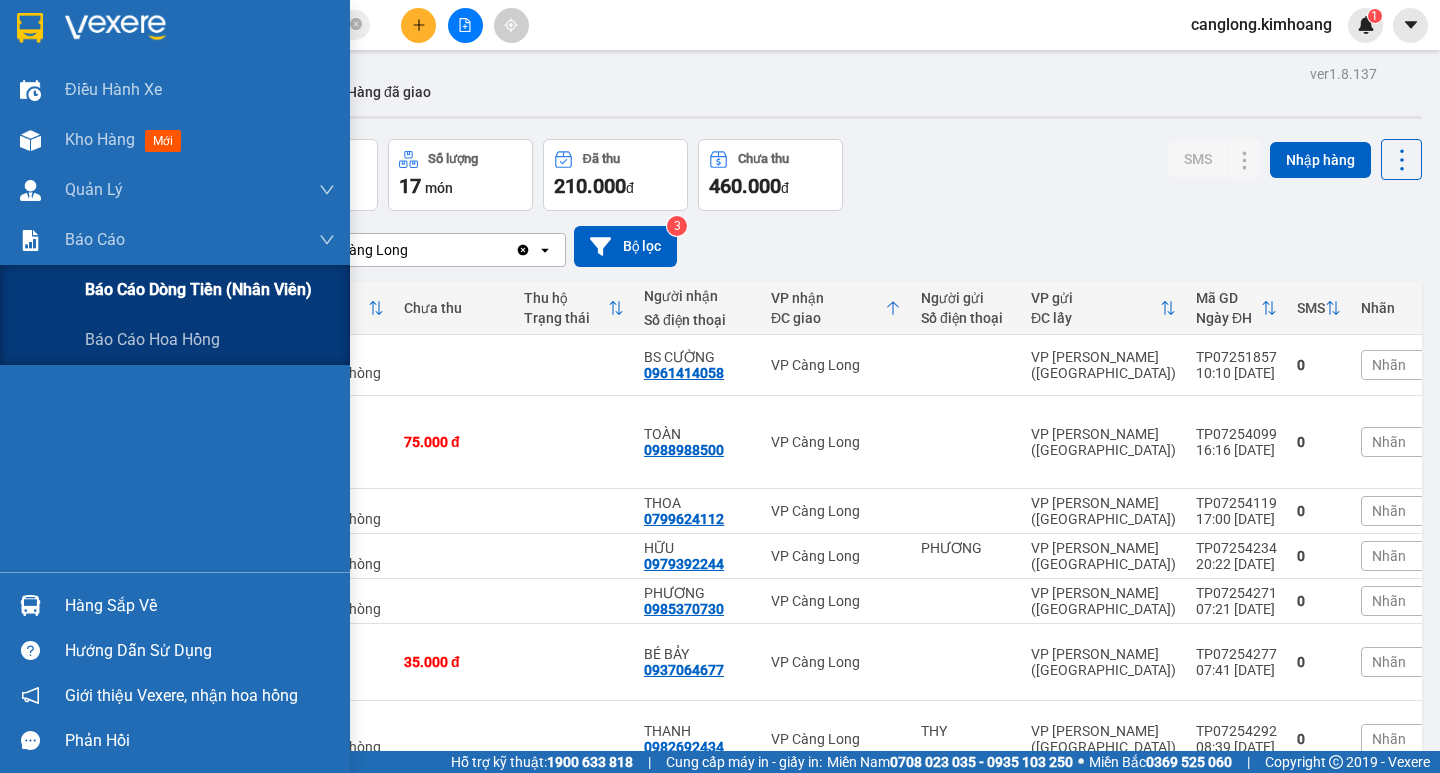 click on "Báo cáo dòng tiền (nhân viên)" at bounding box center [210, 290] 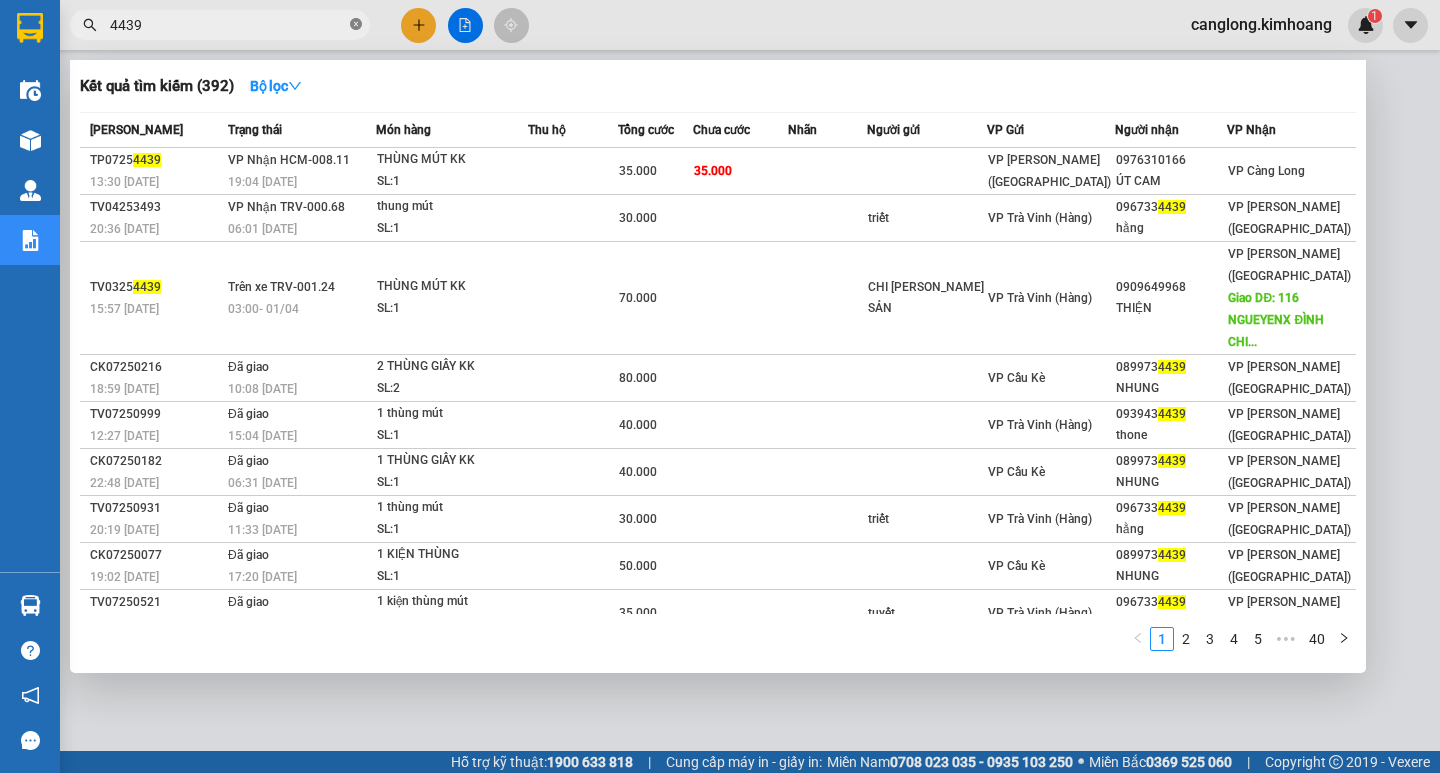 click 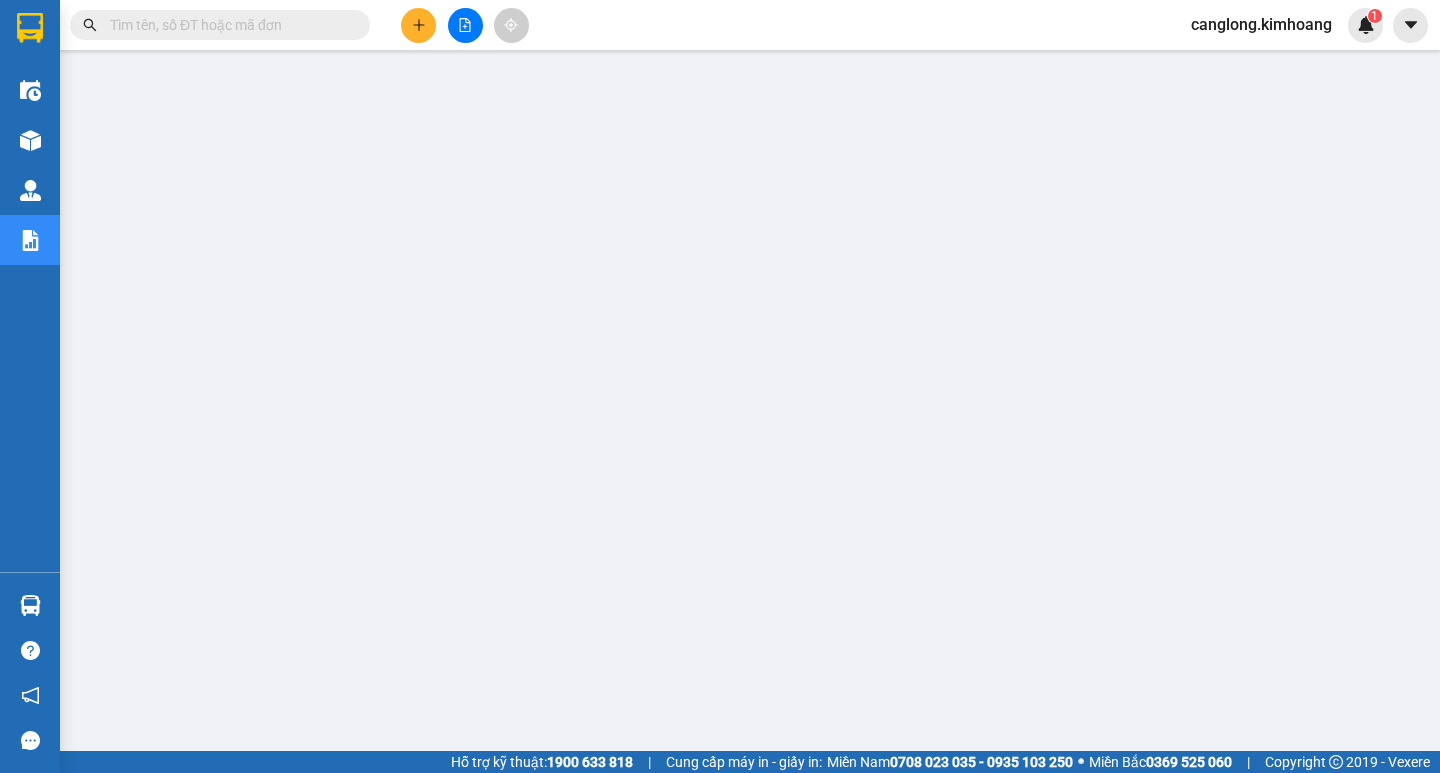 click at bounding box center [228, 25] 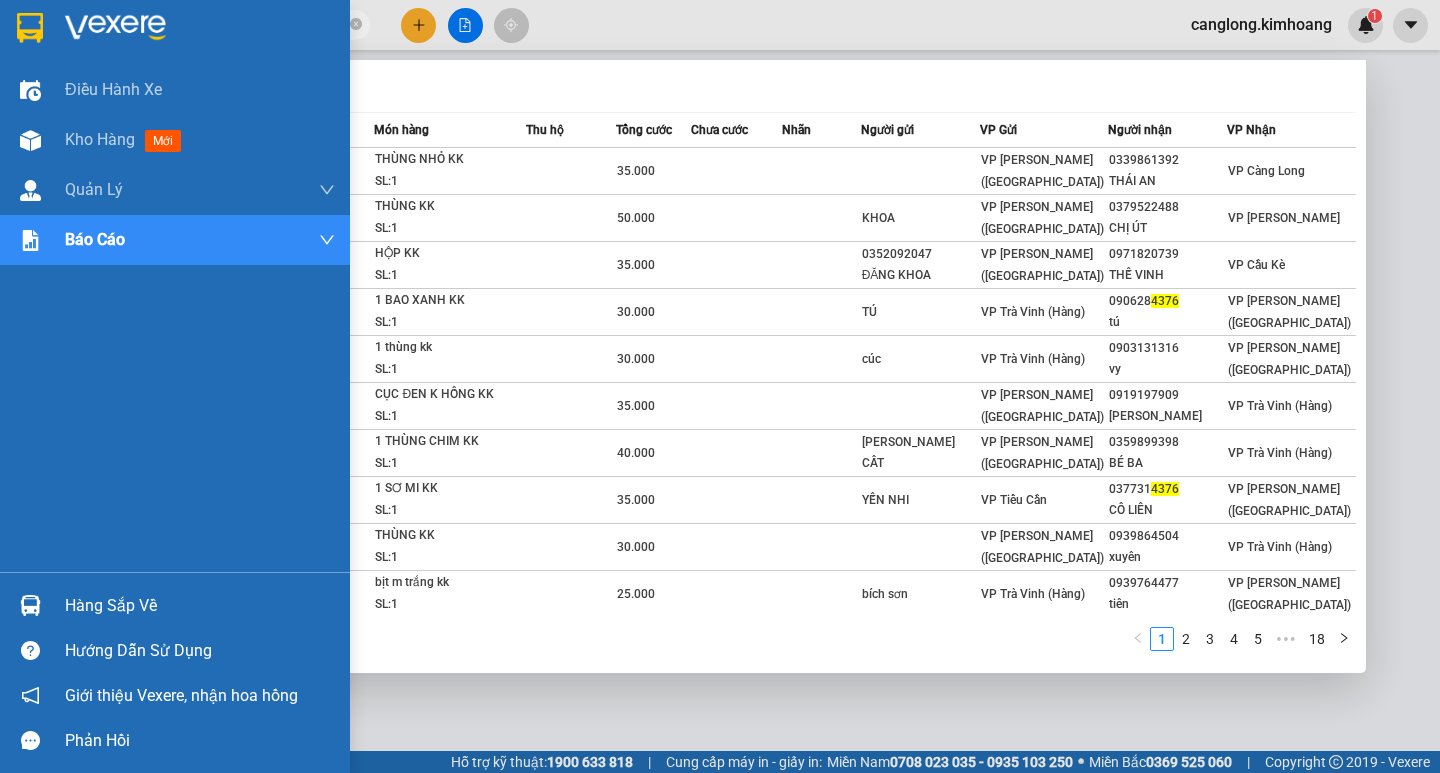 click at bounding box center [30, 605] 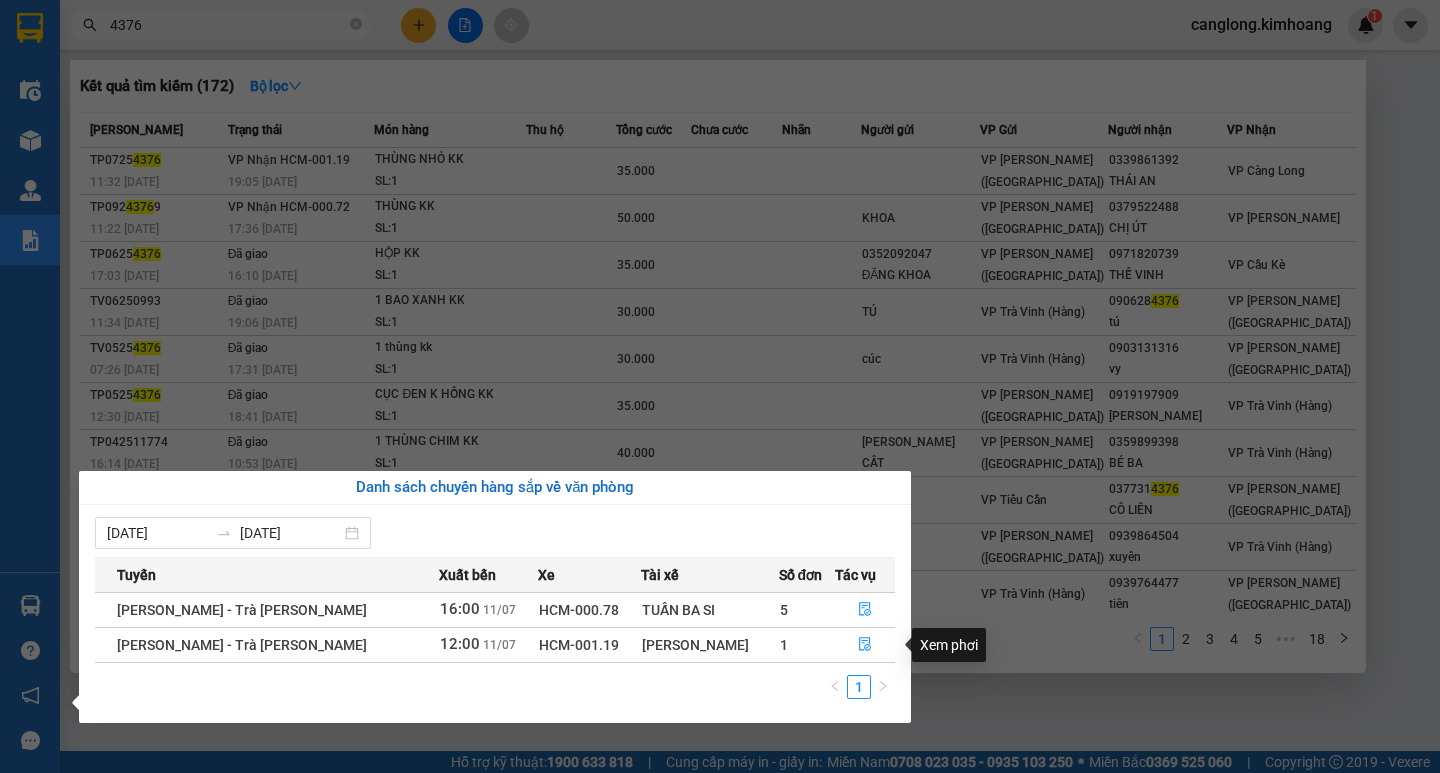 click on "Kết quả [PERSON_NAME] ( 172 )  Bộ lọc  Mã ĐH Trạng thái Món hàng Thu hộ Tổng [PERSON_NAME] [PERSON_NAME] Người gửi VP Gửi Người [PERSON_NAME] [PERSON_NAME] TP0725 4376 11:32 [DATE] [PERSON_NAME]   HCM-001.19 19:05 [DATE] [PERSON_NAME] KK SL:  1 35.000 VP [PERSON_NAME] ([GEOGRAPHIC_DATA]) 0339861392 THÁI AN  VP [PERSON_NAME] TP092 4376 9 11:22 [DATE] [PERSON_NAME]   HCM-000.72 17:36 [DATE] [PERSON_NAME] SL:  1 50.000 [PERSON_NAME] VP [PERSON_NAME] ([GEOGRAPHIC_DATA]) 0379522488 CHỊ ÚT  VP [PERSON_NAME][GEOGRAPHIC_DATA] 4376 17:03 [DATE] Đã giao   16:10 [DATE] HỘP KK SL:  1 35.000 0352092047 [PERSON_NAME]  VP [PERSON_NAME] ([GEOGRAPHIC_DATA]) 0971820739 THẾ VINH VP Cầu Kè TV06250993 11:34 [DATE] Đã giao   19:06 [DATE] 1 BAO XANH KK SL:  1 30.000 TÚ VP Trà [PERSON_NAME] ([GEOGRAPHIC_DATA]) 090628 4376 tú VP [PERSON_NAME] (Hàng) TV0525 4376 07:26 [DATE] Đã giao   17:31 [DATE] 1 [PERSON_NAME] SL:  1 30.000 cúc VP Trà [PERSON_NAME] ([GEOGRAPHIC_DATA]) 0903131316 vy VP [PERSON_NAME] ([GEOGRAPHIC_DATA]) TP0525 4376 12:30 [DATE] Đã giao   18:41 [DATE] CỤC ĐEN K HỒNG KK SL:  1 35.000 0919197909   SL:  1" at bounding box center [720, 386] 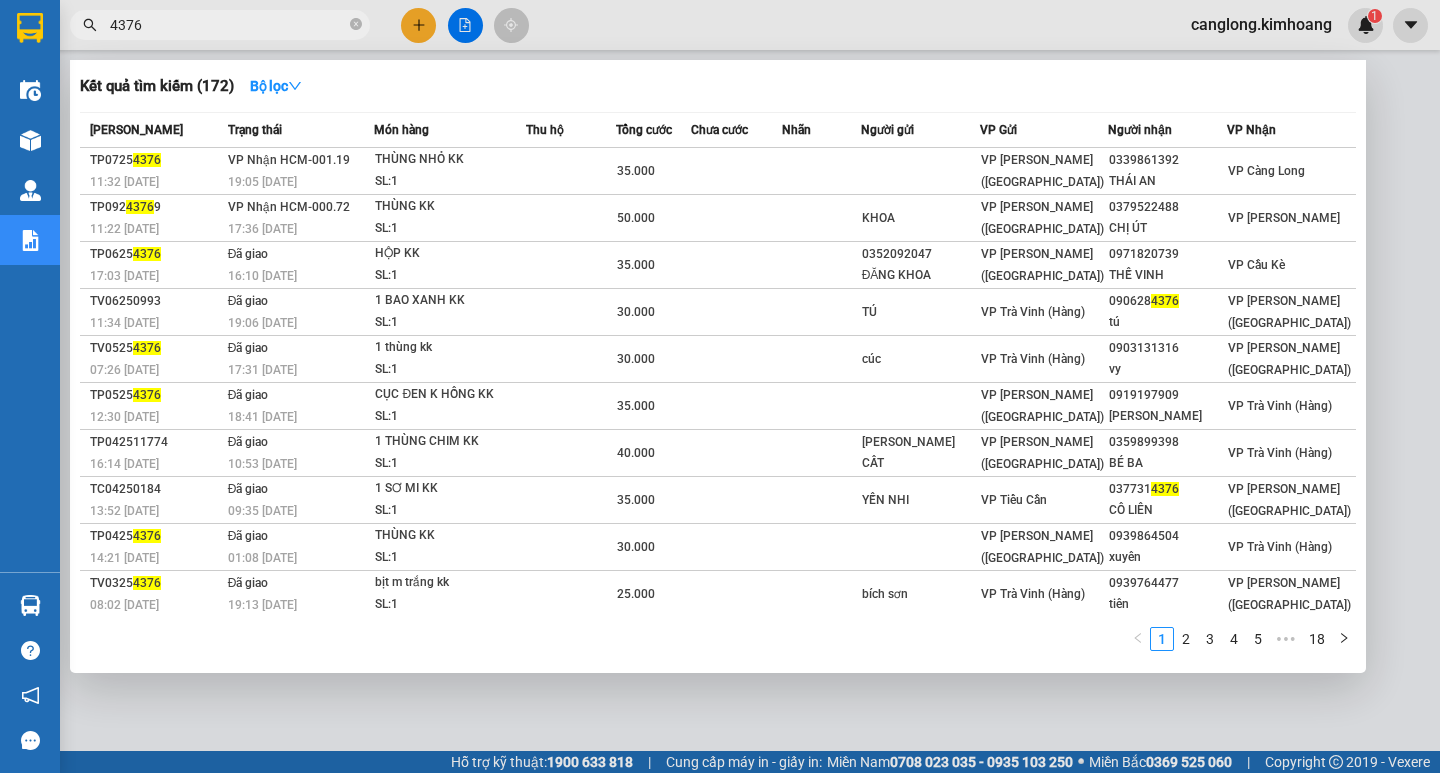 click on "4376" at bounding box center [228, 25] 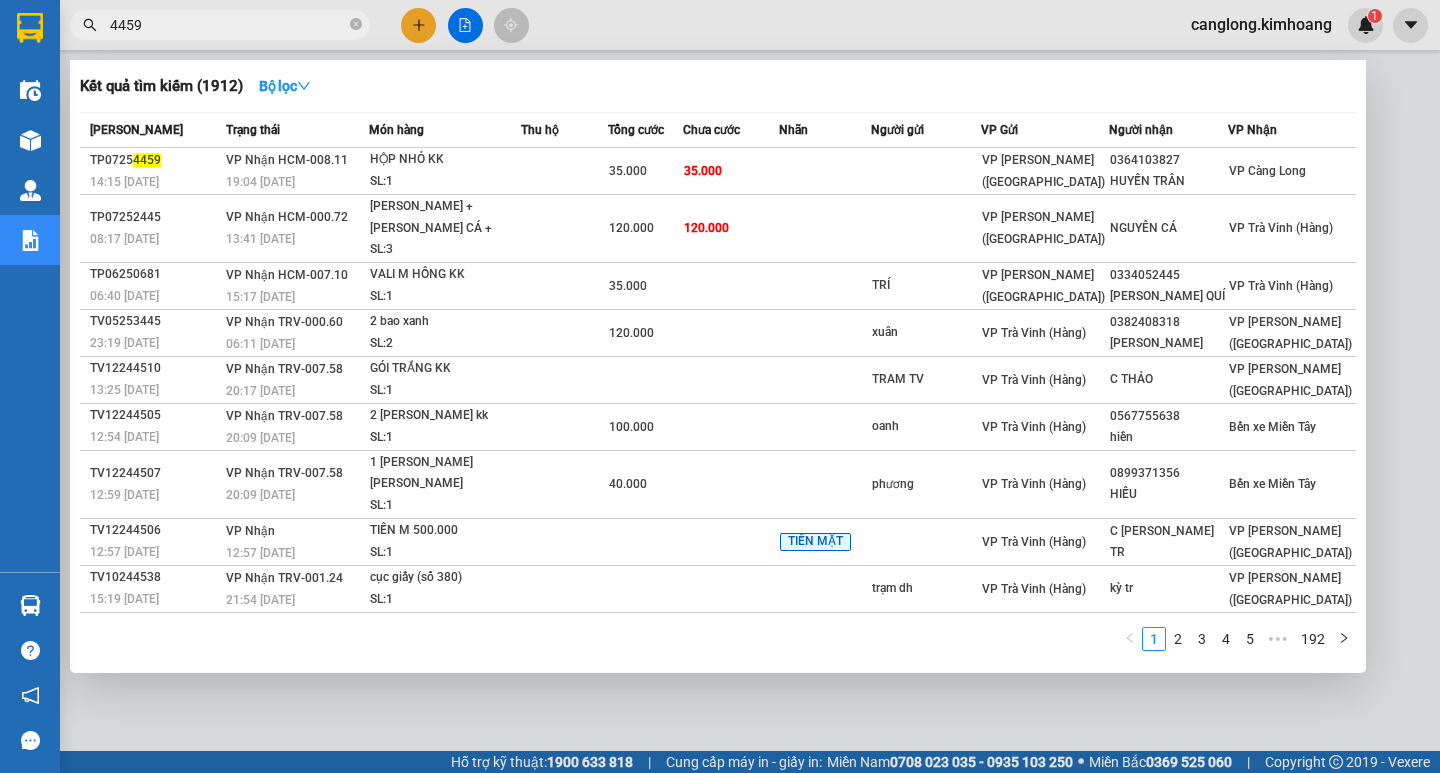click on "4459" at bounding box center [228, 25] 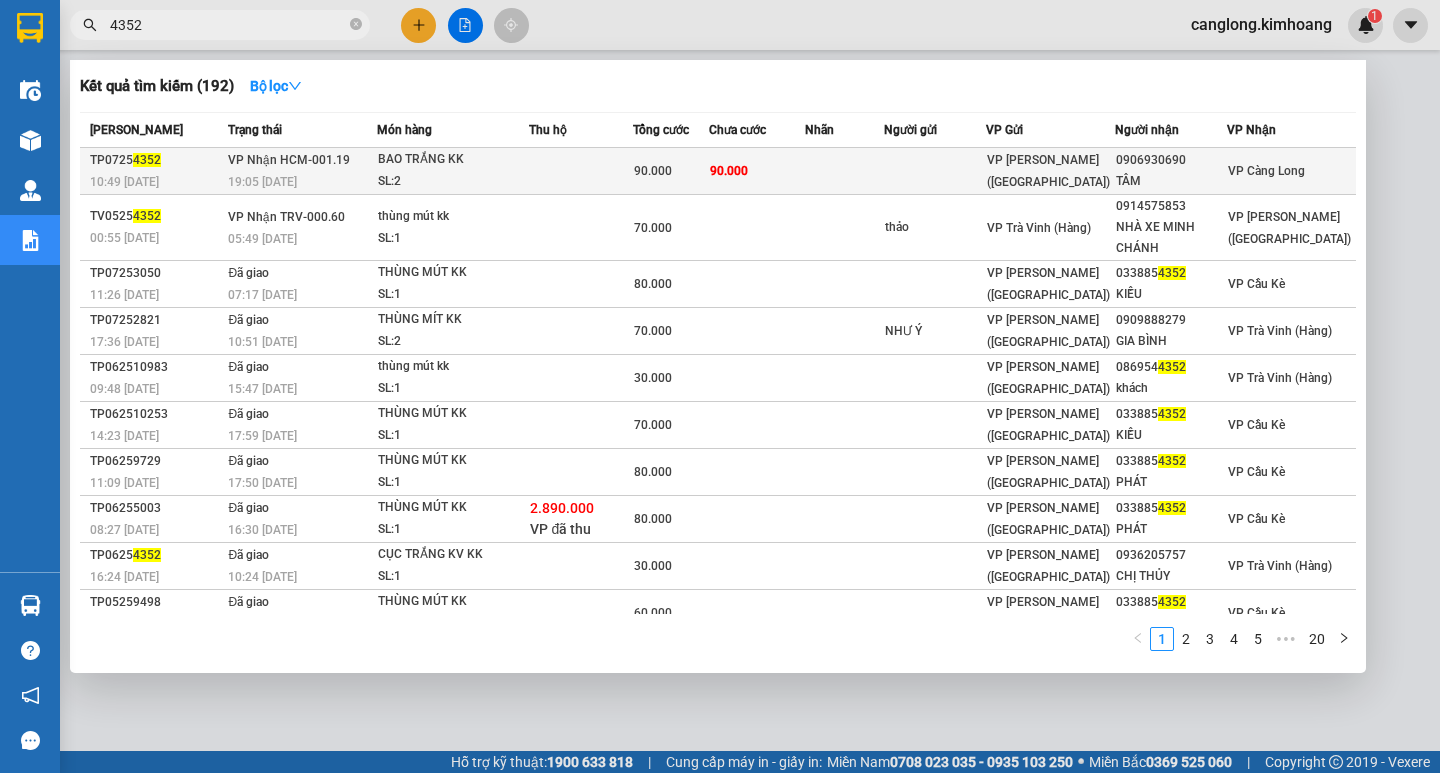 type on "4352" 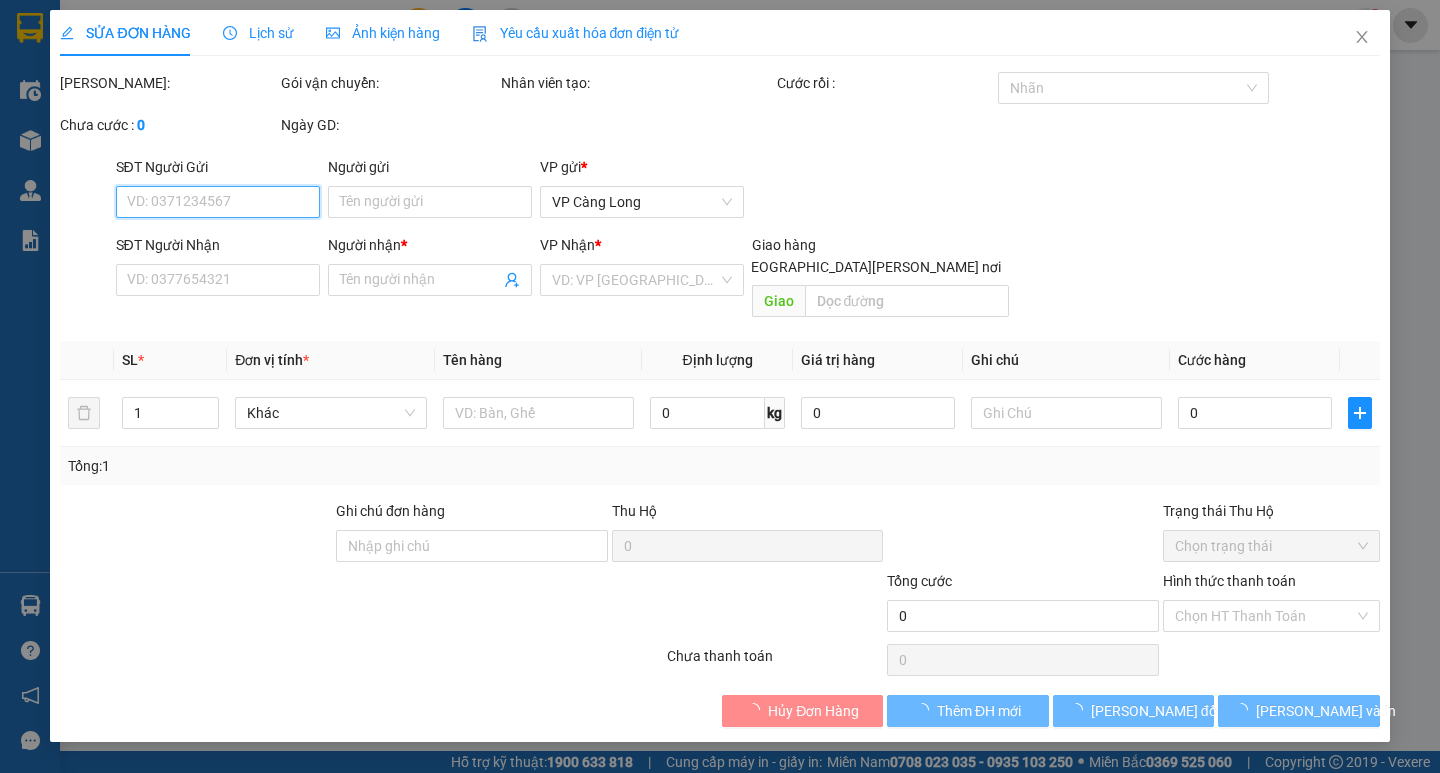 type on "0906930690" 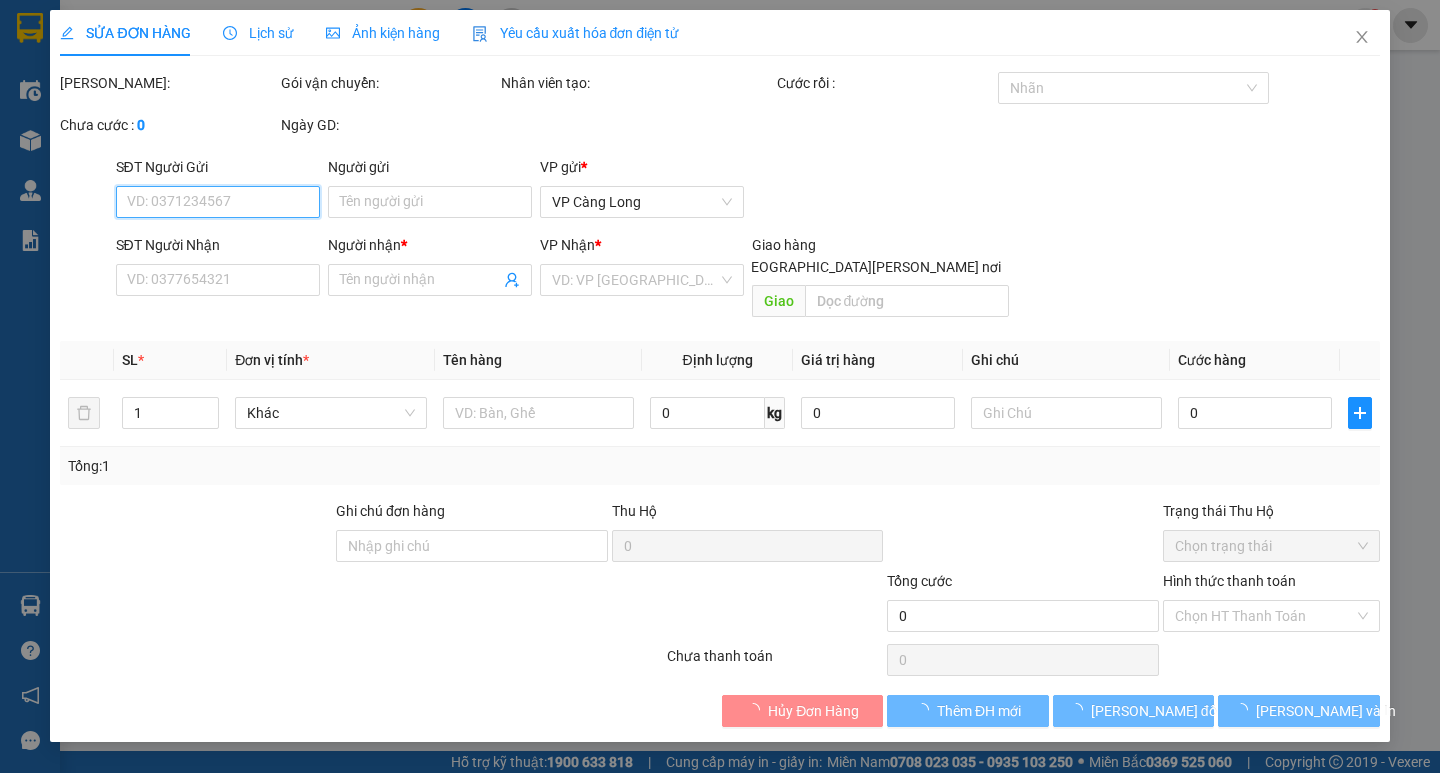type on "TÂM" 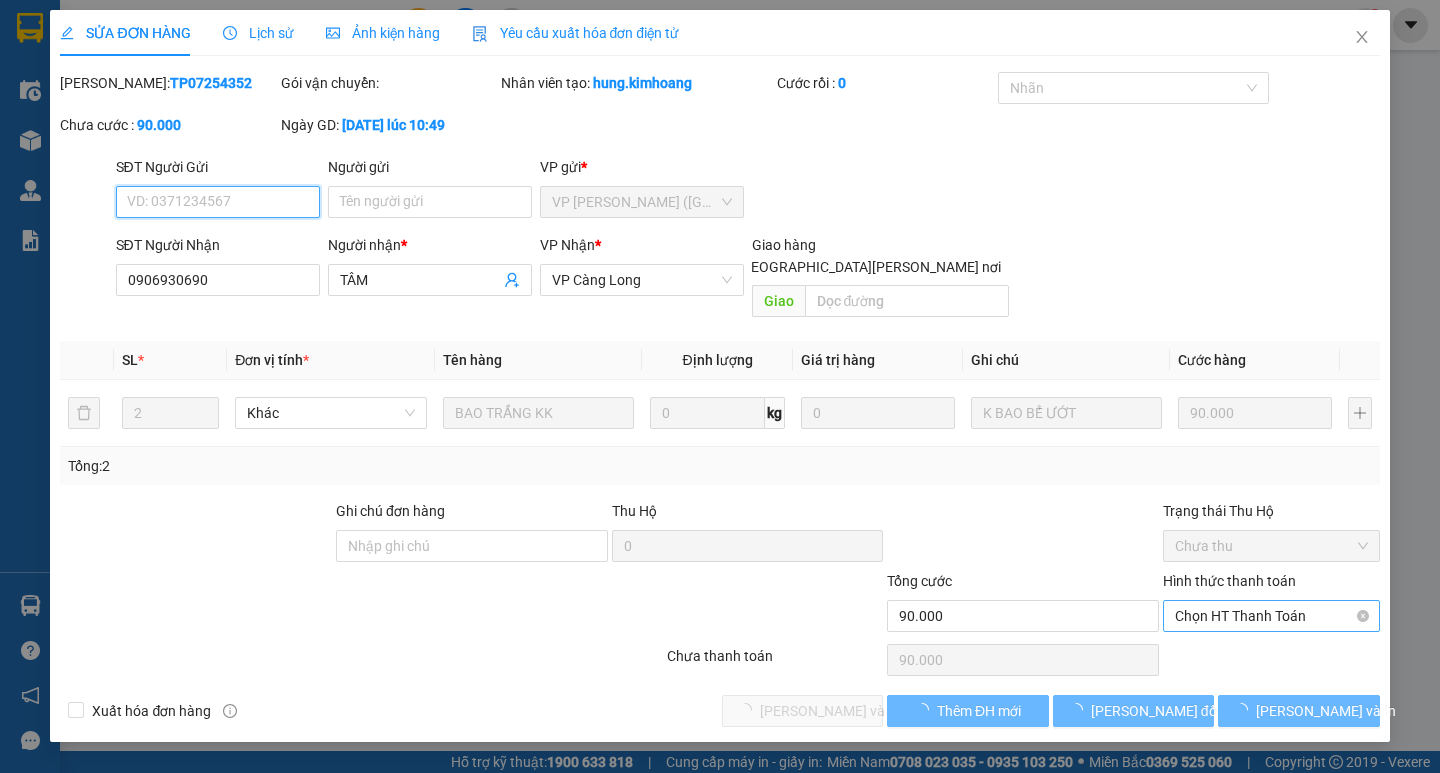 click on "Chọn HT Thanh Toán" at bounding box center (1271, 616) 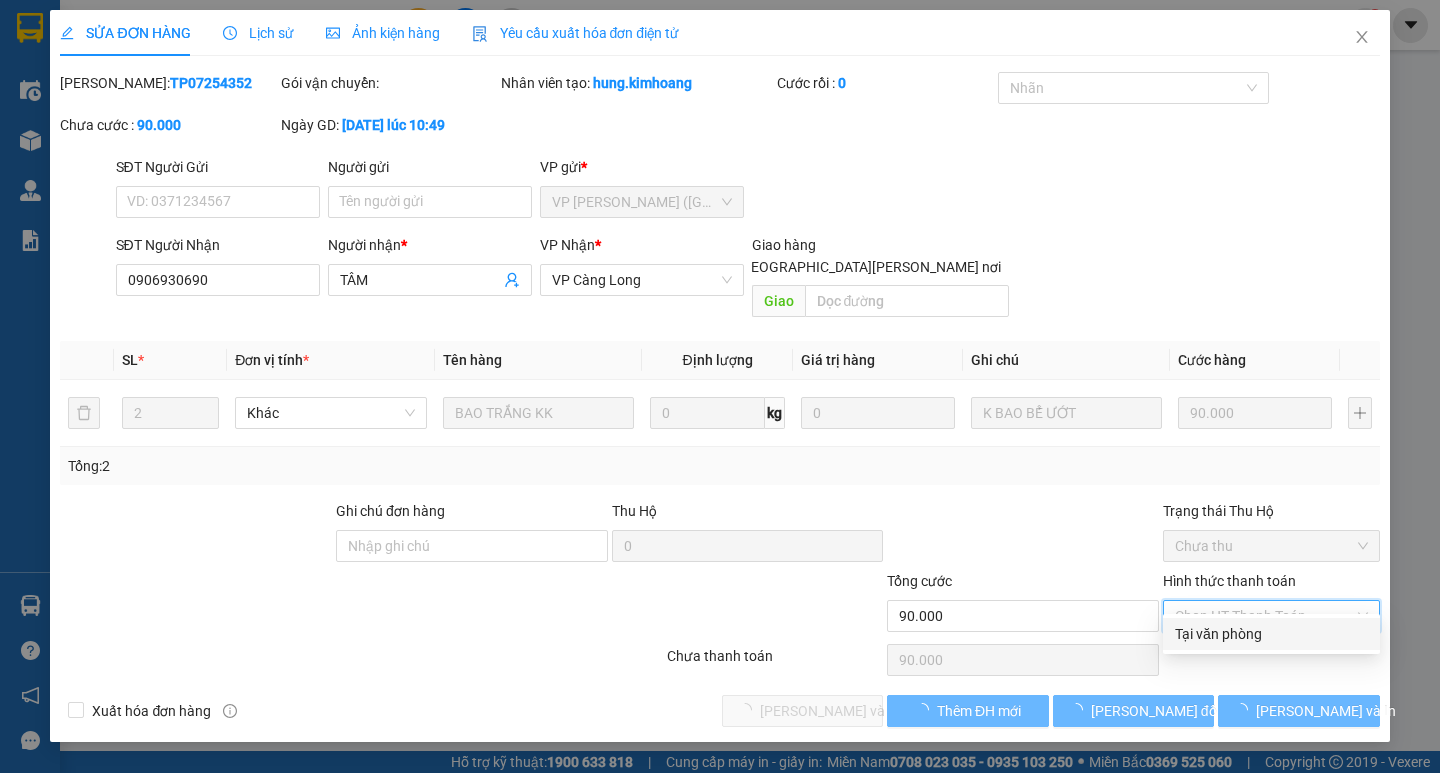click on "Tại văn phòng" at bounding box center (1271, 634) 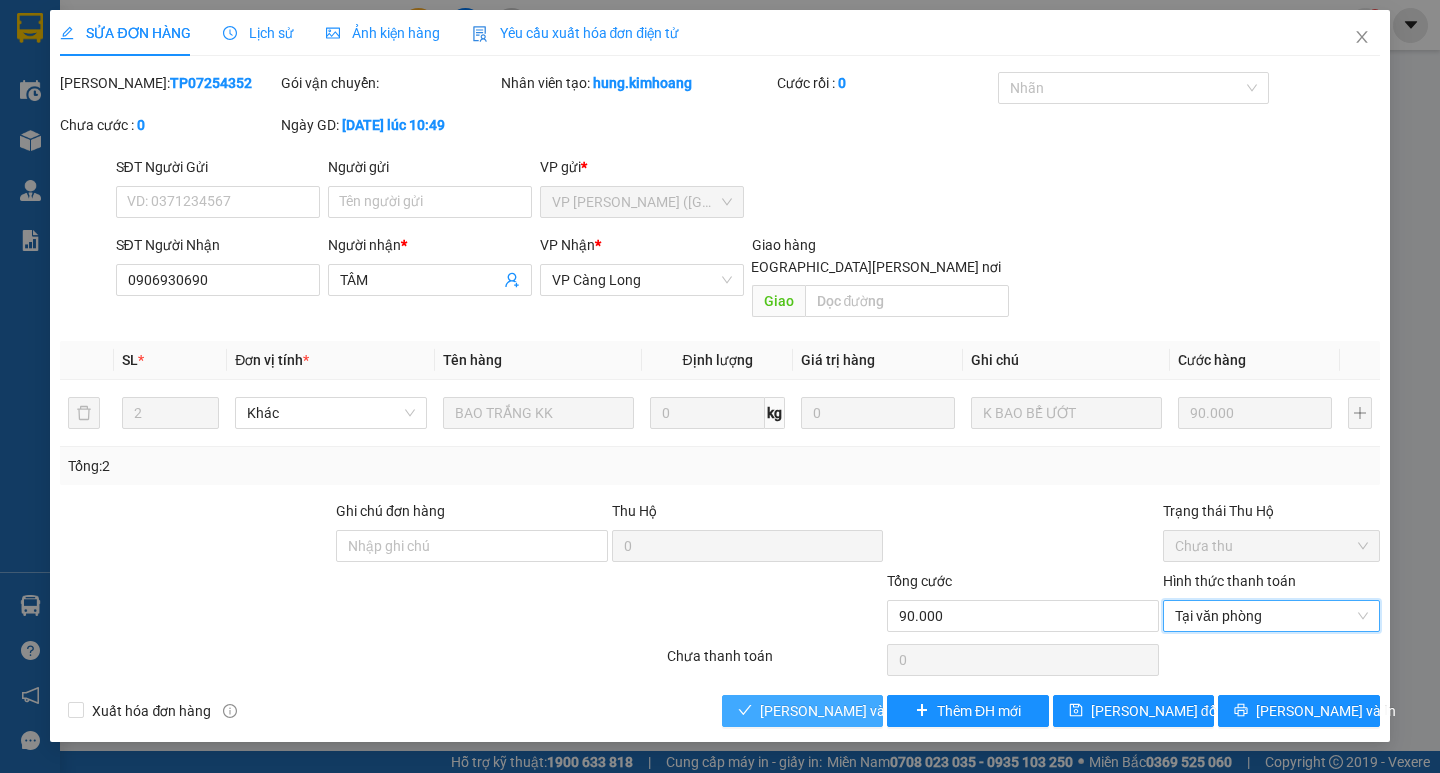 click on "[PERSON_NAME] và [PERSON_NAME] hàng" at bounding box center [895, 711] 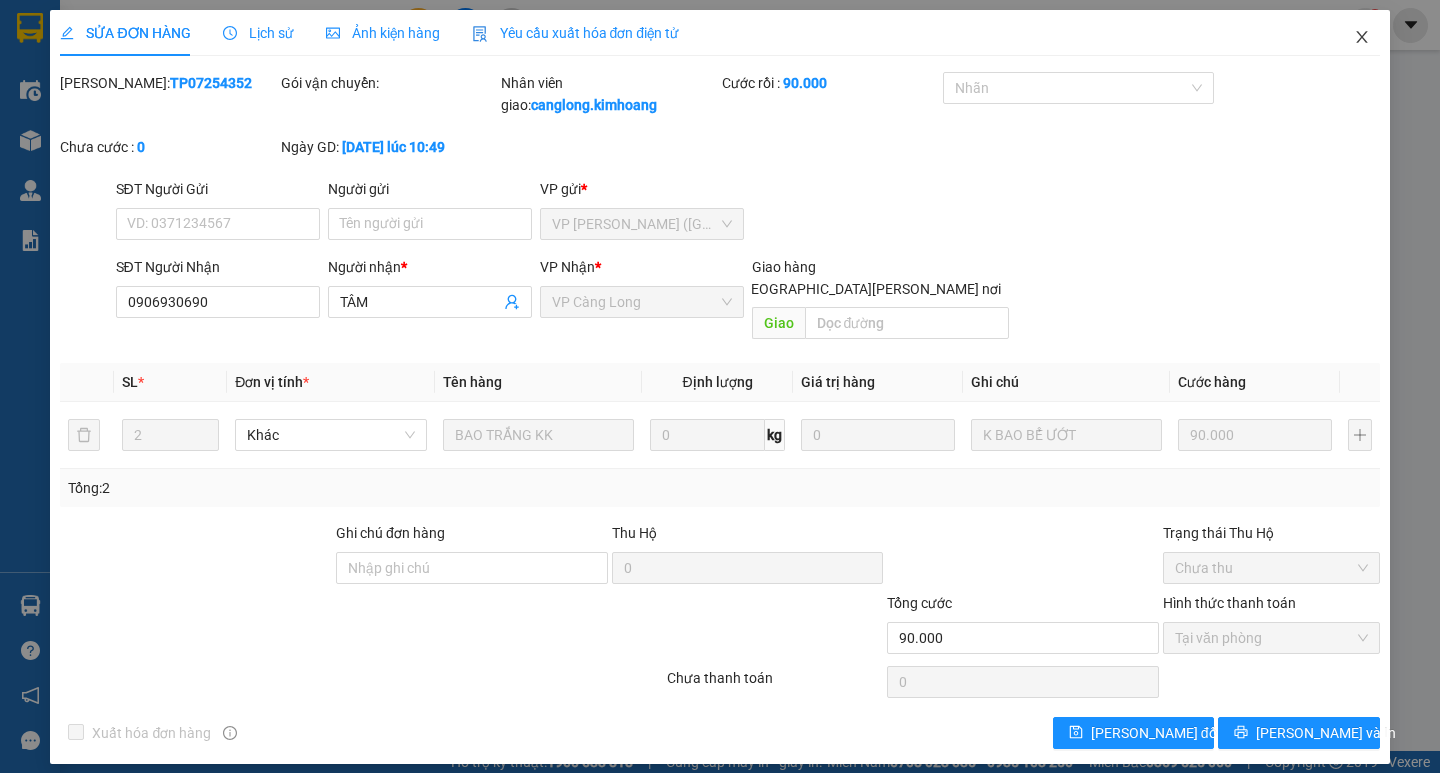 click 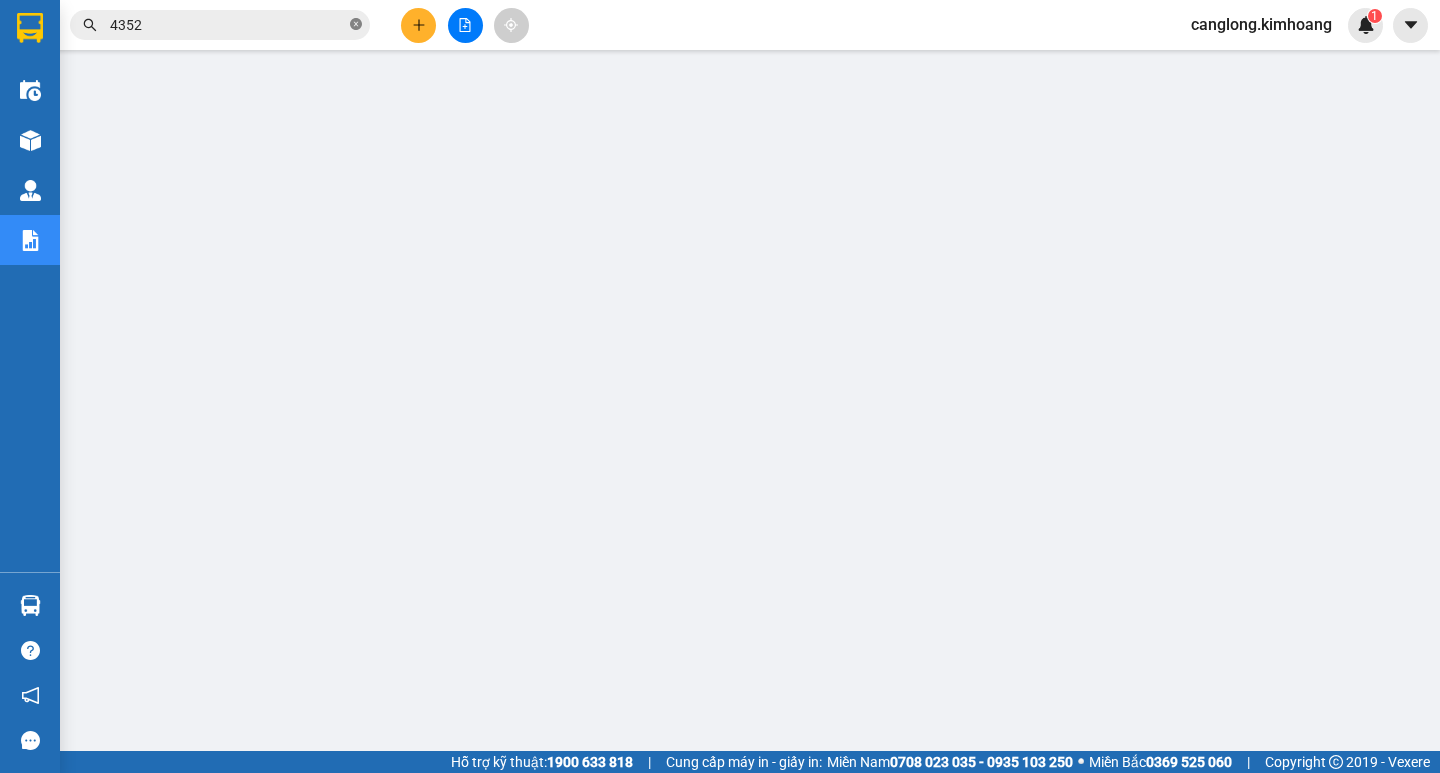 drag, startPoint x: 361, startPoint y: 29, endPoint x: 313, endPoint y: 26, distance: 48.09366 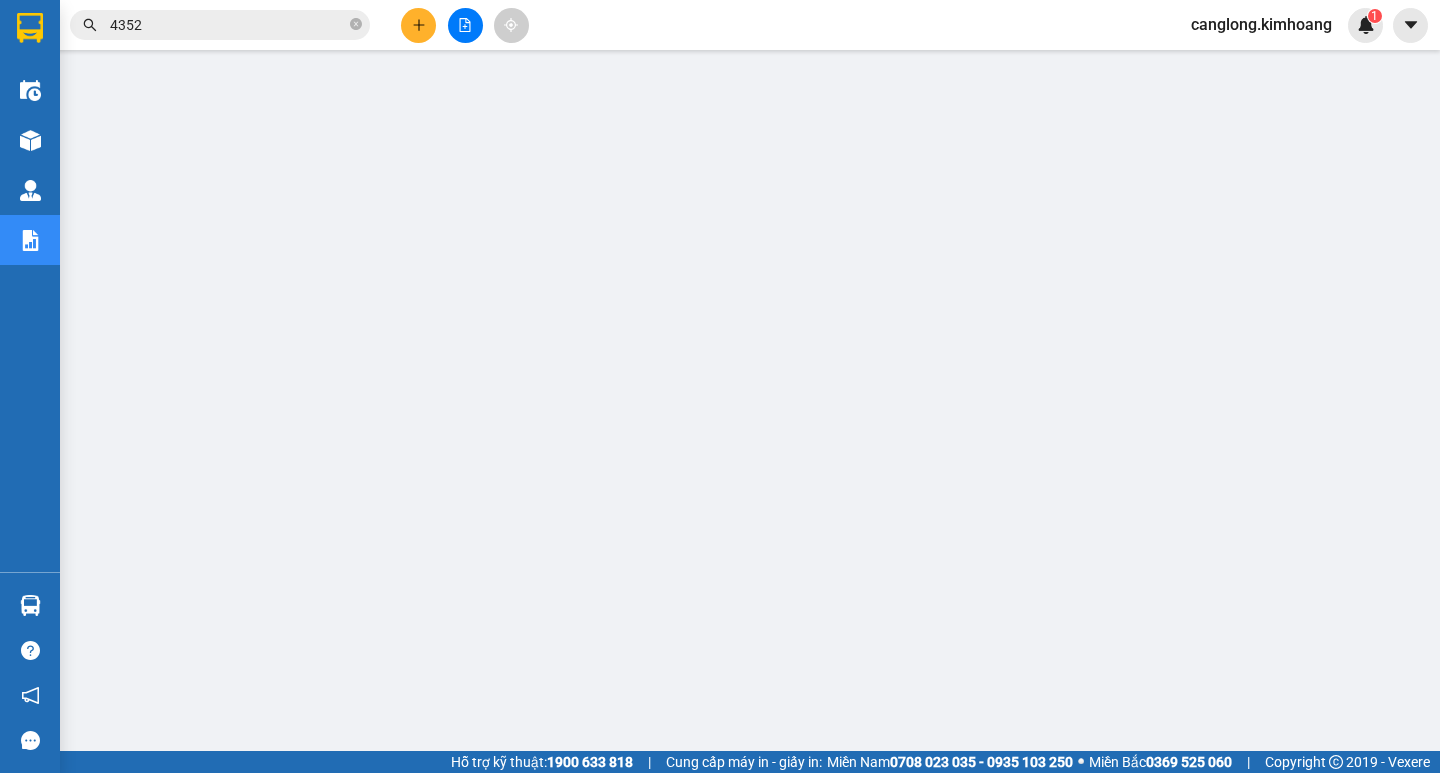 click 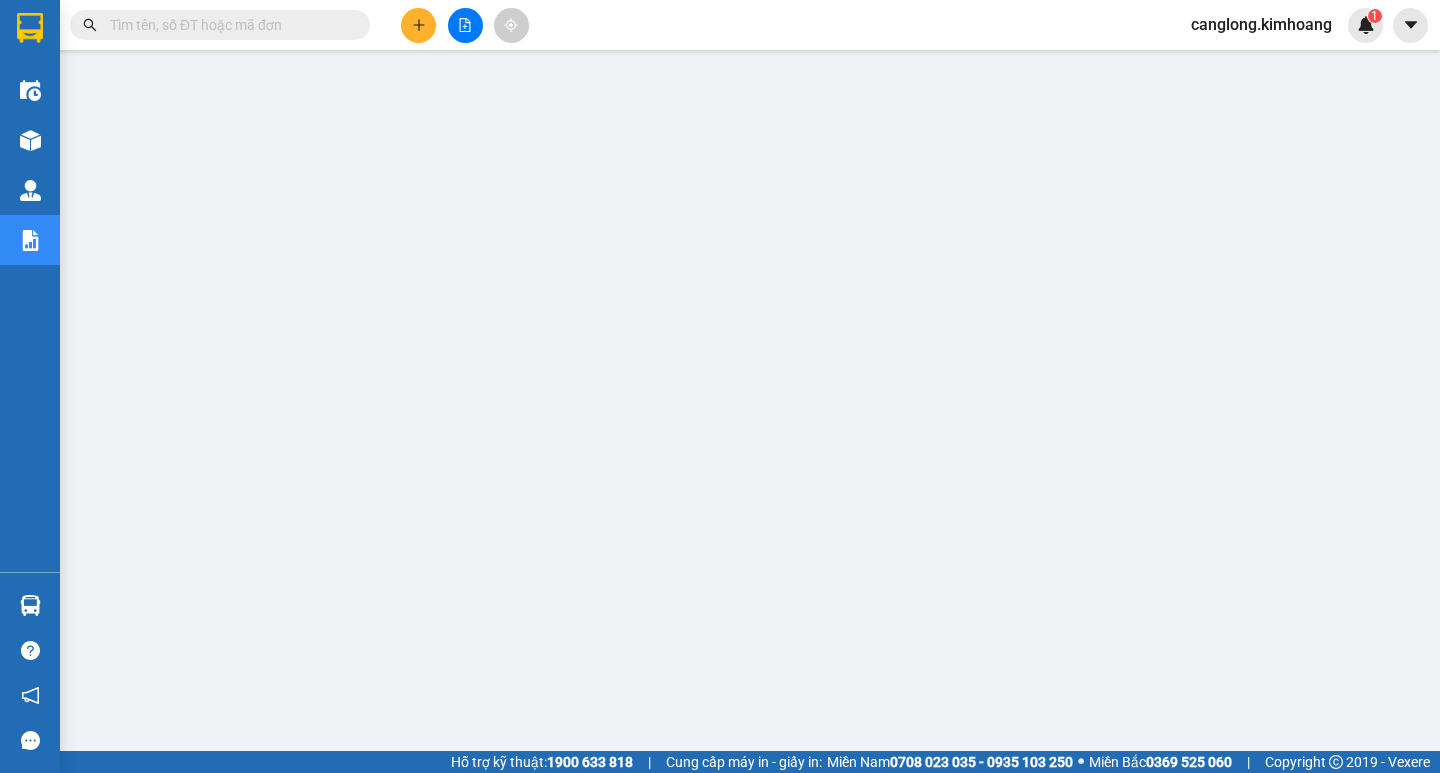 click at bounding box center [228, 25] 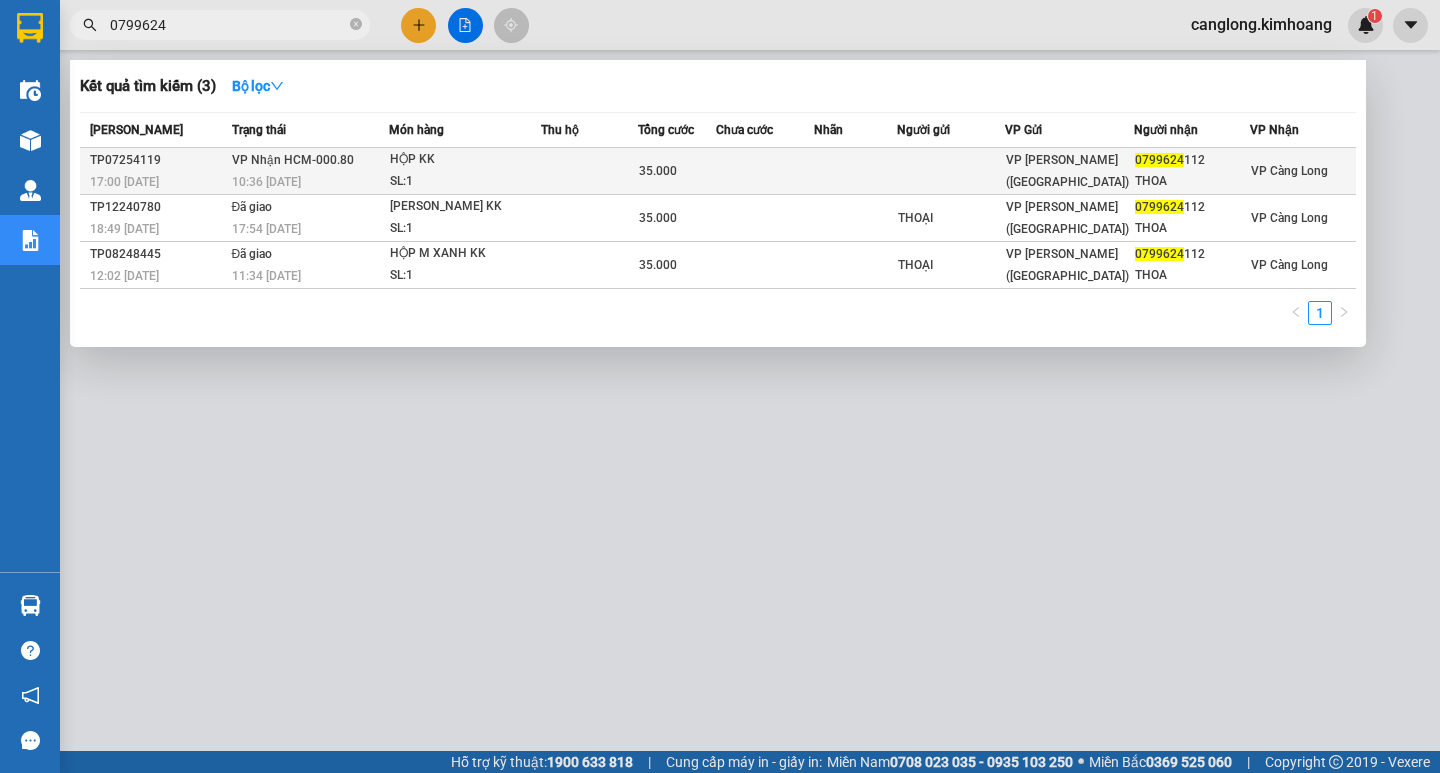 type on "0799624" 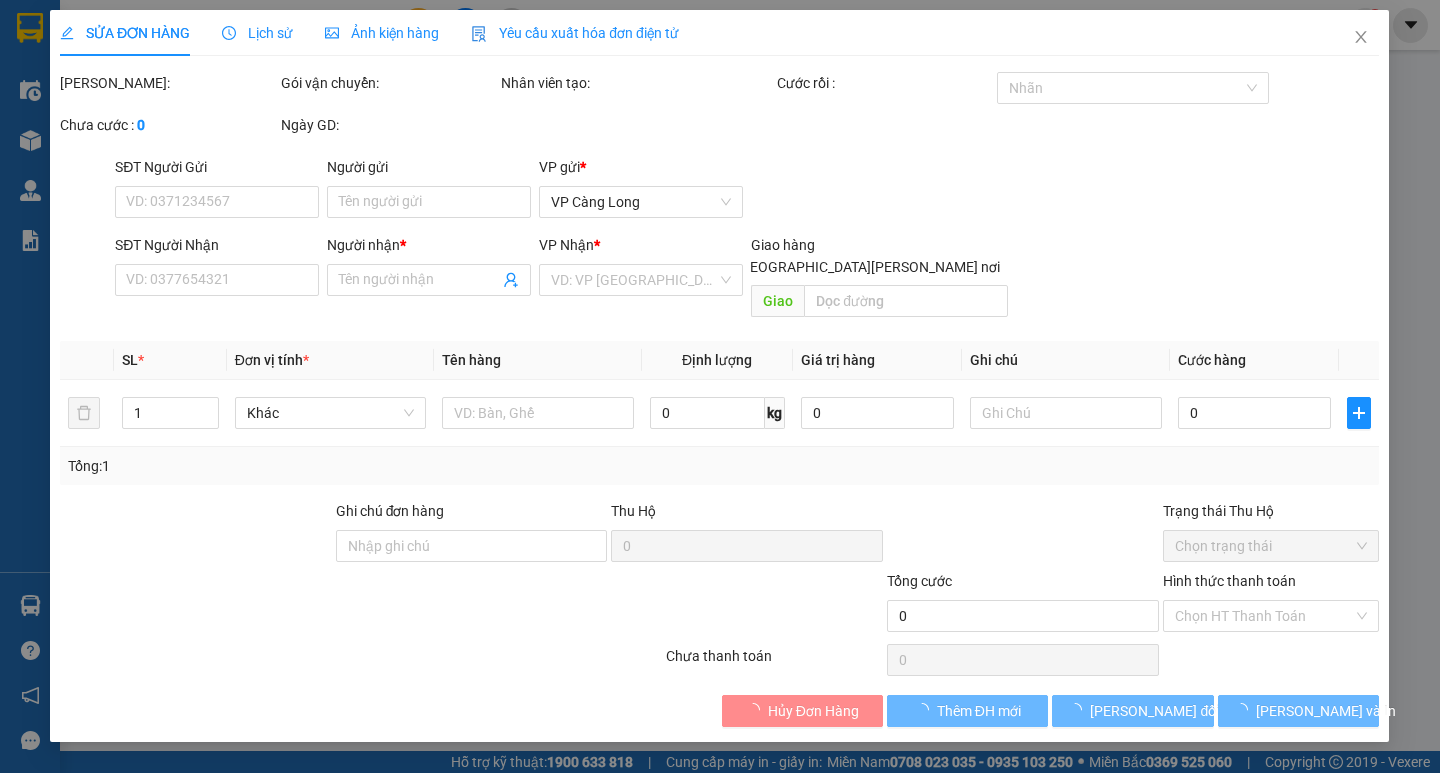 type on "0799624112" 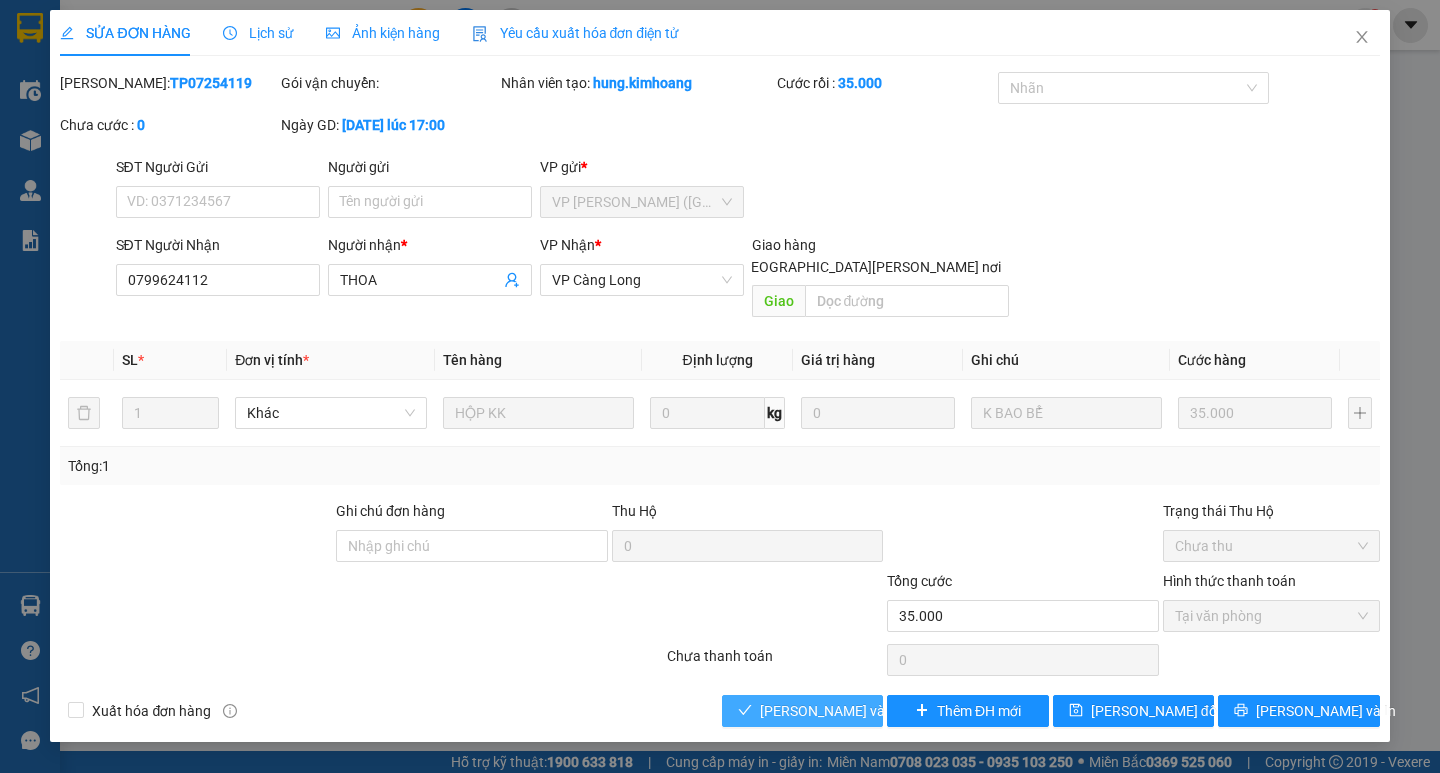 click on "[PERSON_NAME] và [PERSON_NAME] hàng" at bounding box center [895, 711] 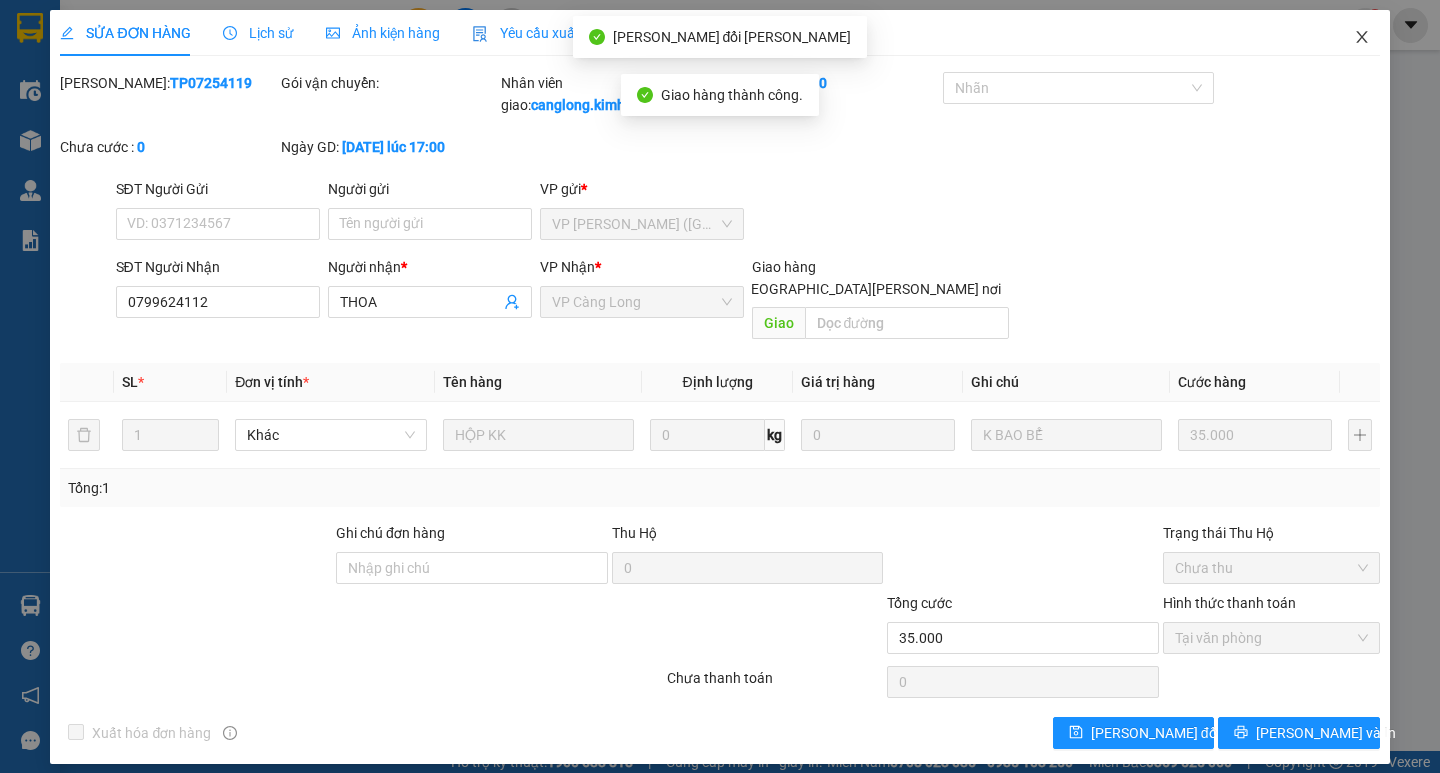 click 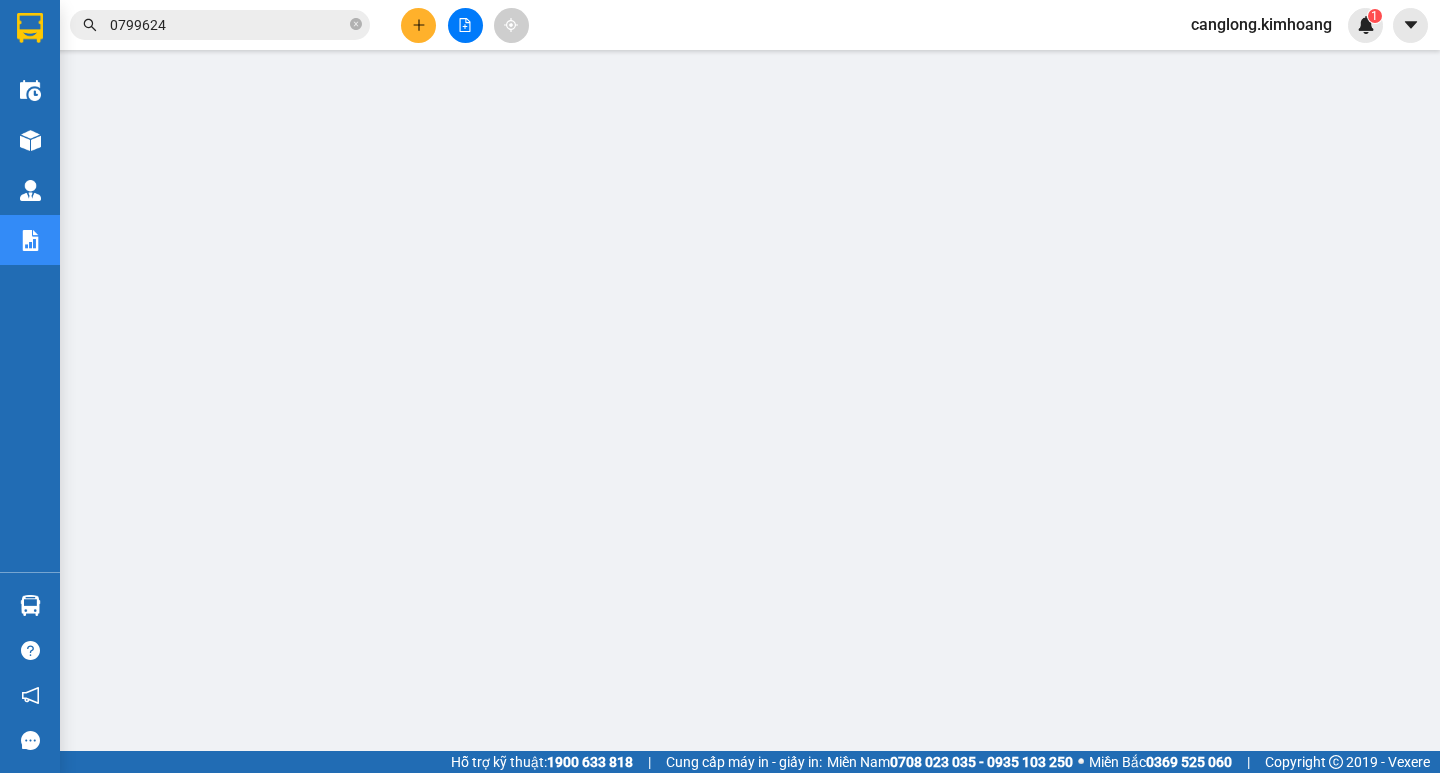 click at bounding box center (418, 25) 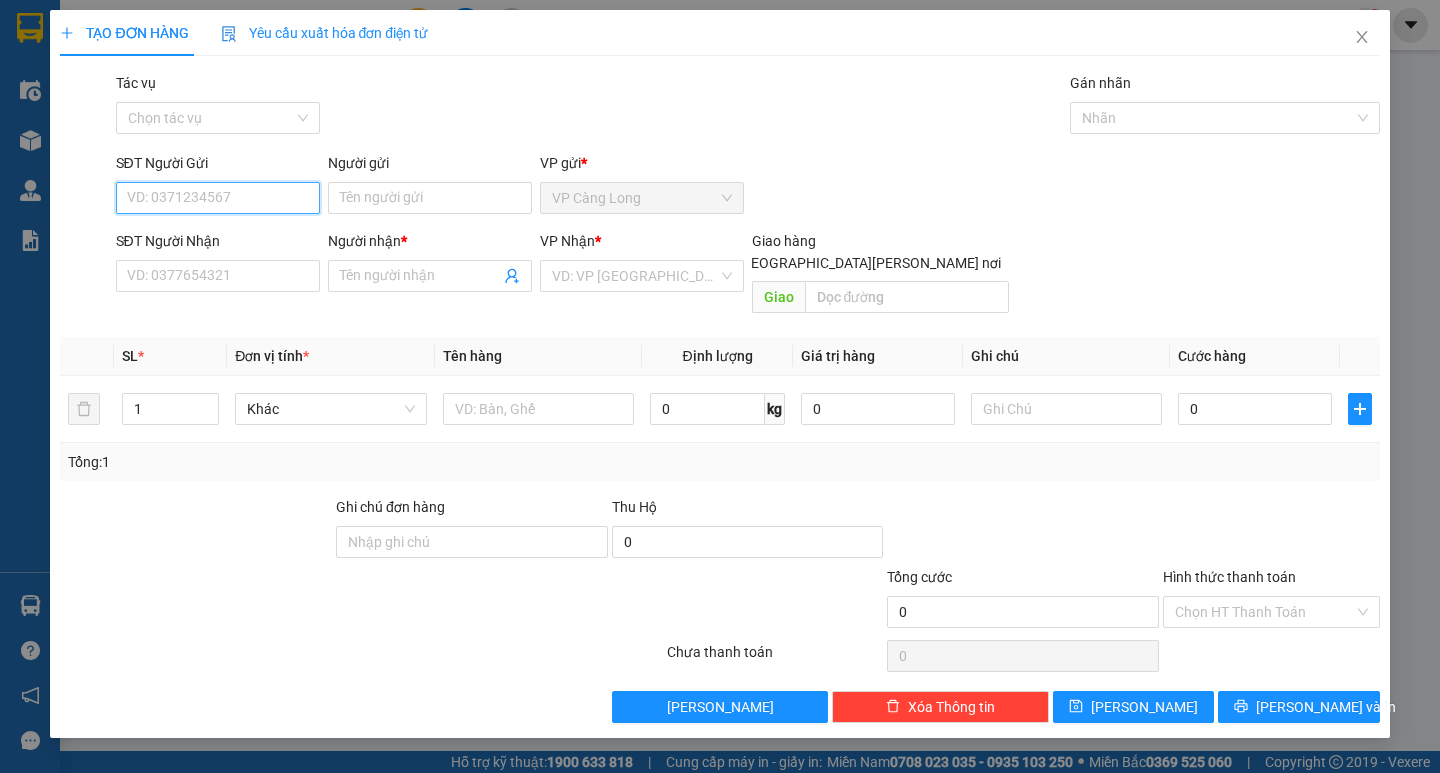 click on "SĐT Người Gửi" at bounding box center [218, 198] 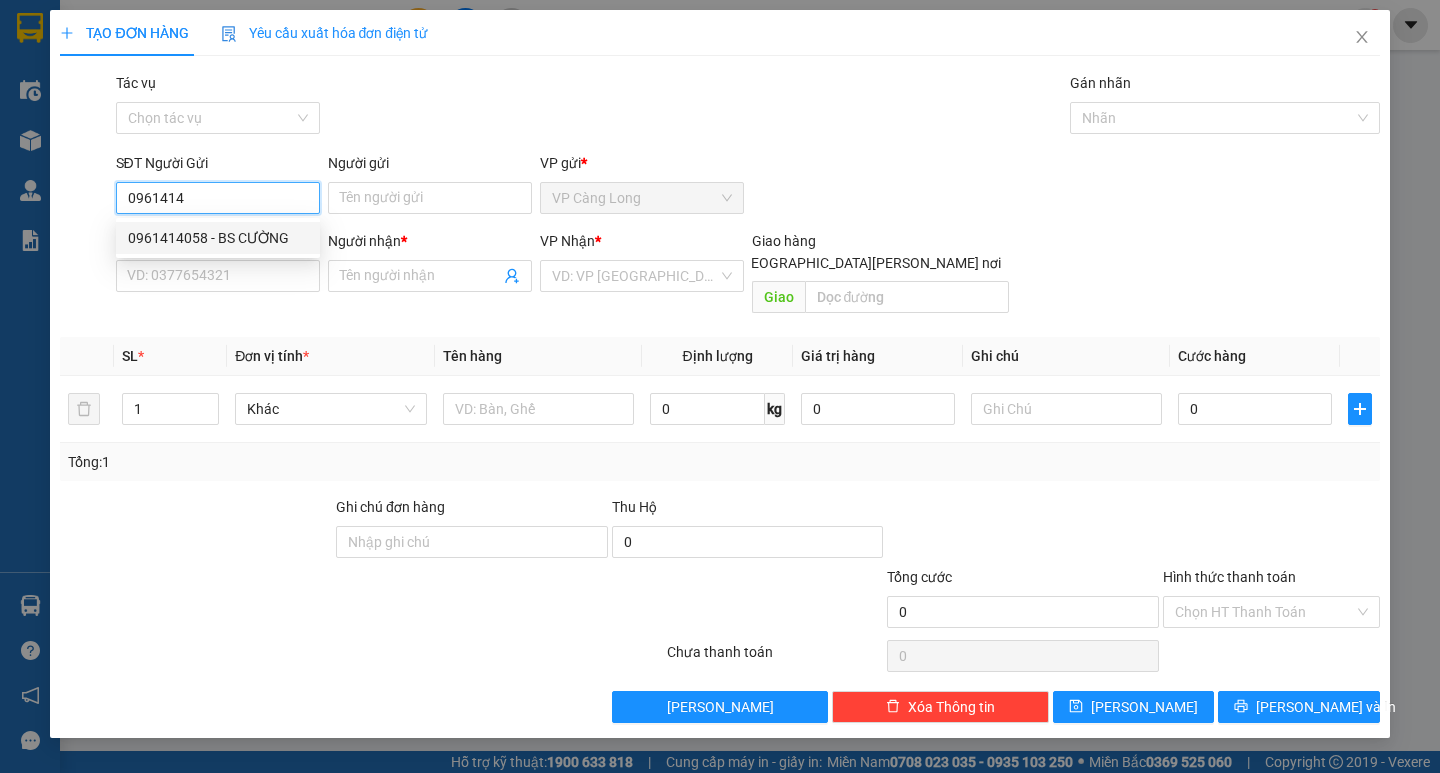 click on "0961414058 - BS CƯỜNG" at bounding box center (218, 238) 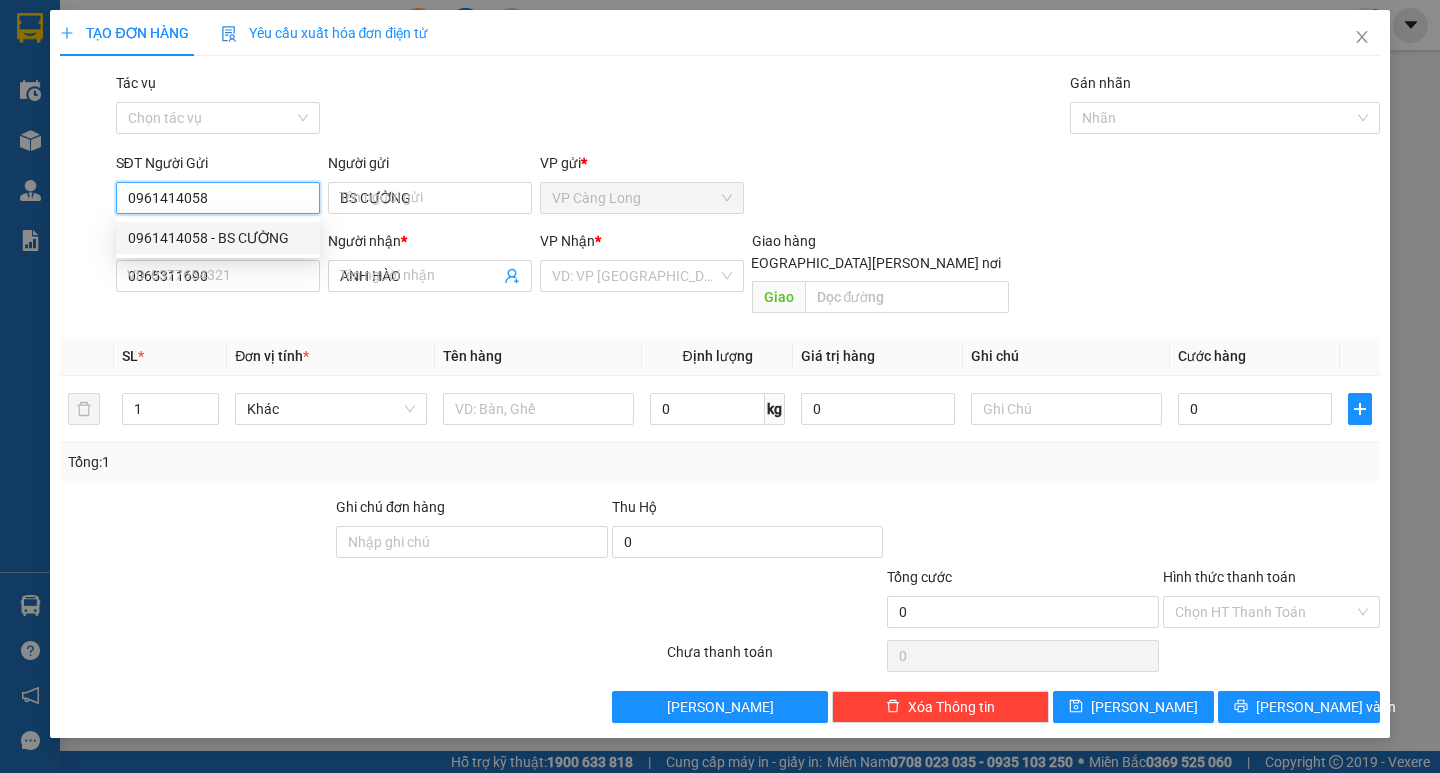 type on "35.000" 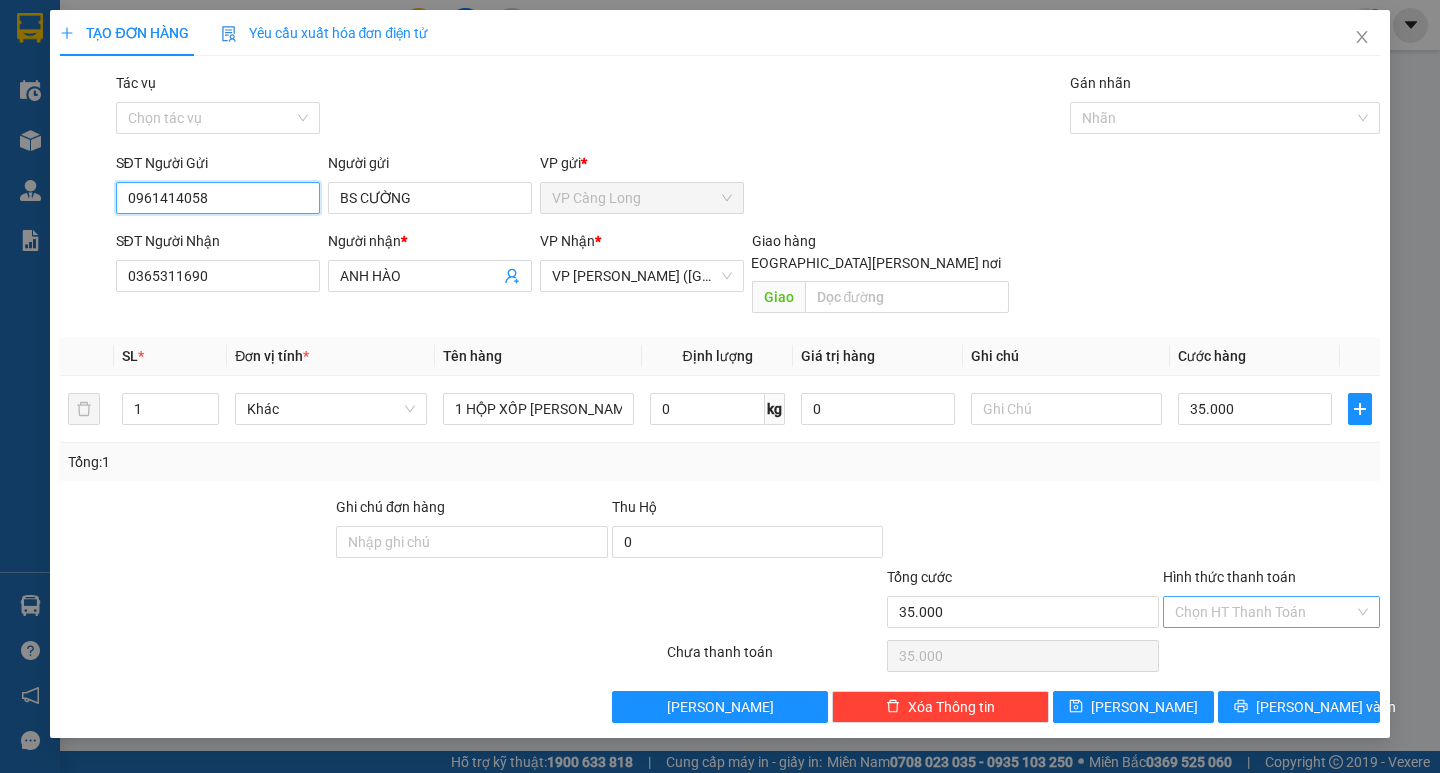 type on "0961414058" 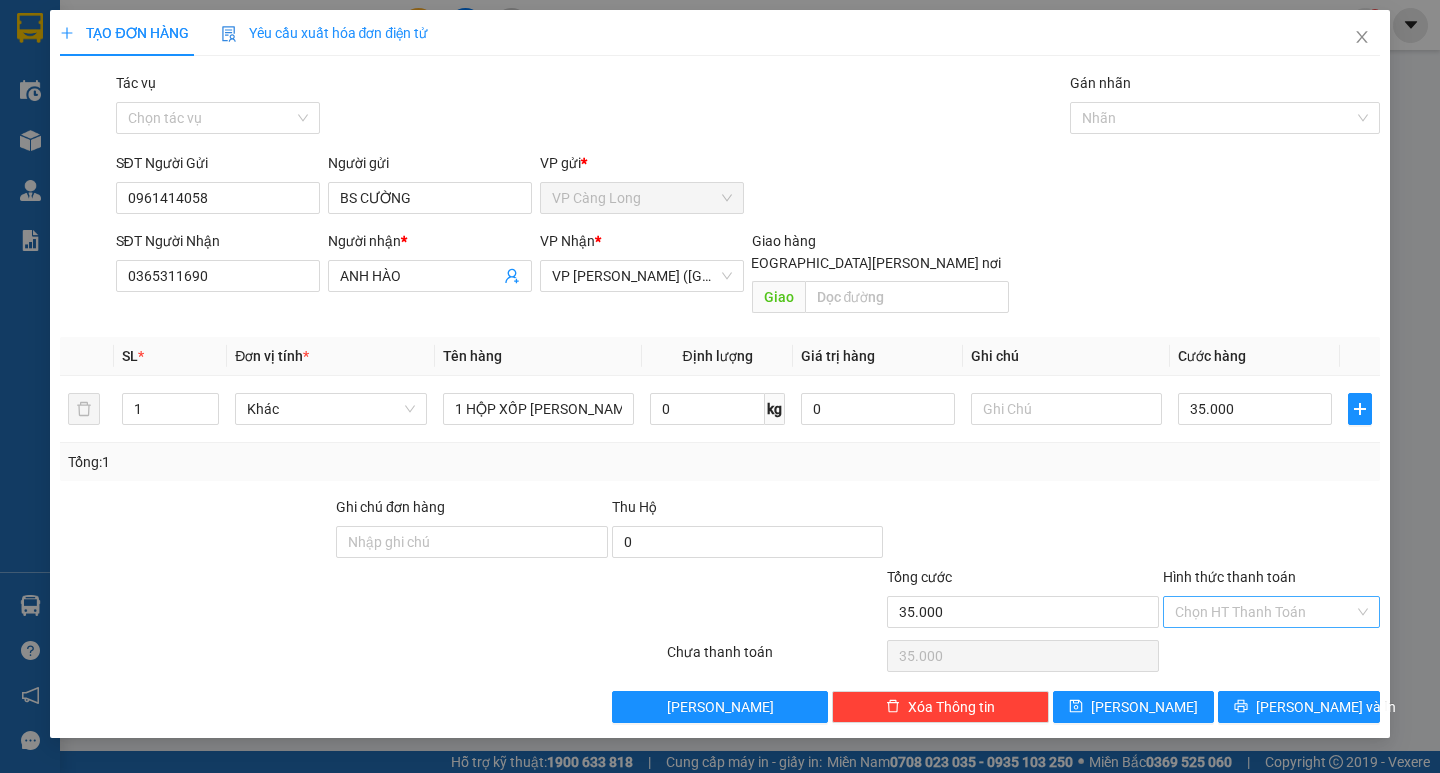 click on "Hình thức thanh toán" at bounding box center (1264, 612) 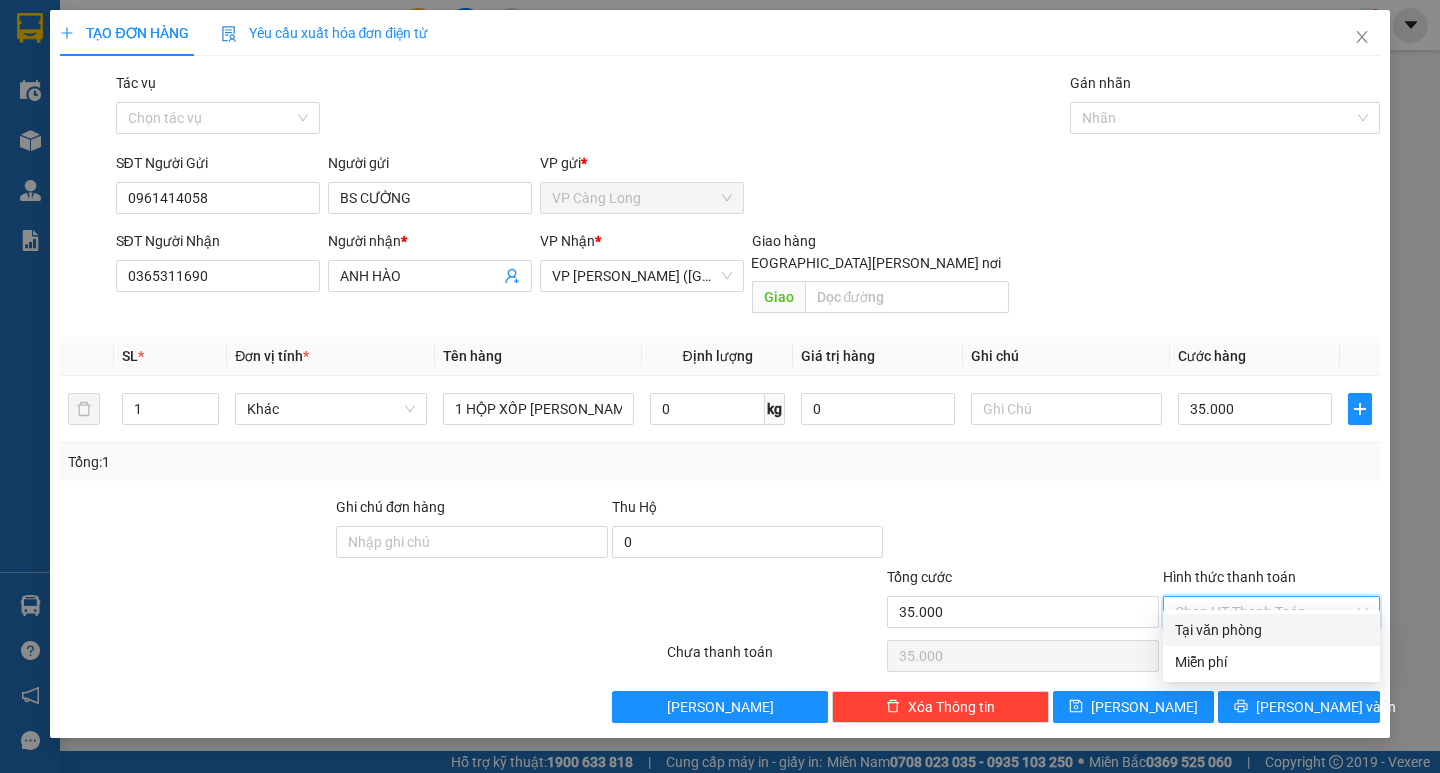 click on "Tại văn phòng" at bounding box center [1271, 630] 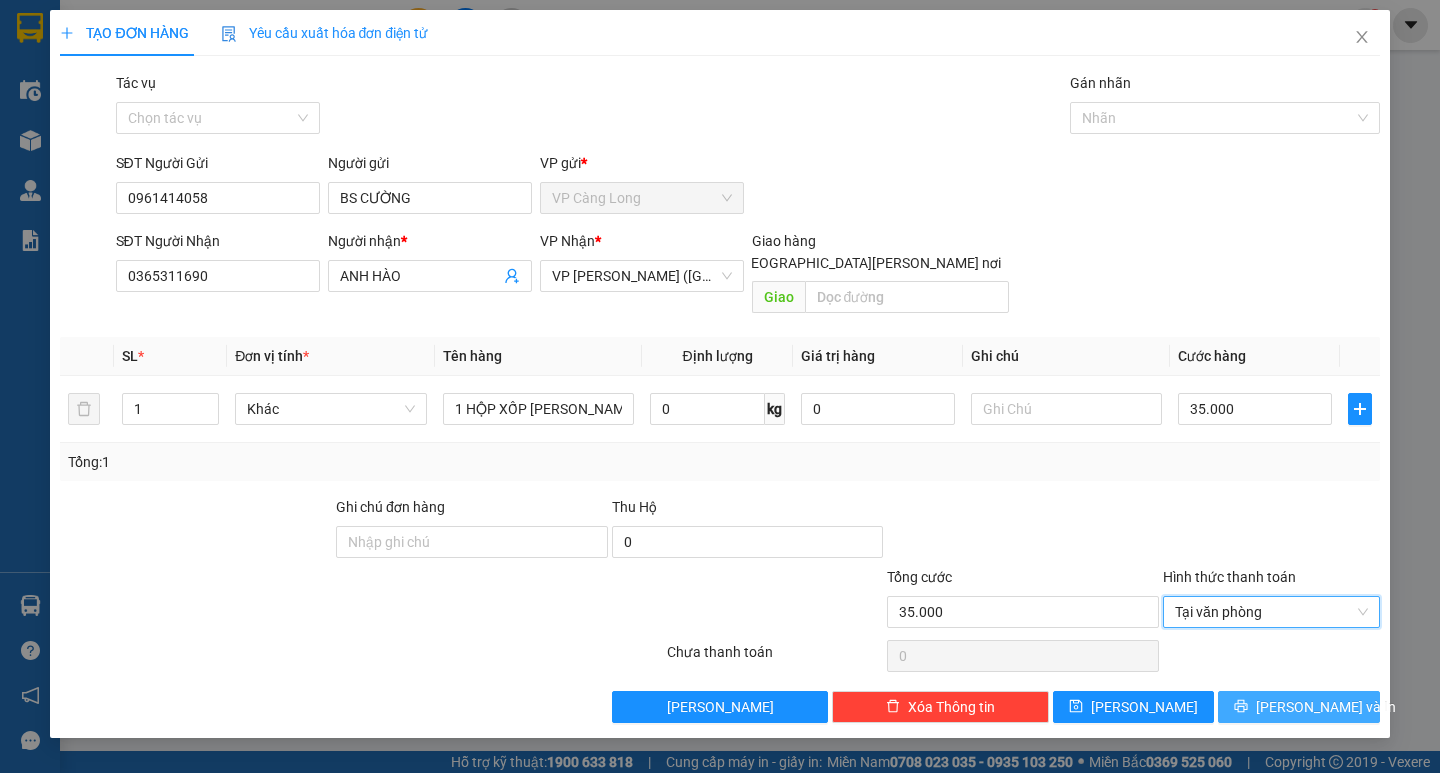 click on "[PERSON_NAME] và In" at bounding box center (1326, 707) 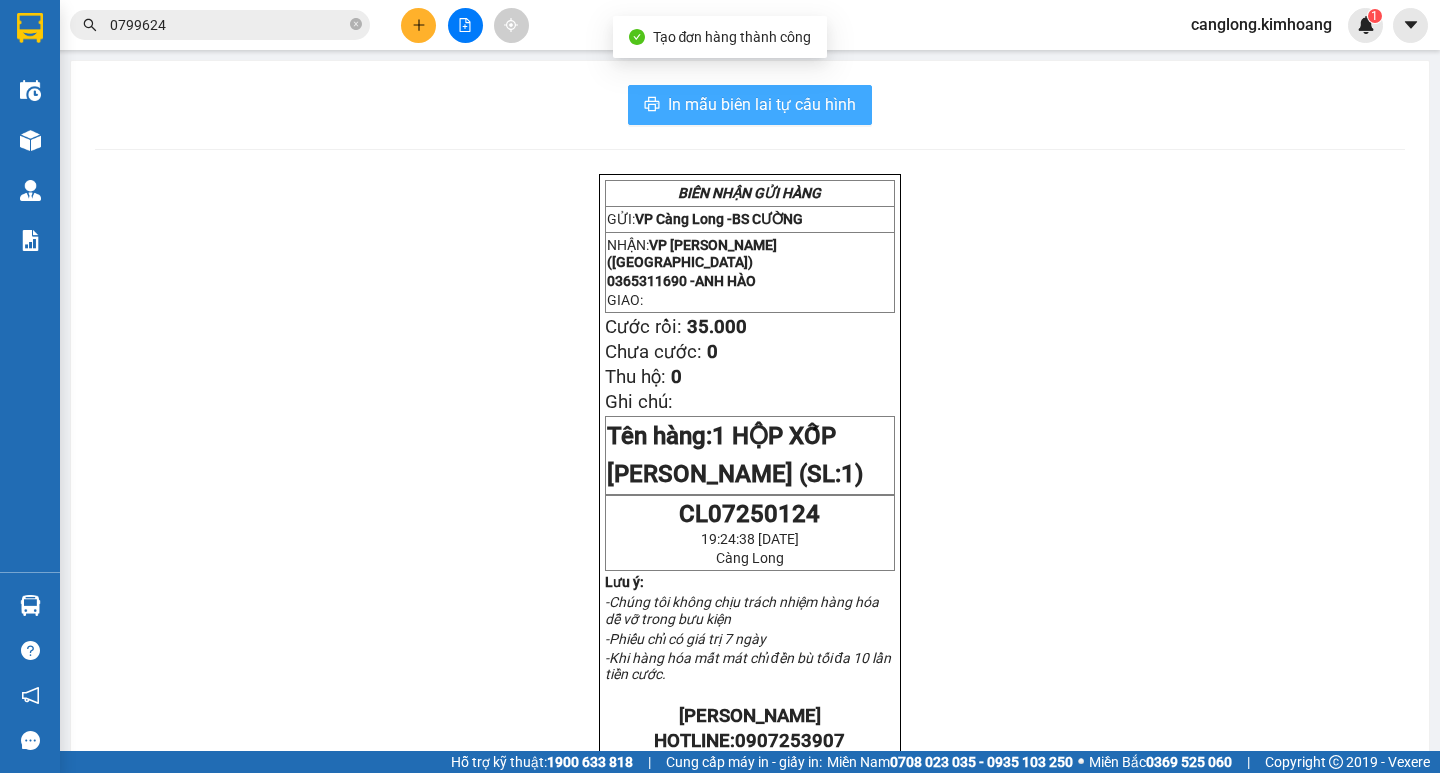 click on "In mẫu biên lai tự cấu hình" at bounding box center (762, 104) 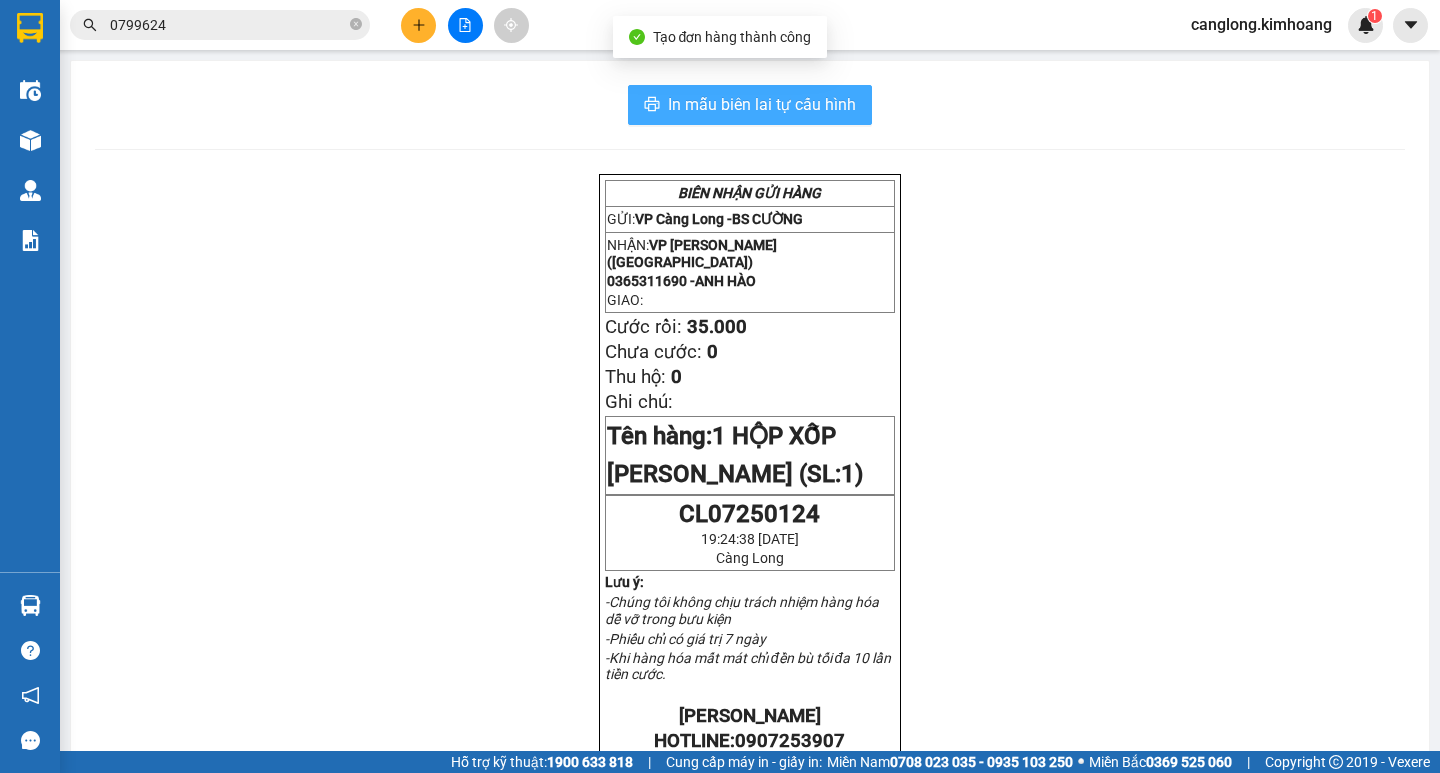 scroll, scrollTop: 0, scrollLeft: 0, axis: both 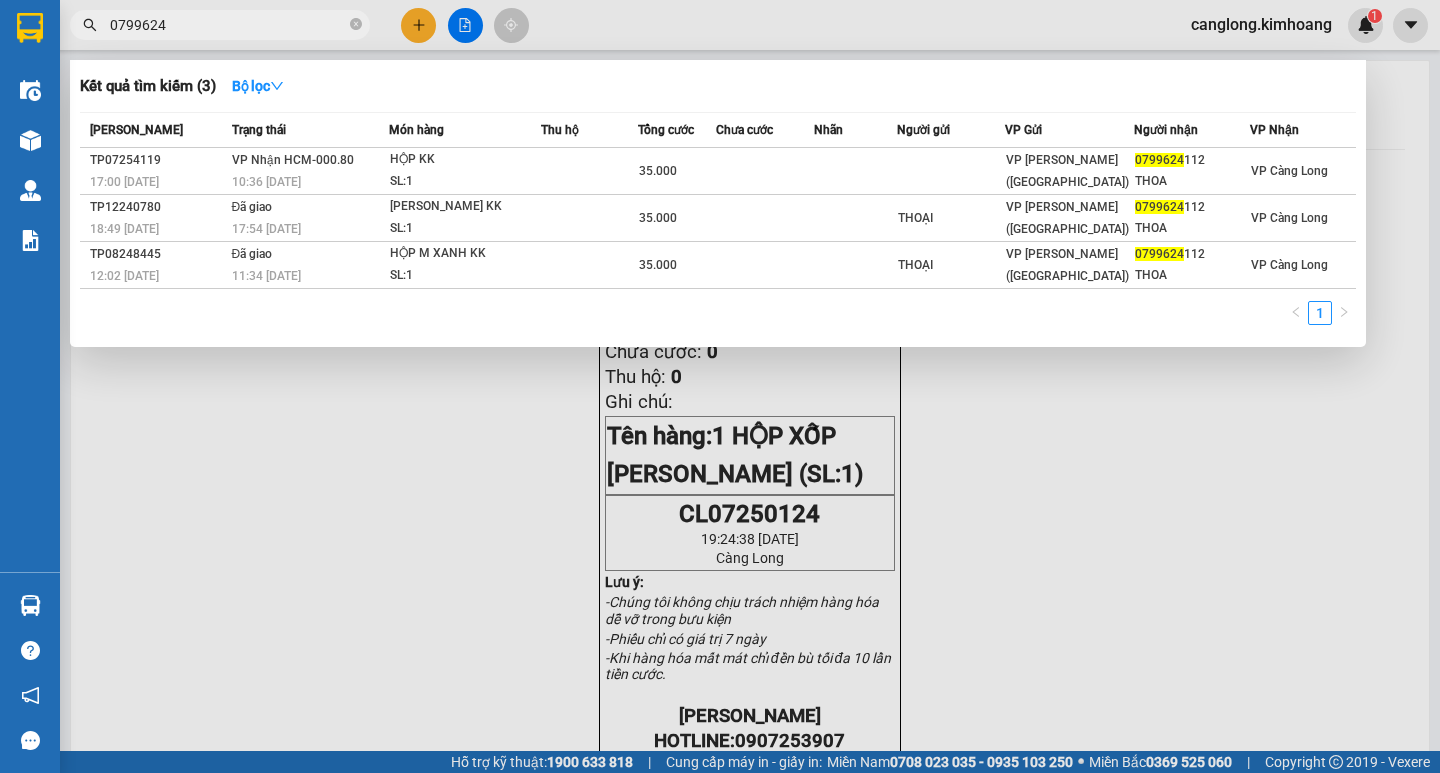 drag, startPoint x: 355, startPoint y: 23, endPoint x: 247, endPoint y: 26, distance: 108.04166 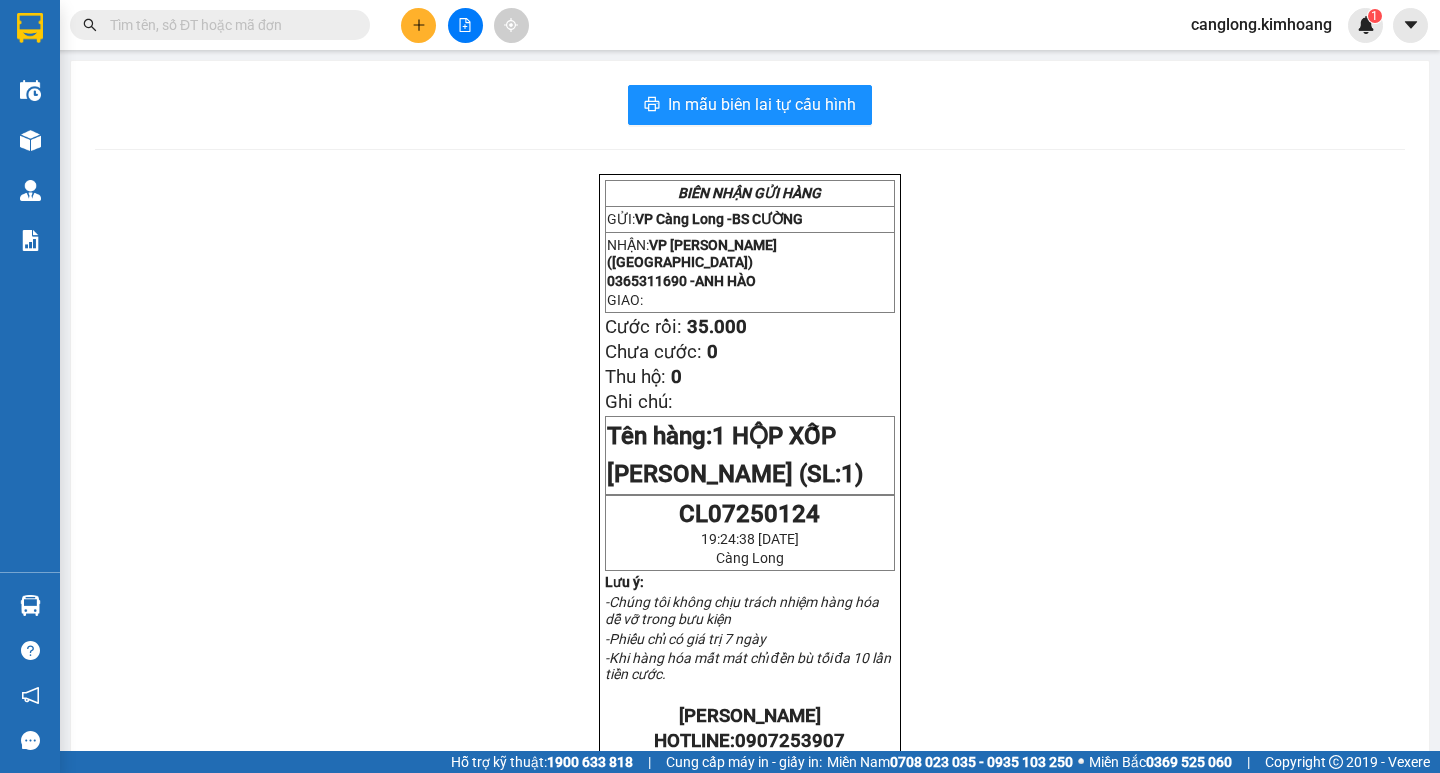 click at bounding box center (228, 25) 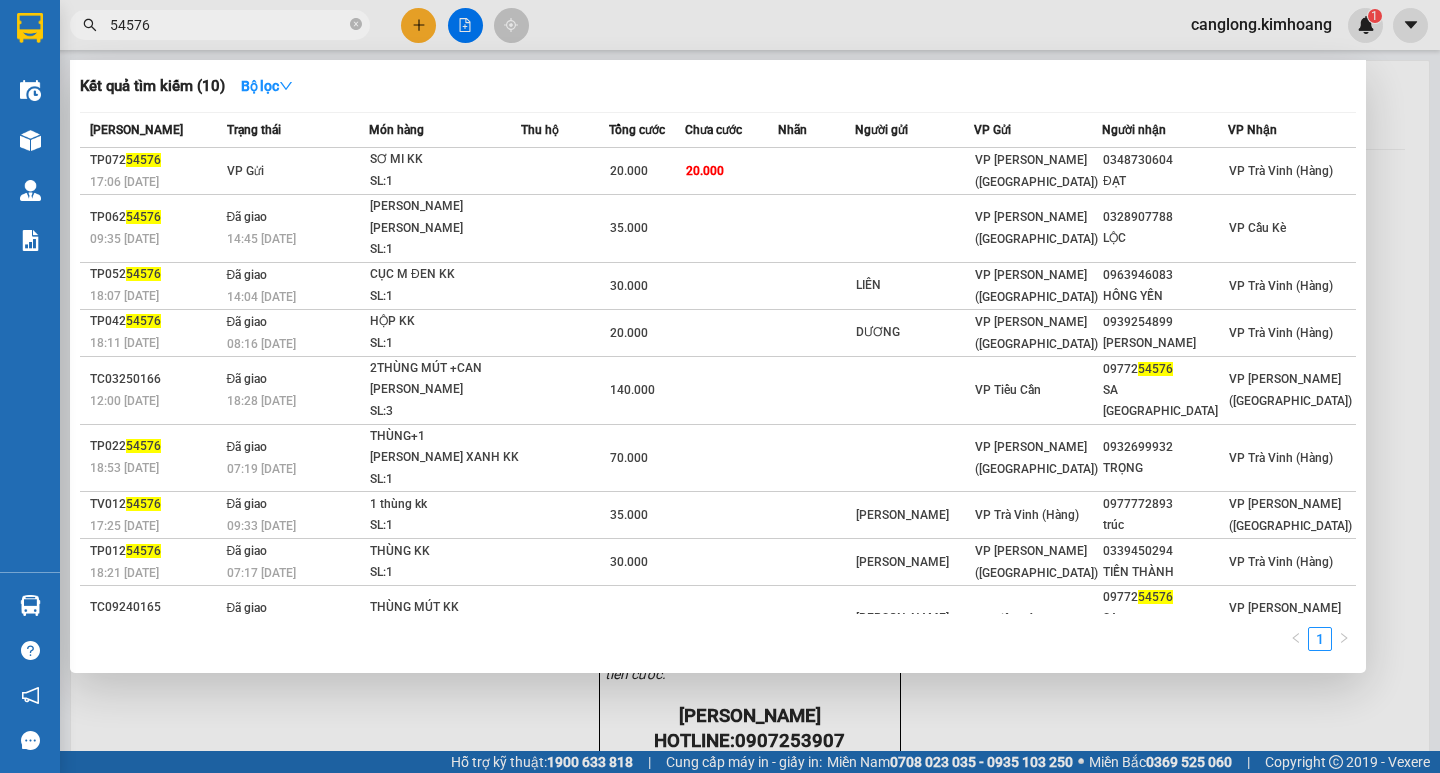 click on "54576" at bounding box center [228, 25] 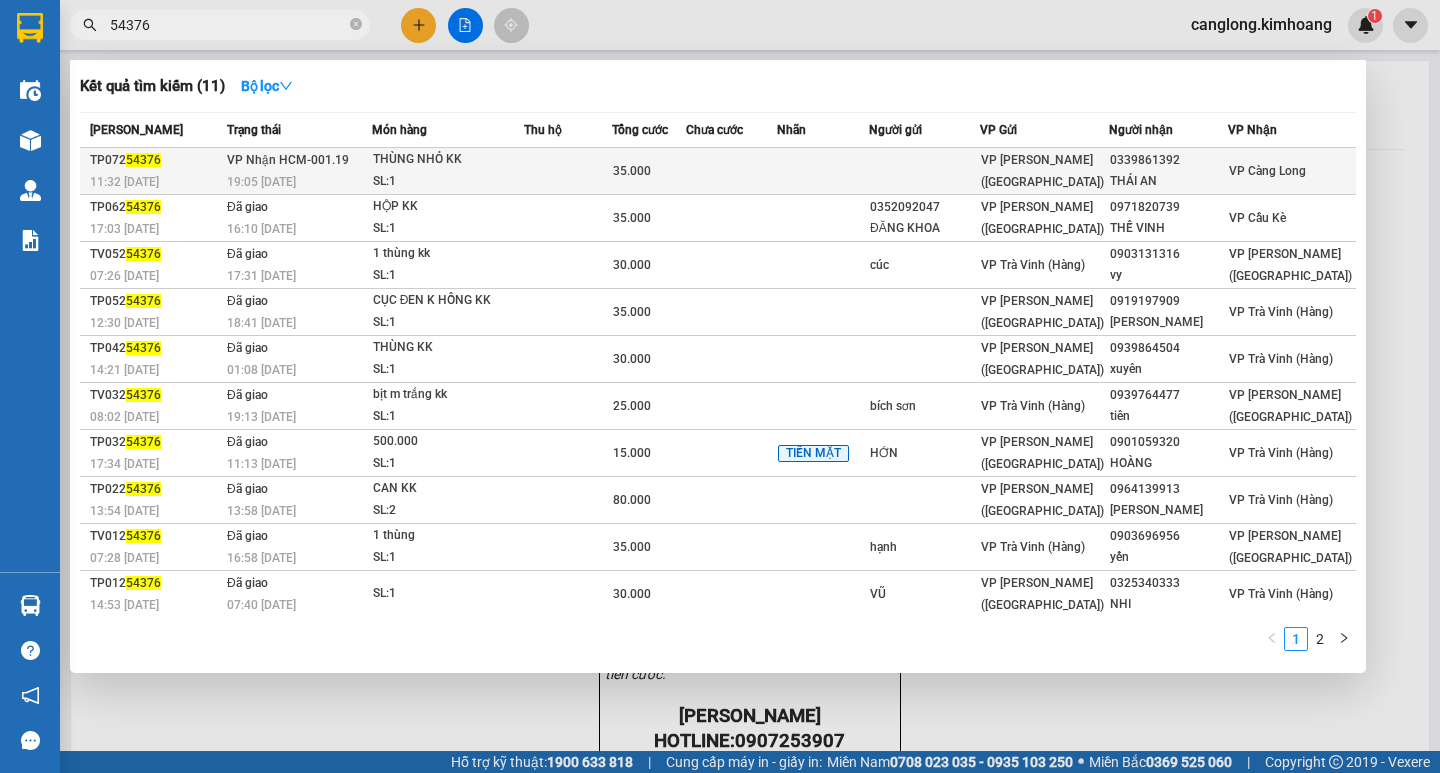 type on "54376" 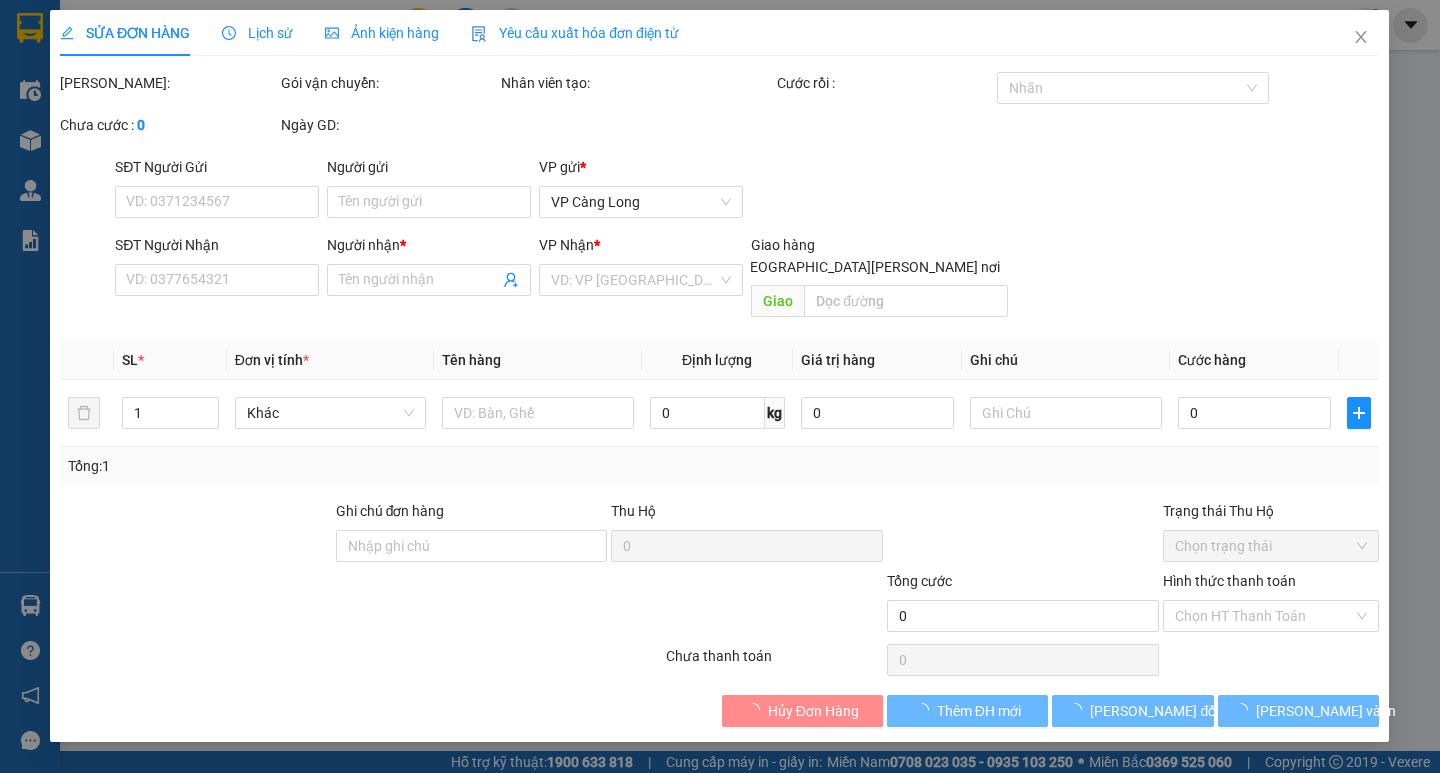 type on "0339861392" 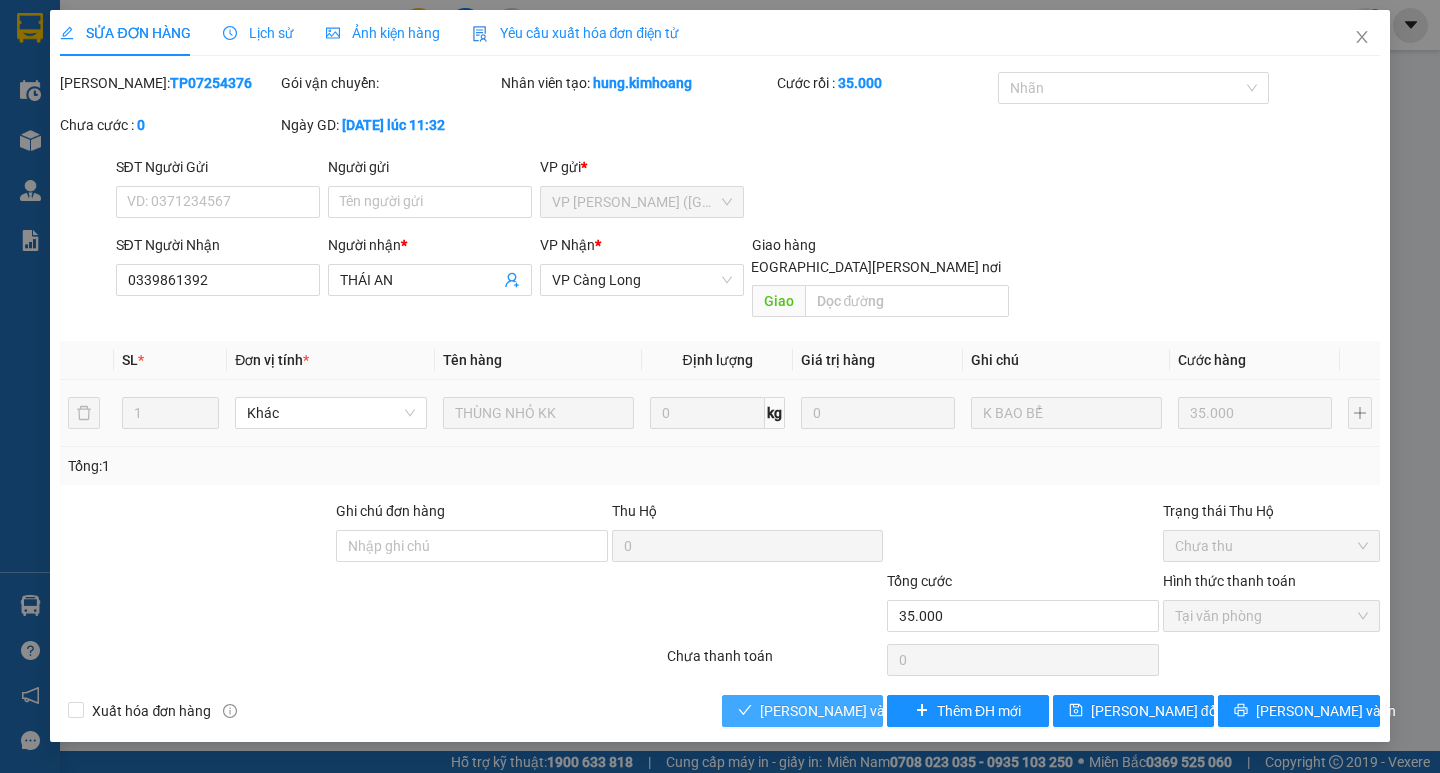click on "[PERSON_NAME] và [PERSON_NAME] hàng" at bounding box center [895, 711] 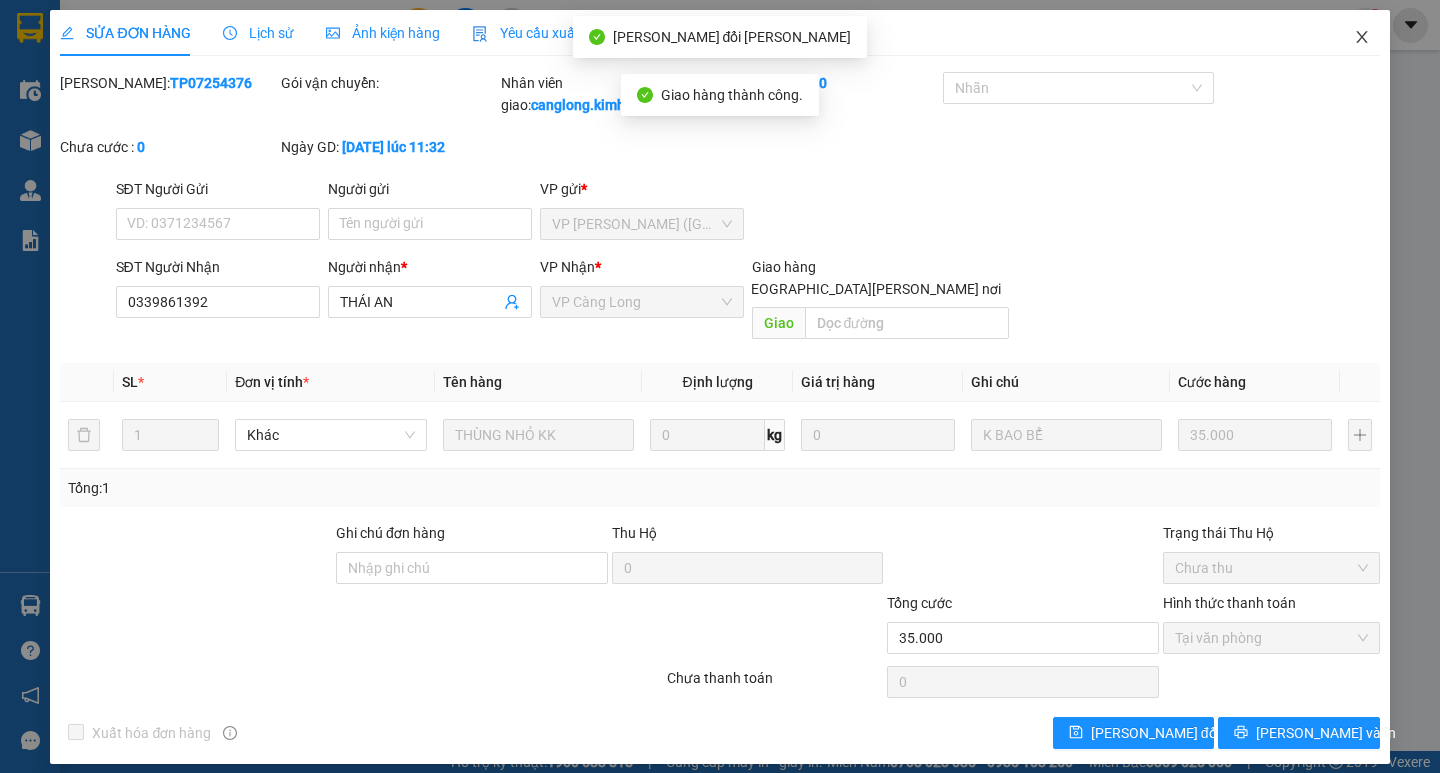 click 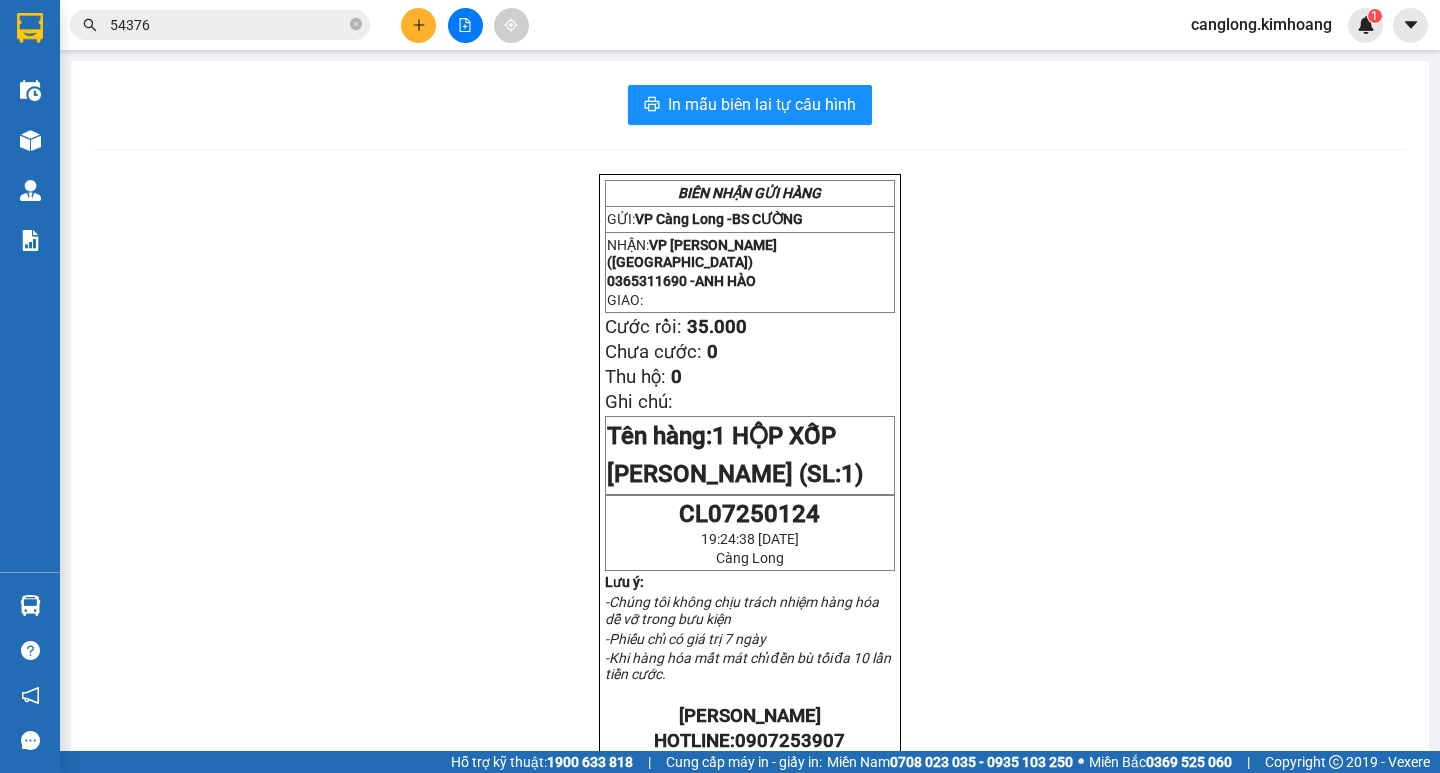 click on "54376" at bounding box center [228, 25] 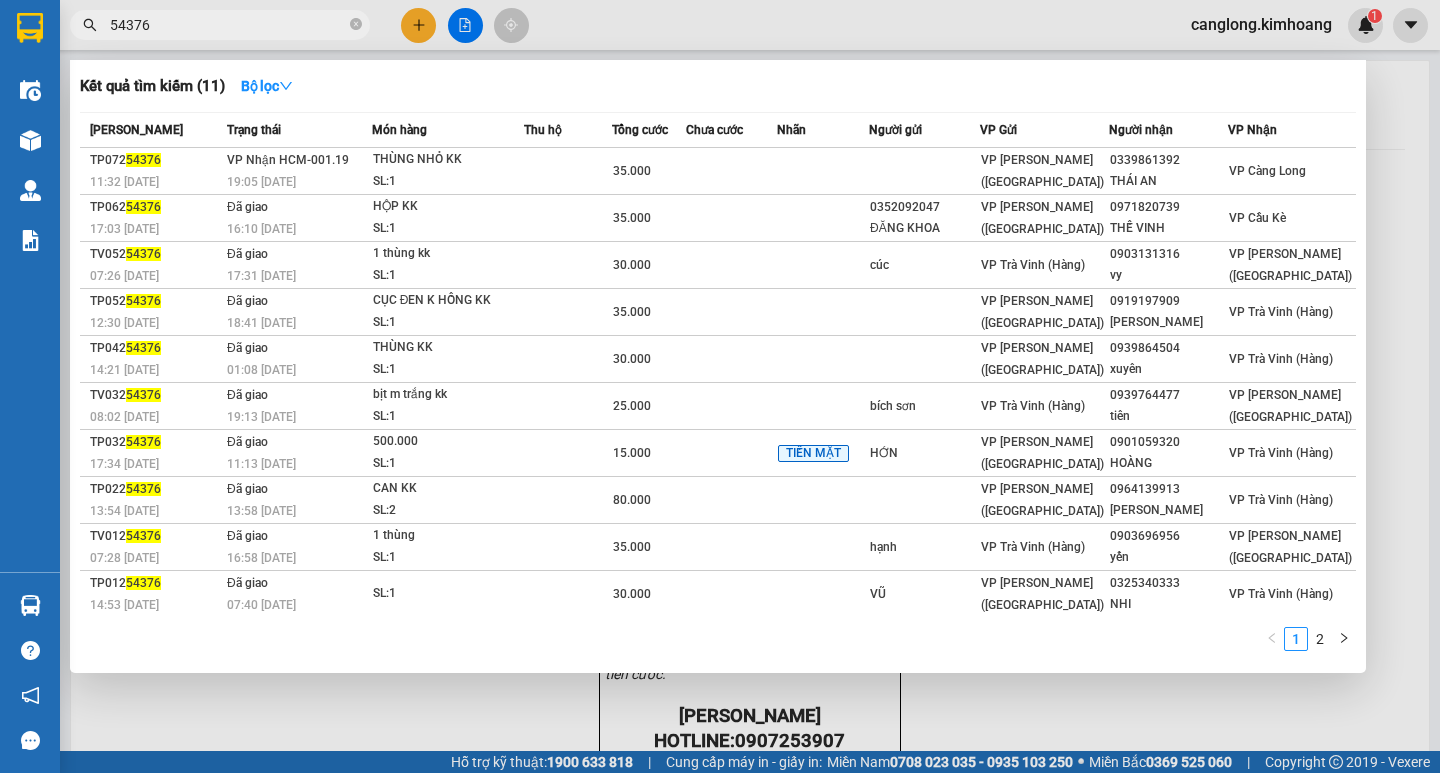 click on "54376" at bounding box center (220, 25) 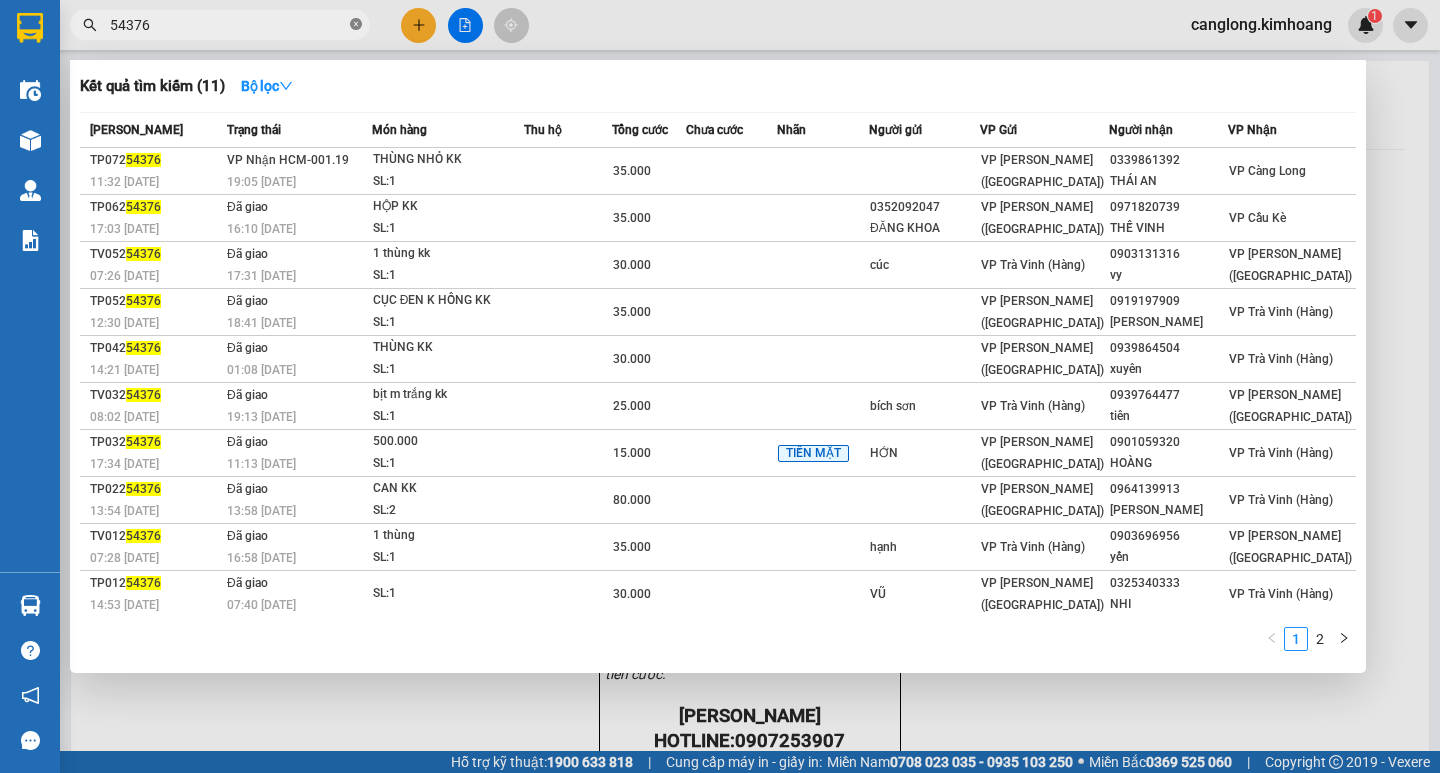 click 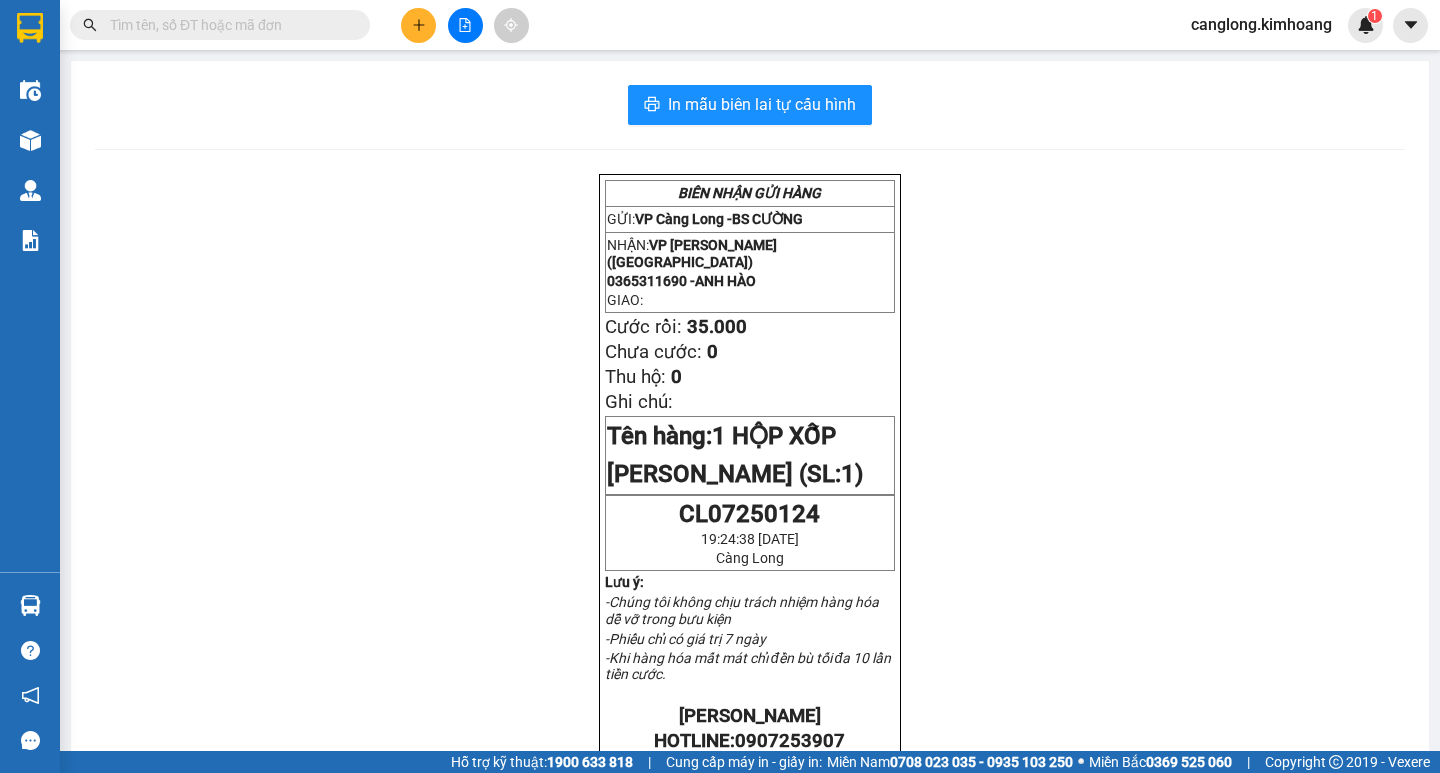 drag, startPoint x: 354, startPoint y: 19, endPoint x: 313, endPoint y: 19, distance: 41 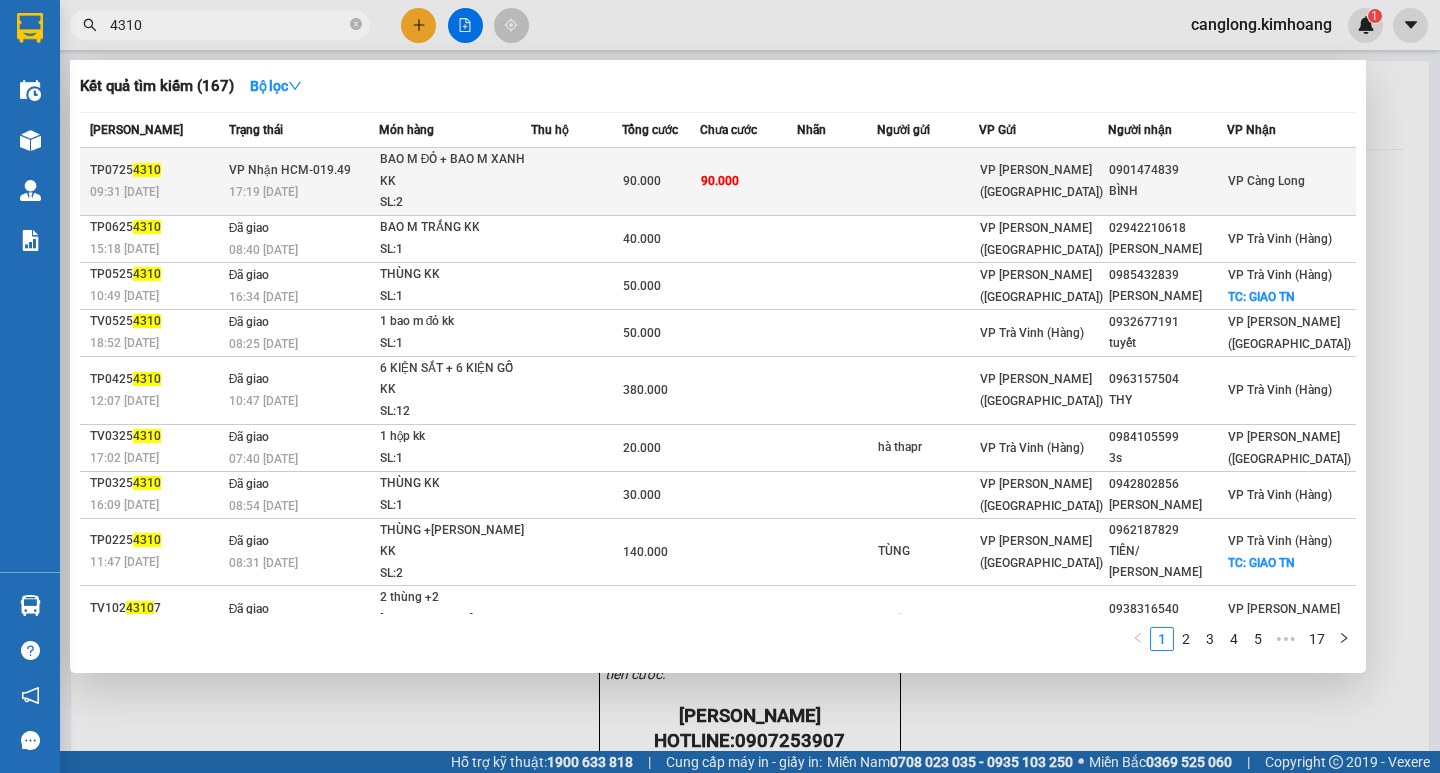 type on "4310" 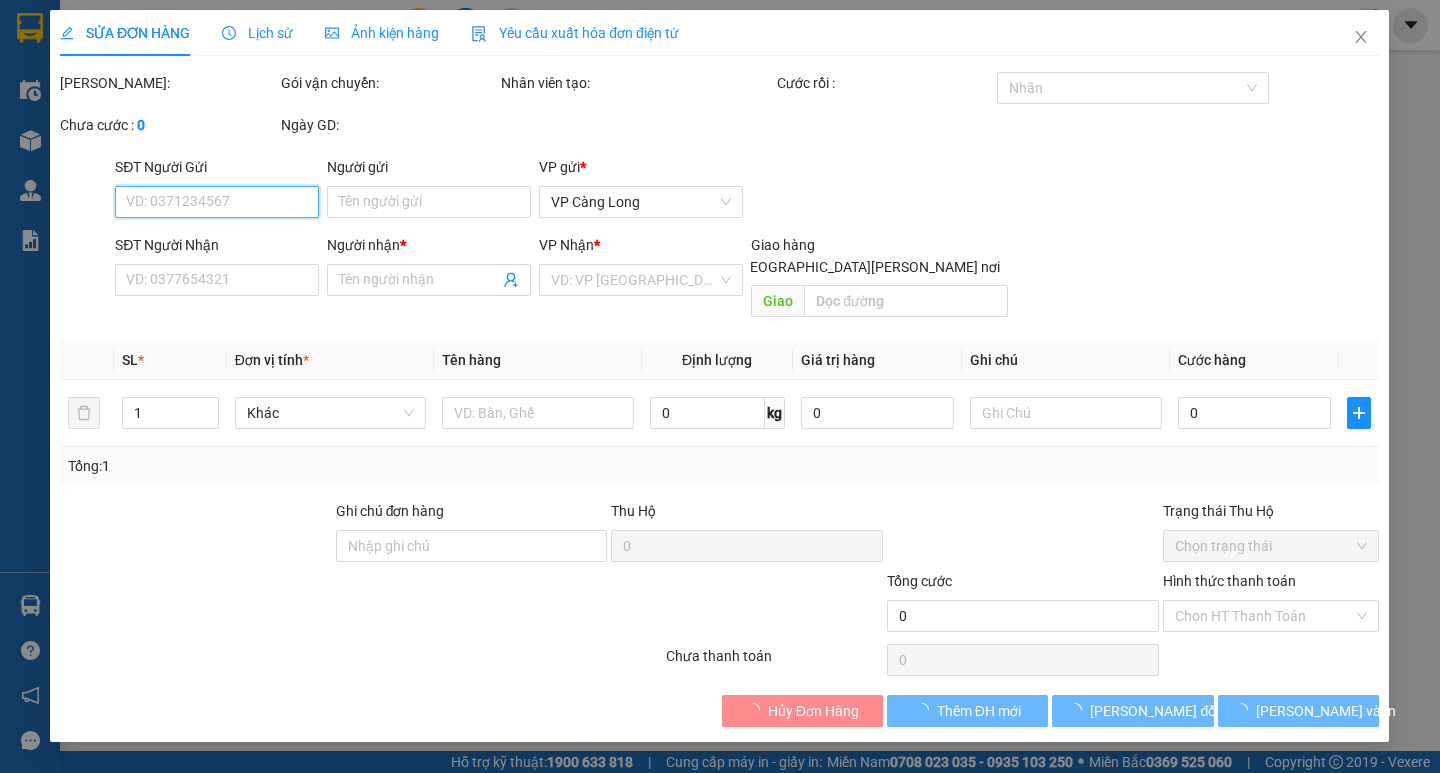 type on "0901474839" 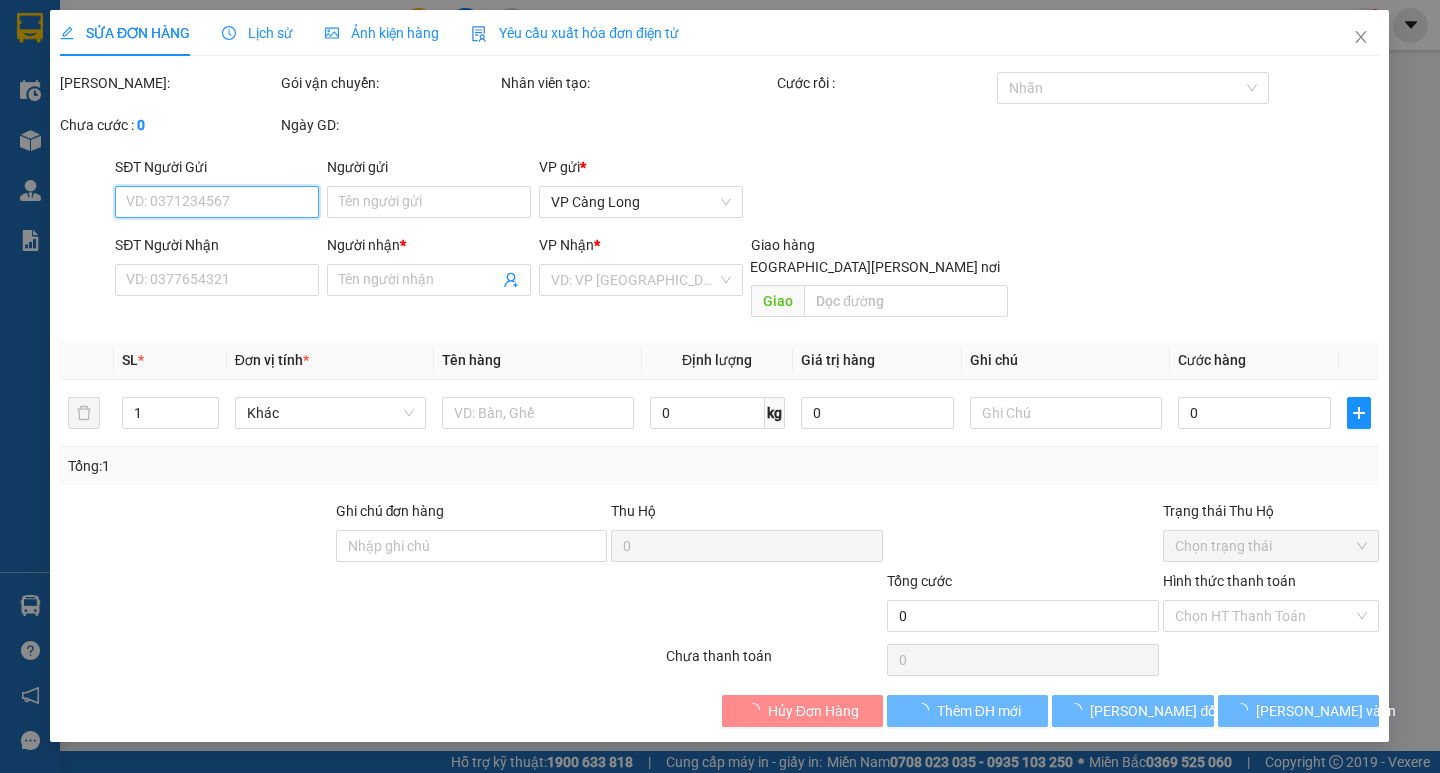 type on "BÌNH" 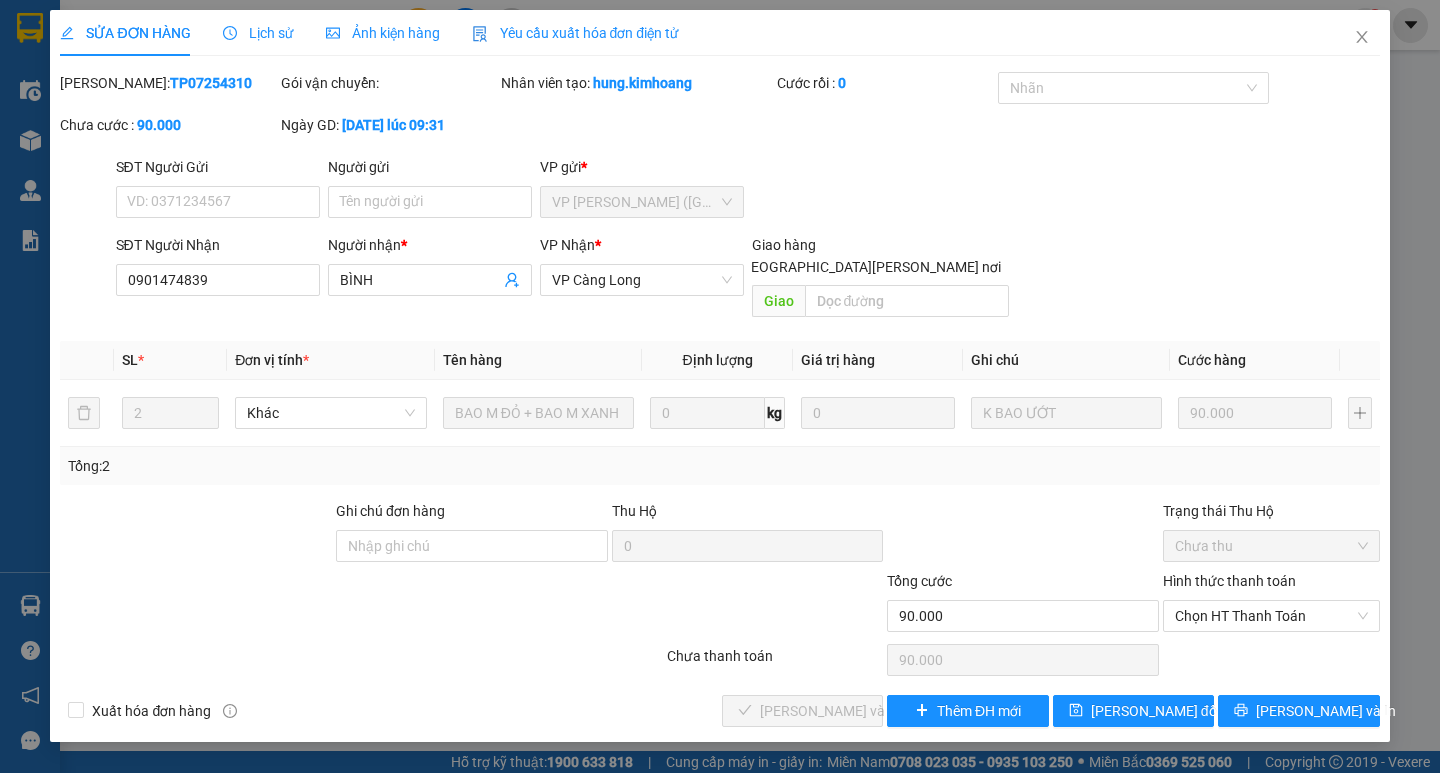 click on "Hình thức thanh toán" at bounding box center (1271, 585) 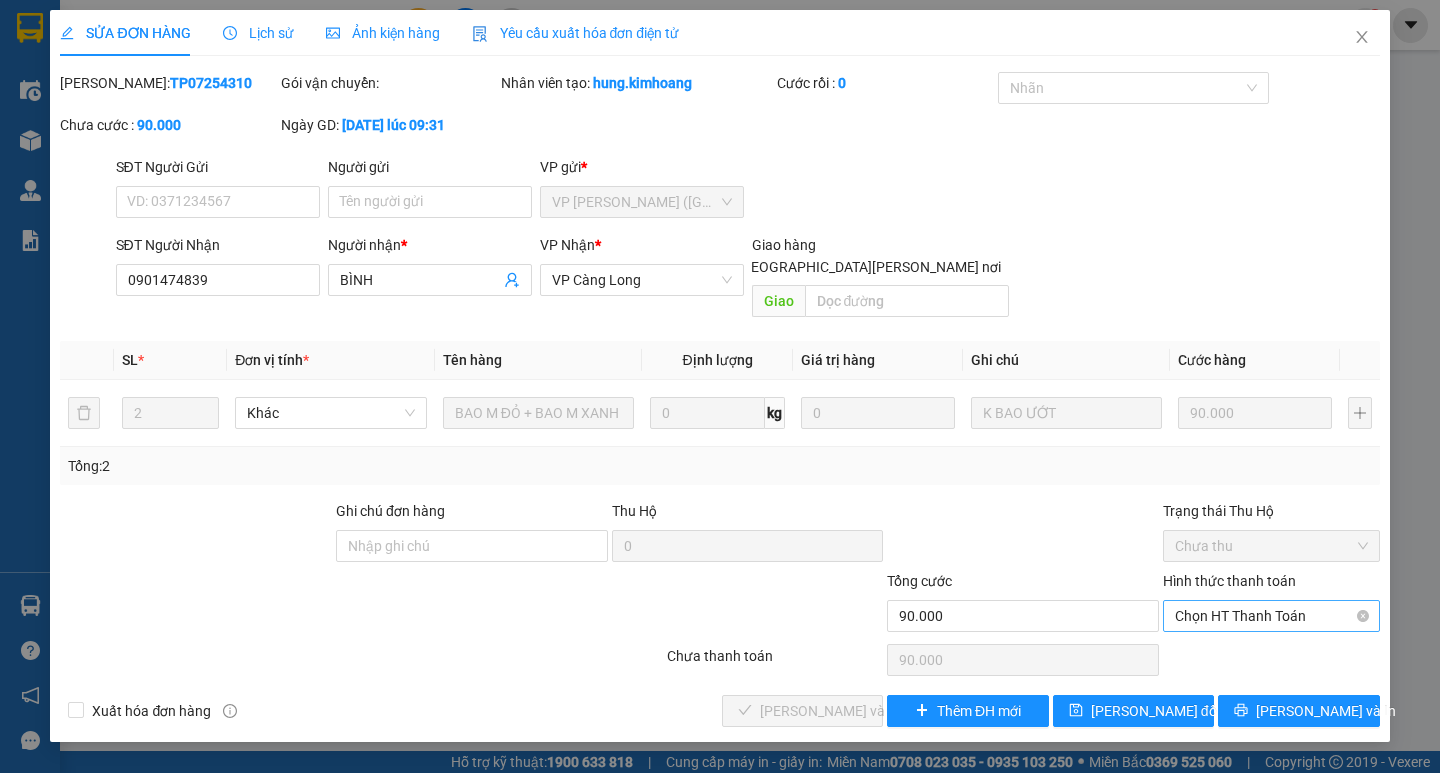 click on "Chọn HT Thanh Toán" at bounding box center [1271, 616] 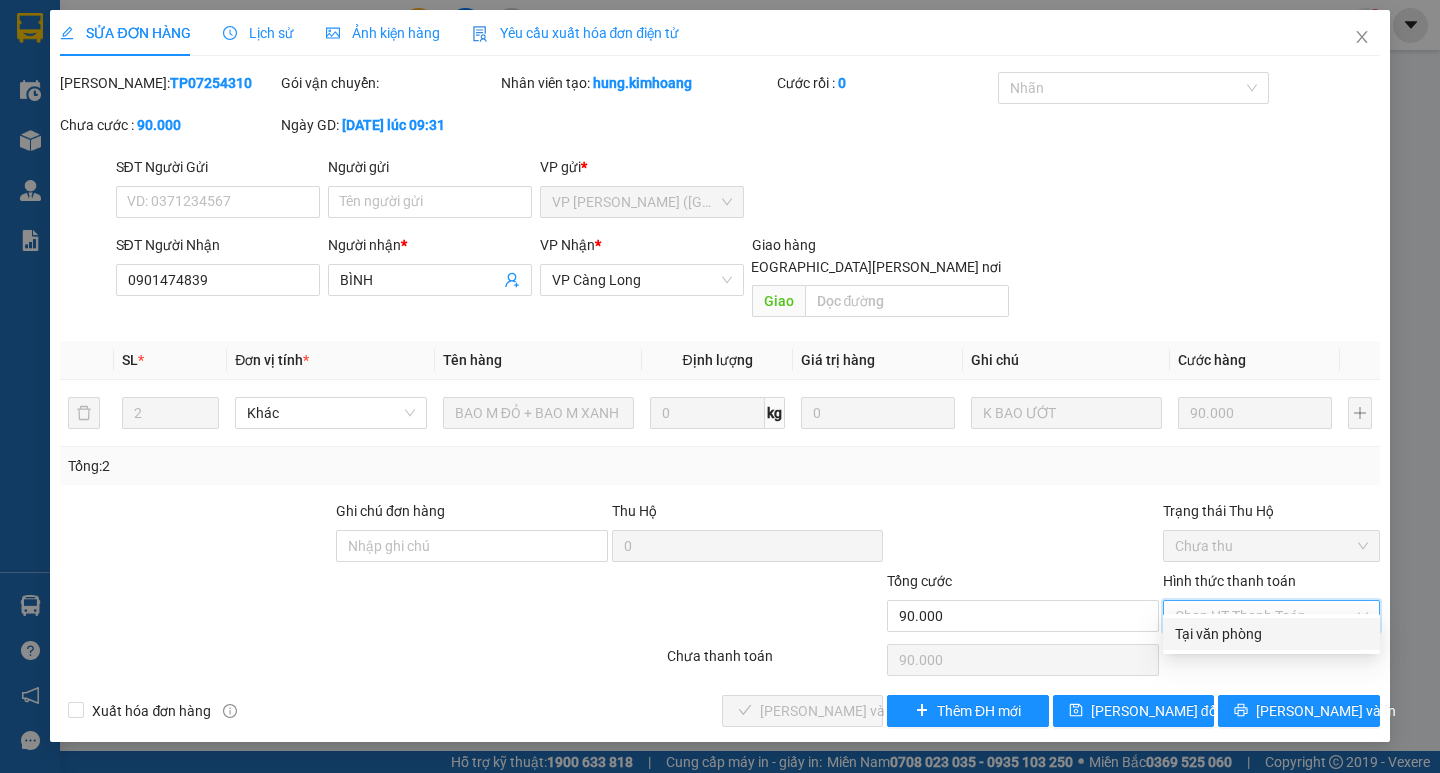 click on "Tại văn phòng" at bounding box center (1271, 634) 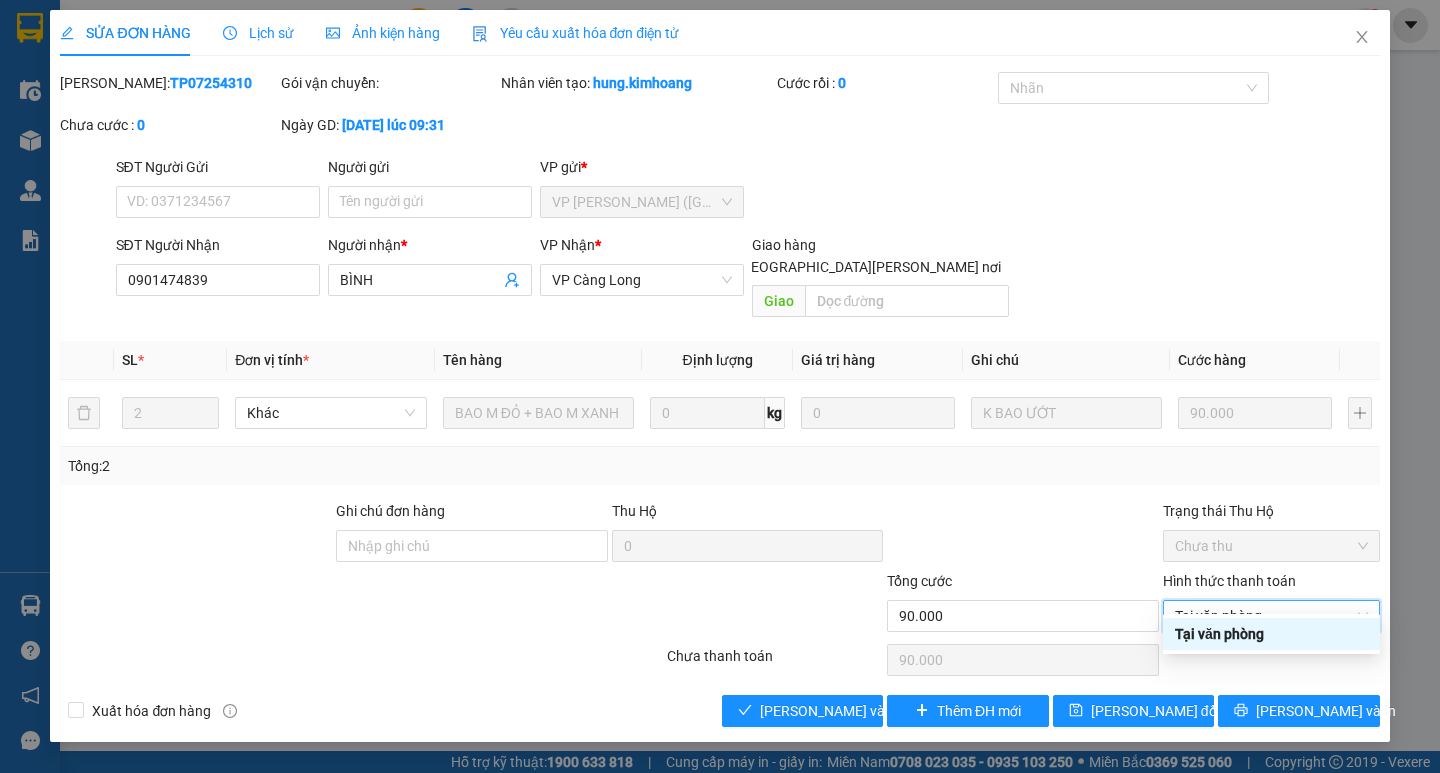 type on "0" 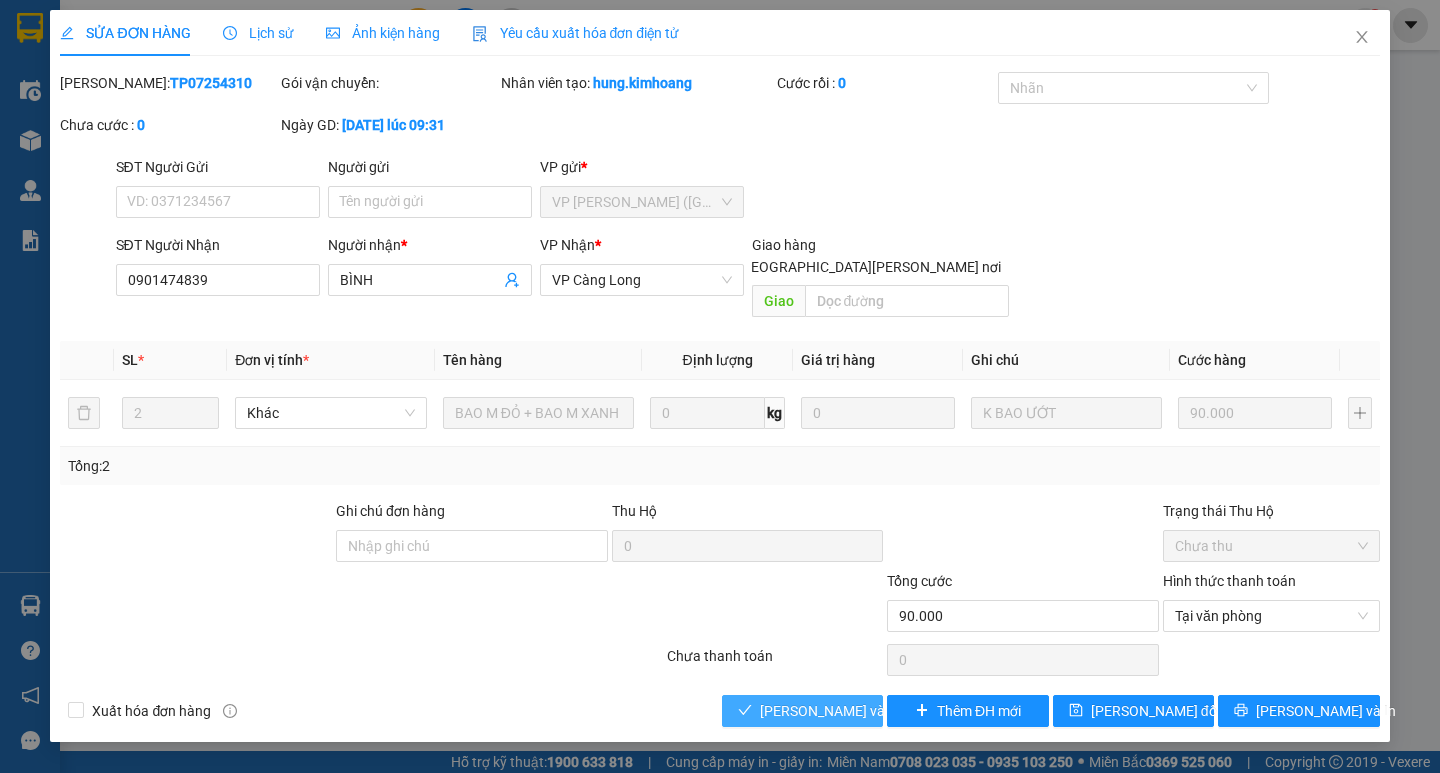 click on "[PERSON_NAME] và [PERSON_NAME] hàng" at bounding box center (895, 711) 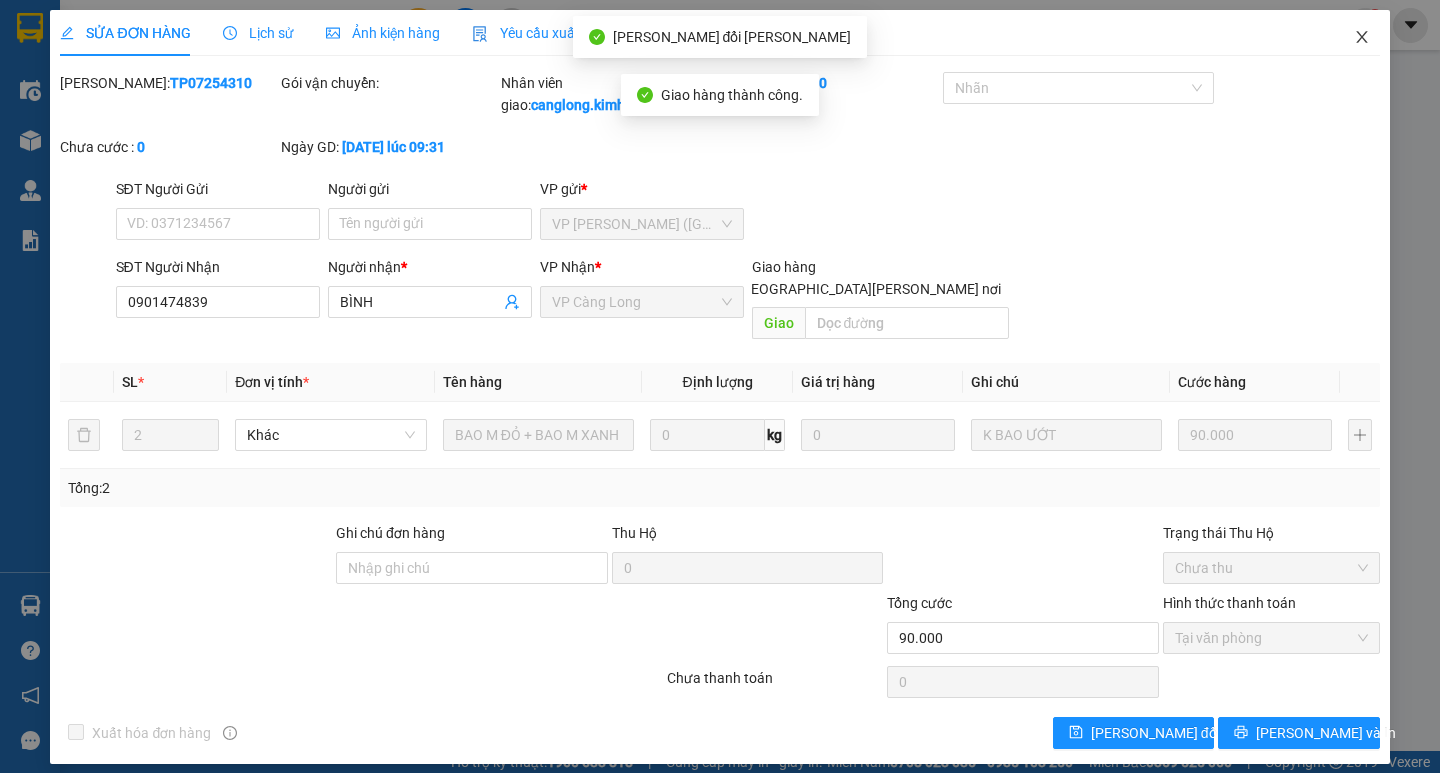 click 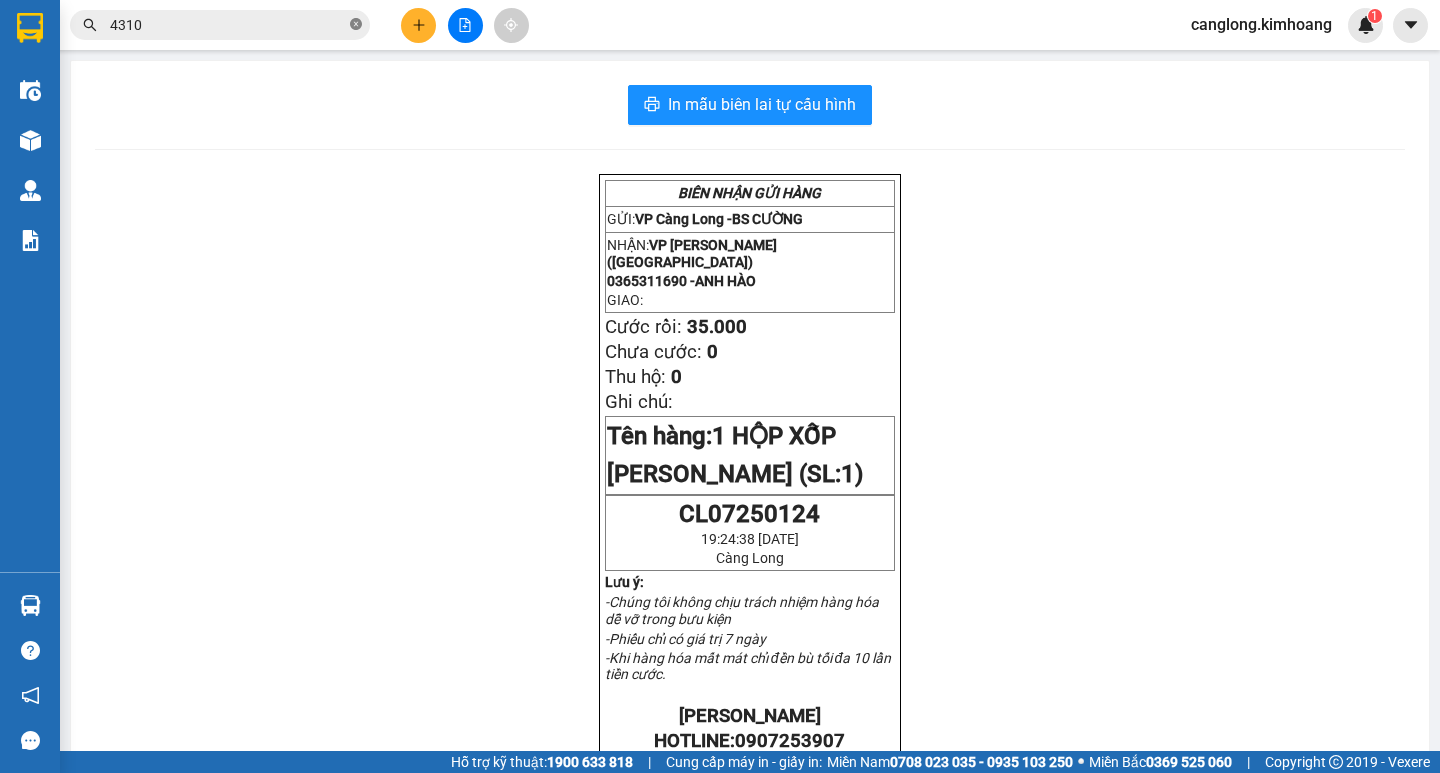 click 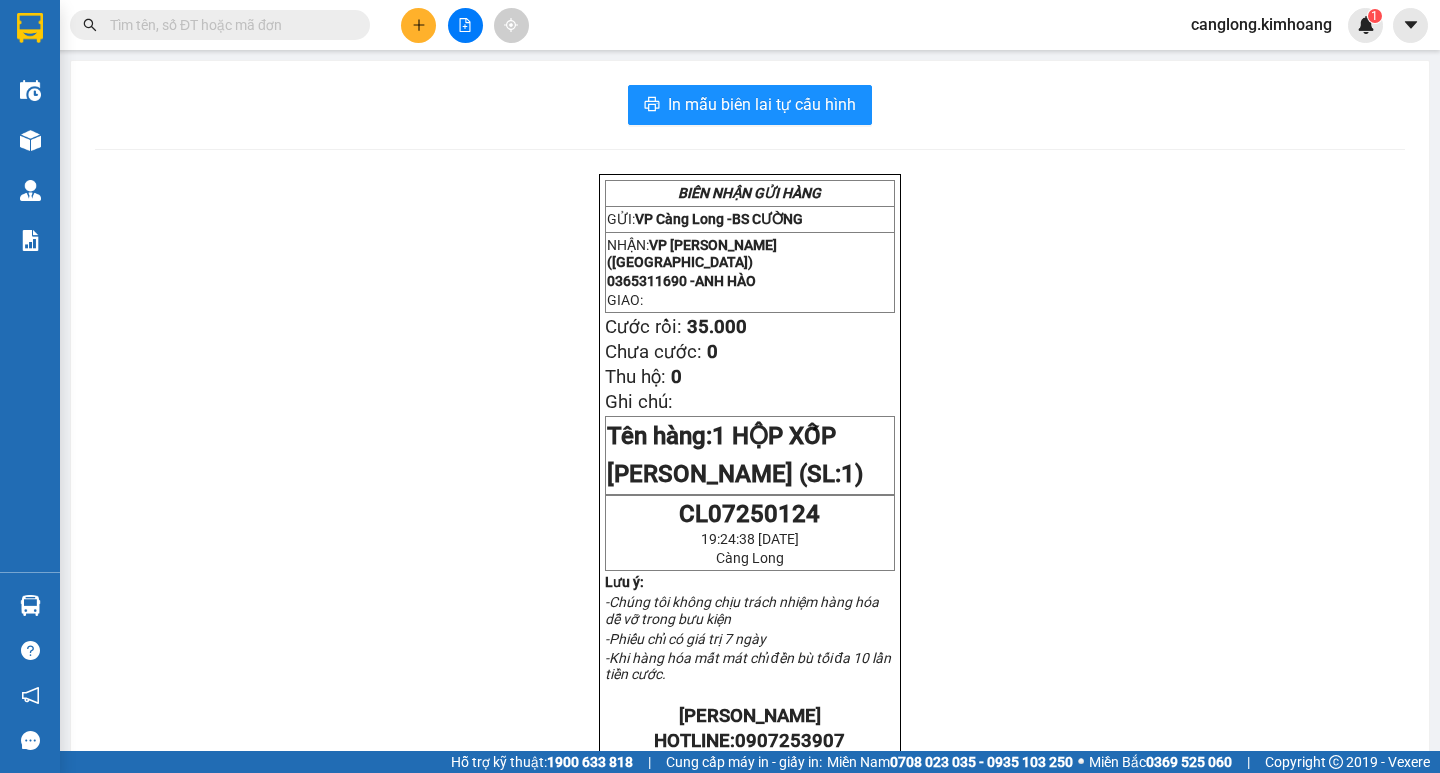click at bounding box center [228, 25] 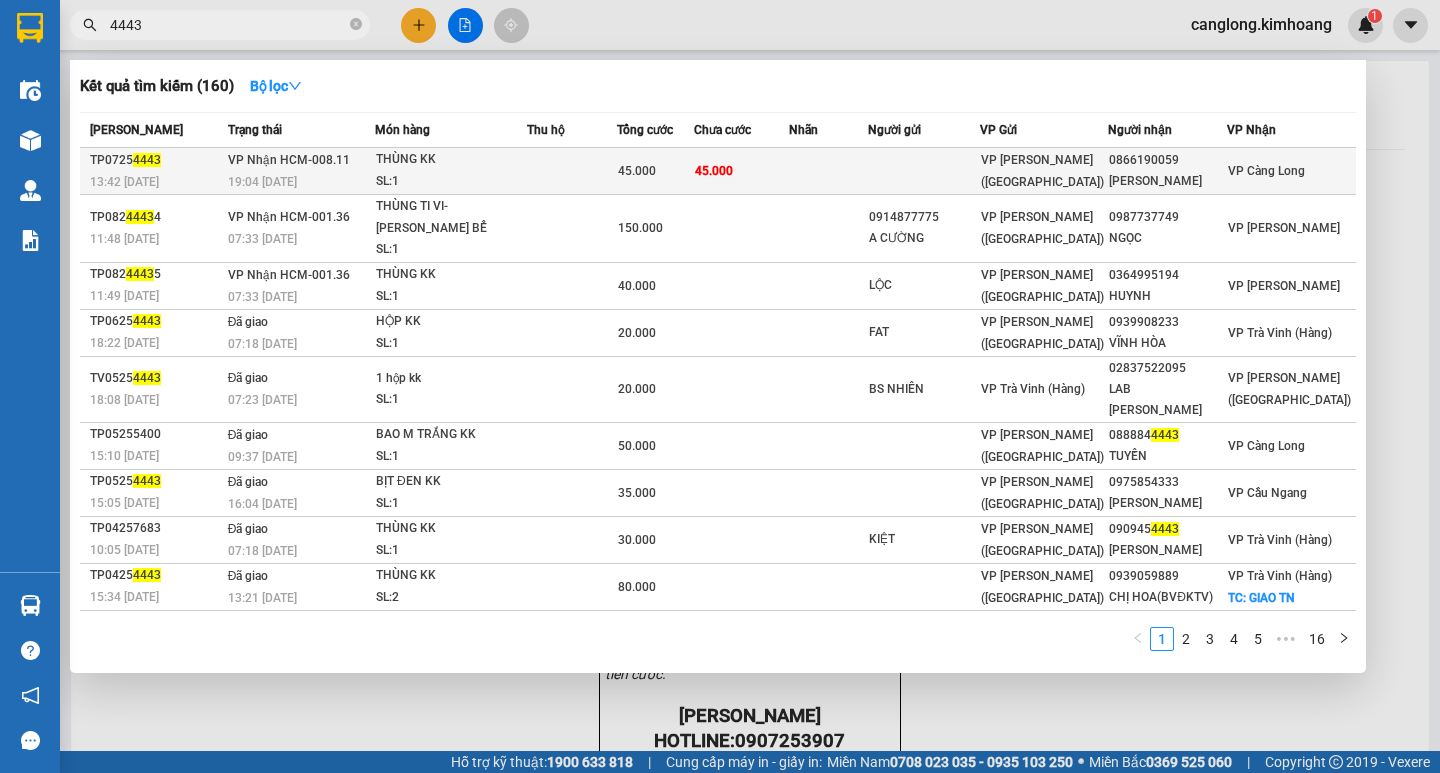 type on "4443" 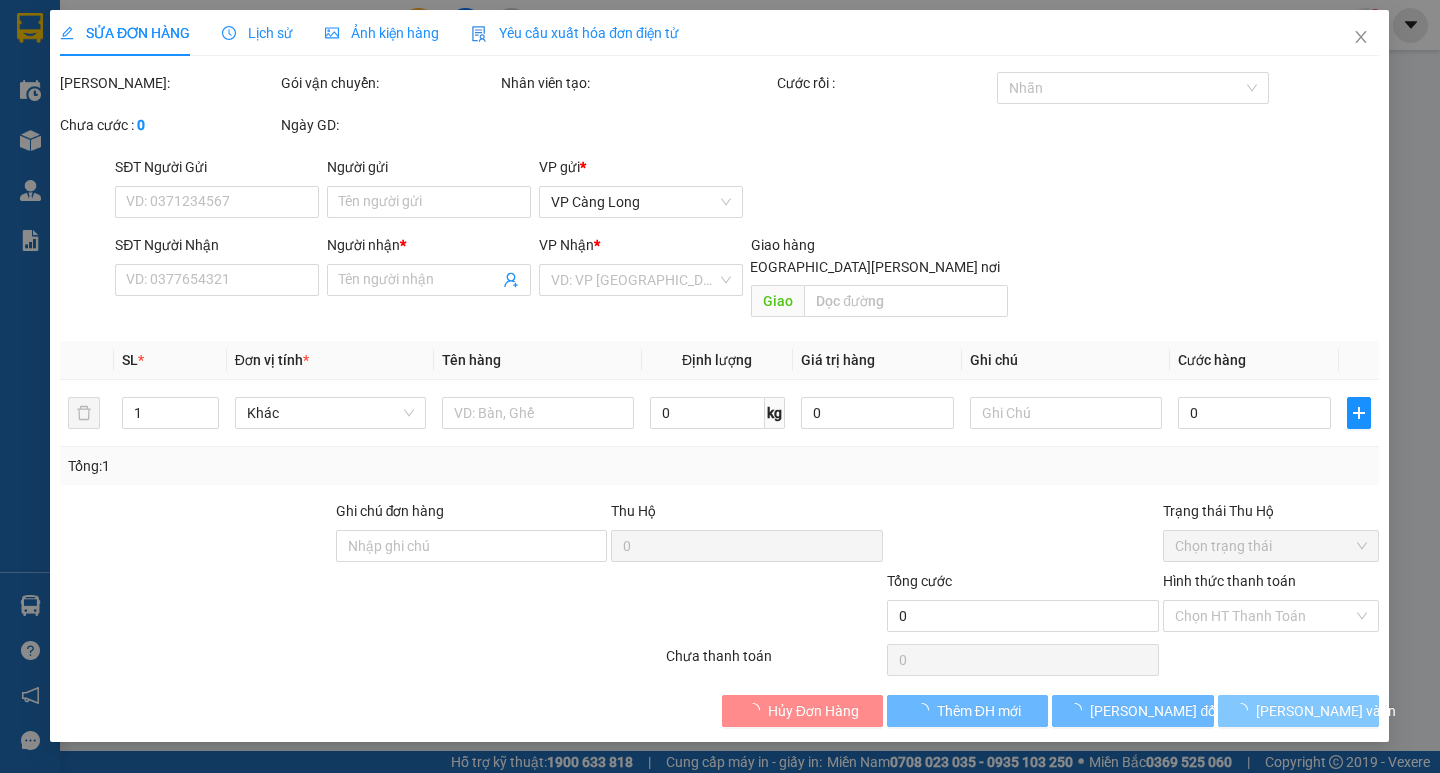 type on "0866190059" 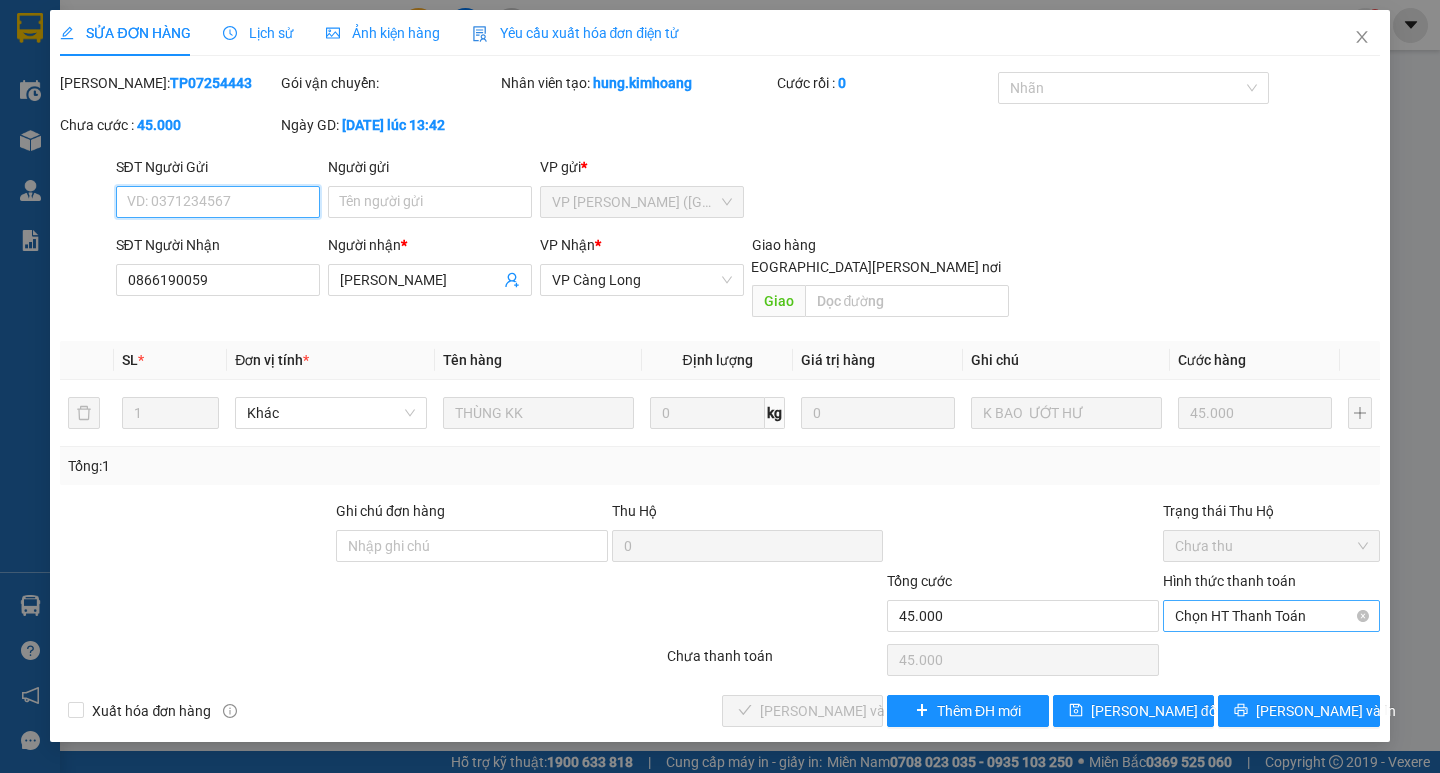click on "Chọn HT Thanh Toán" at bounding box center [1271, 616] 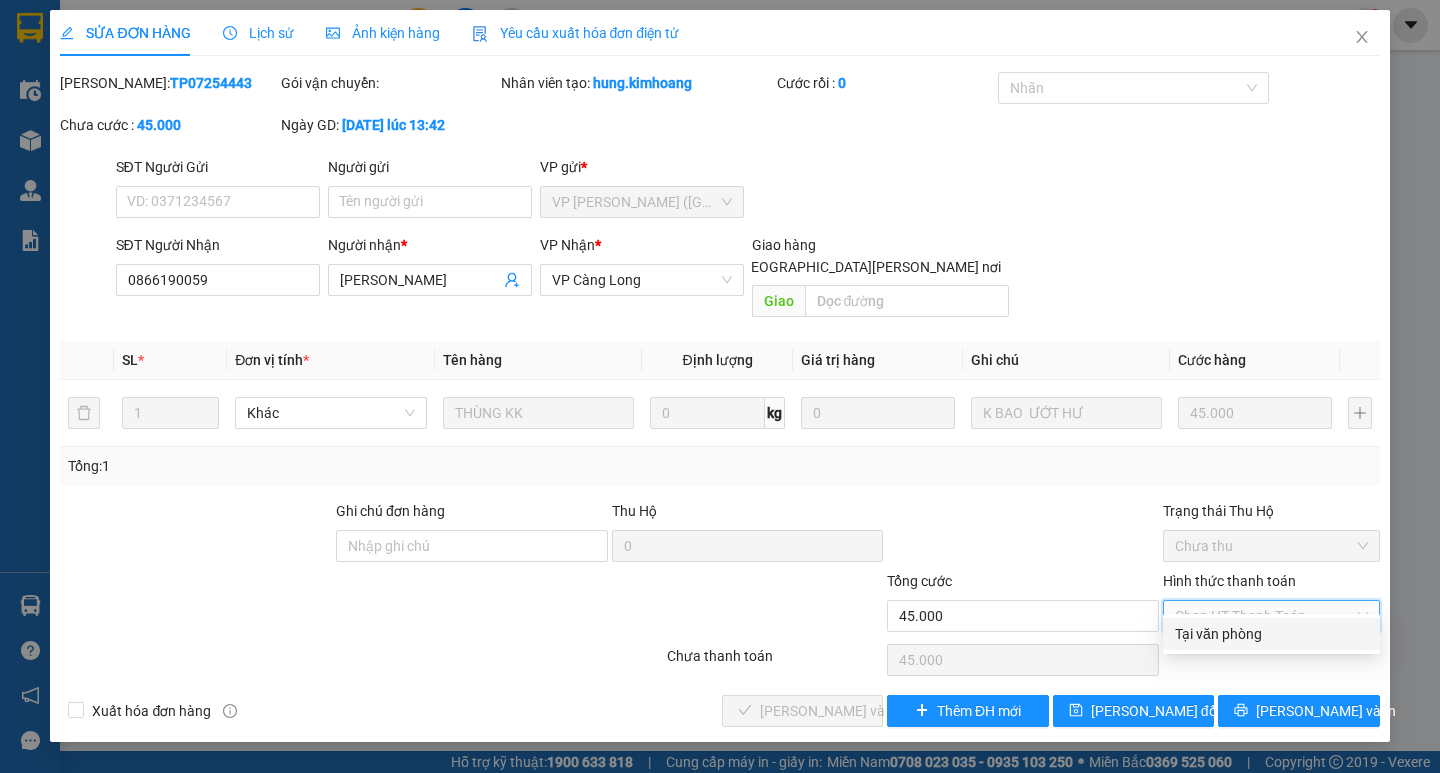 click on "Tại văn phòng" at bounding box center [1271, 634] 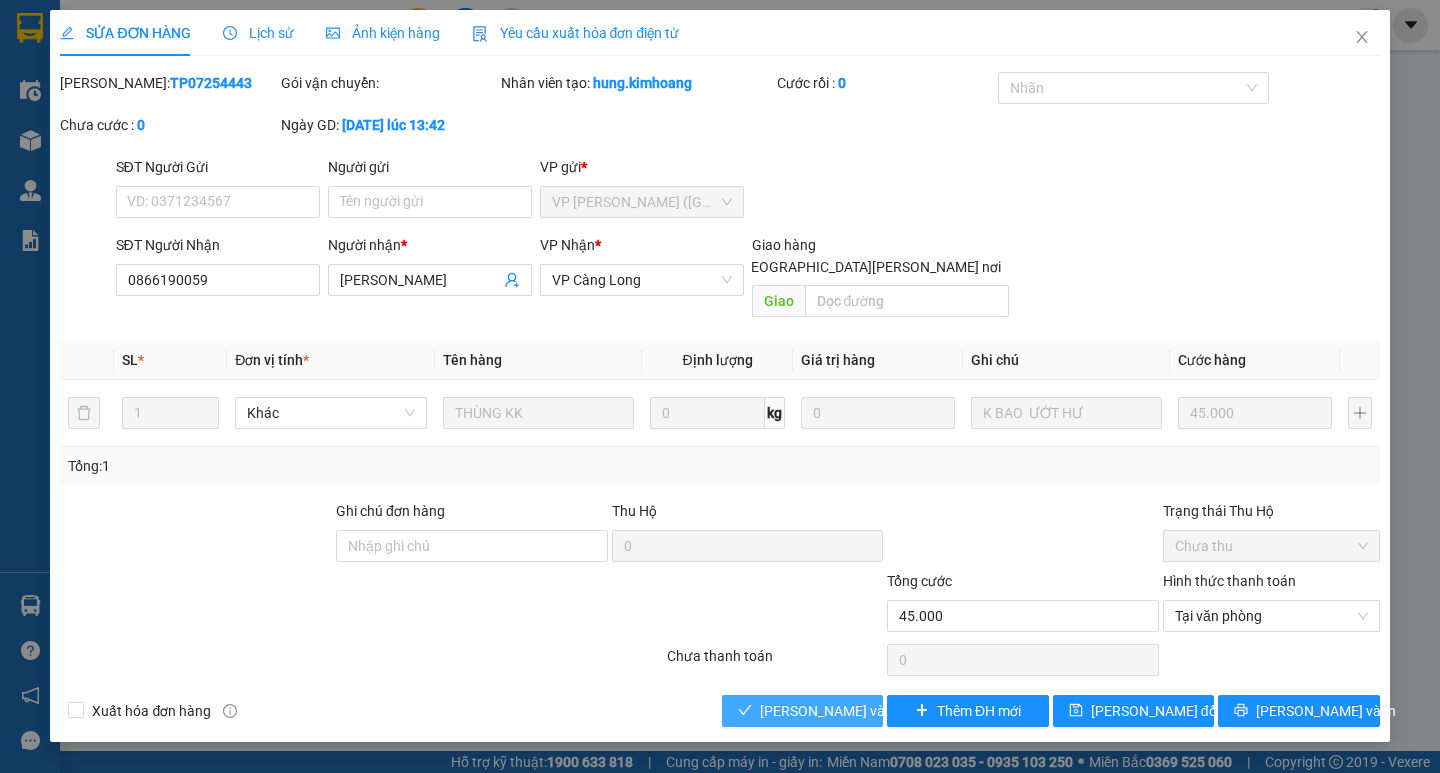 click on "[PERSON_NAME] và [PERSON_NAME] hàng" at bounding box center (802, 711) 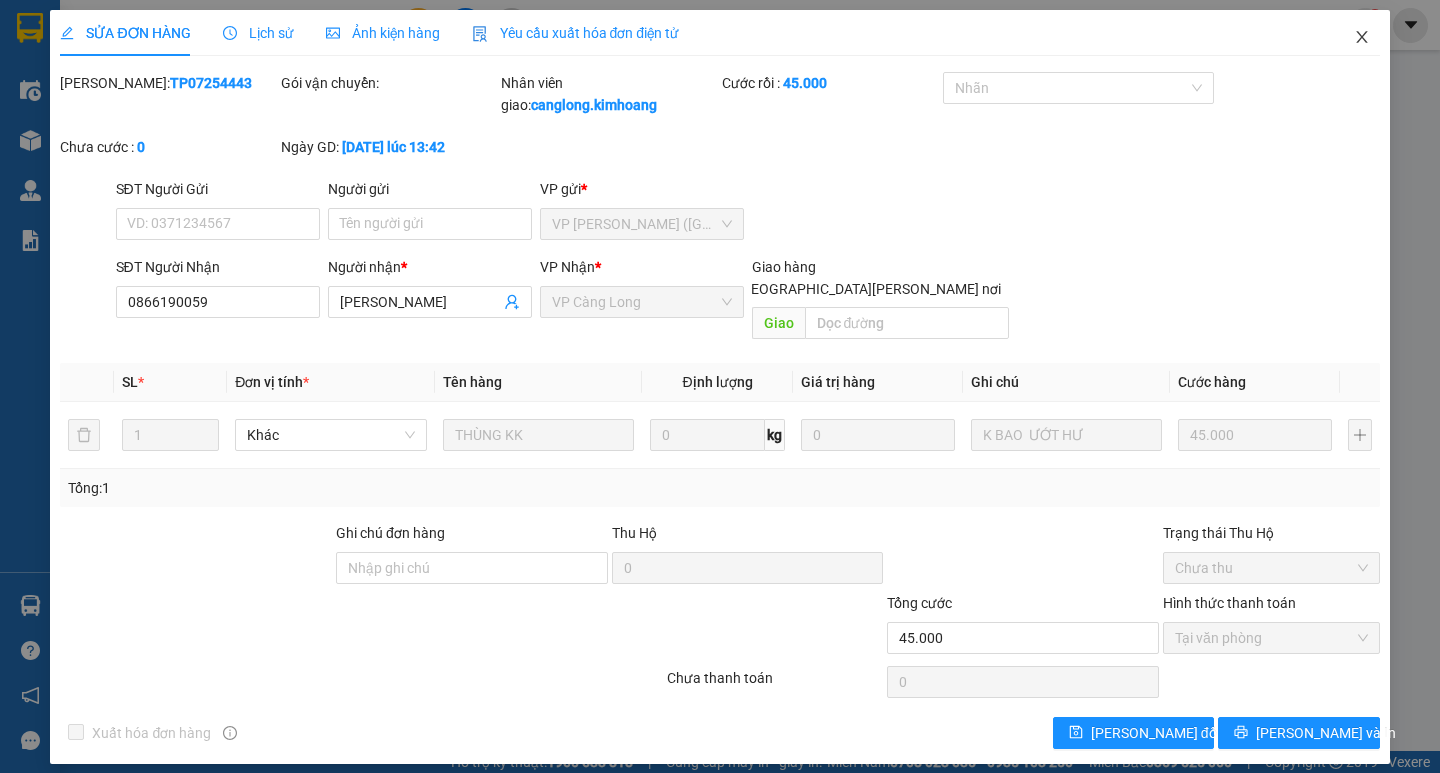 click 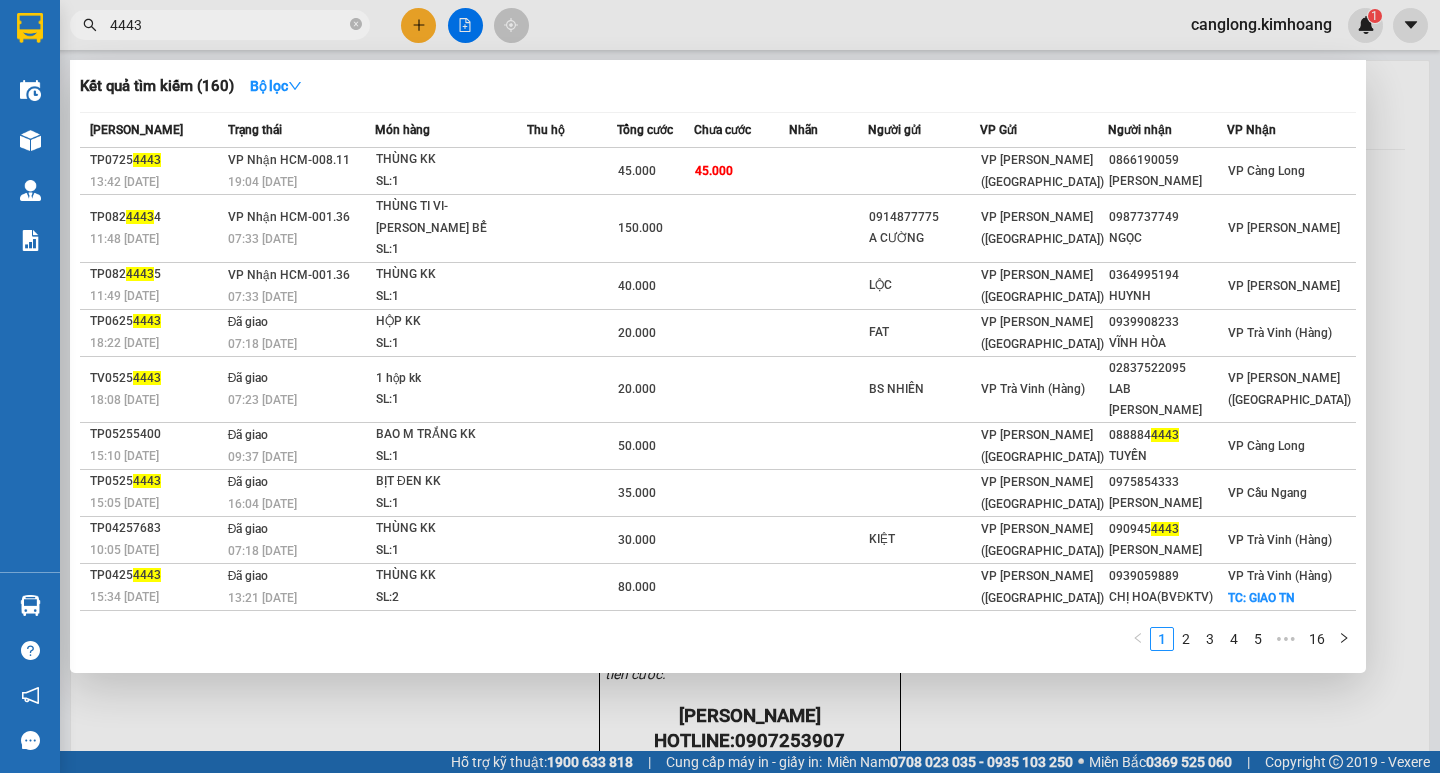 click on "4443" at bounding box center (220, 25) 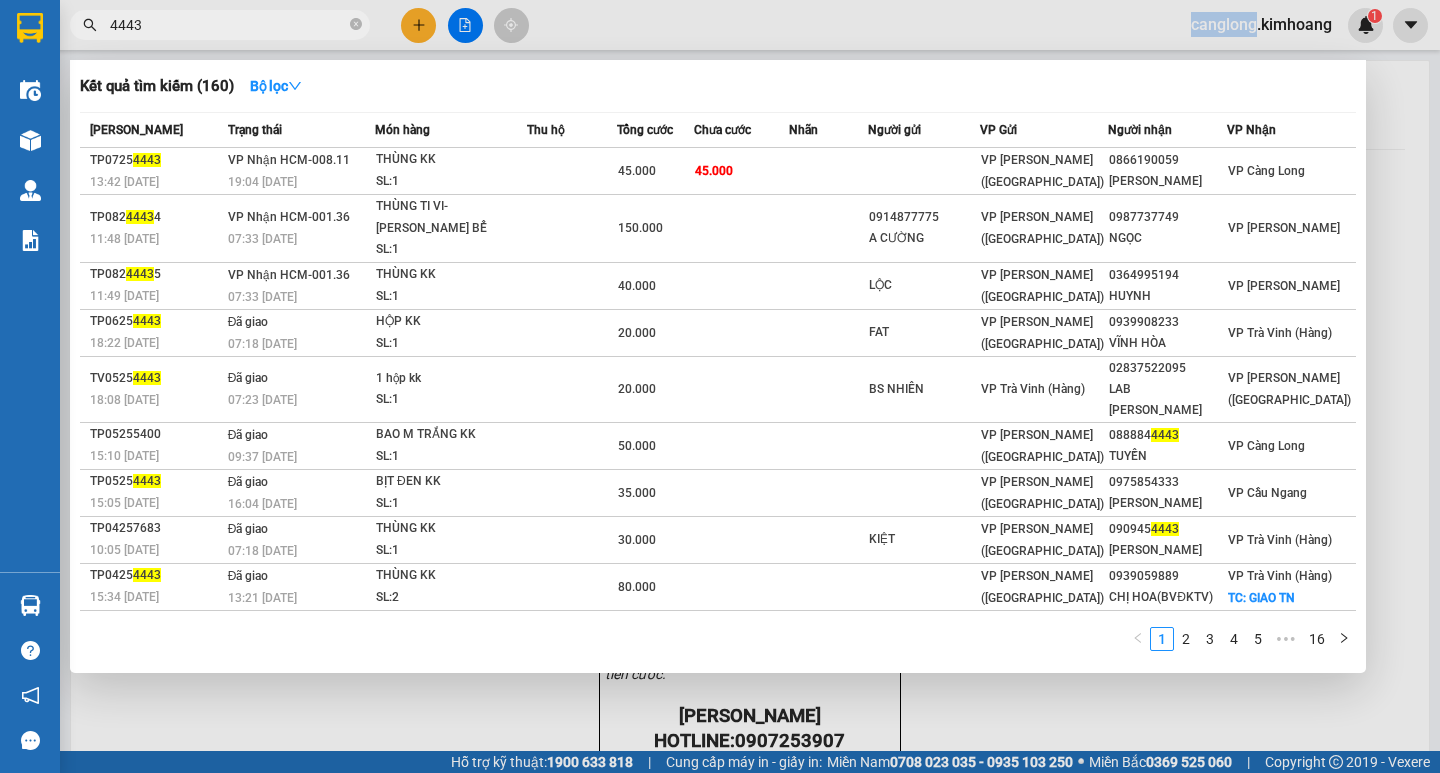 click on "4443" at bounding box center [220, 25] 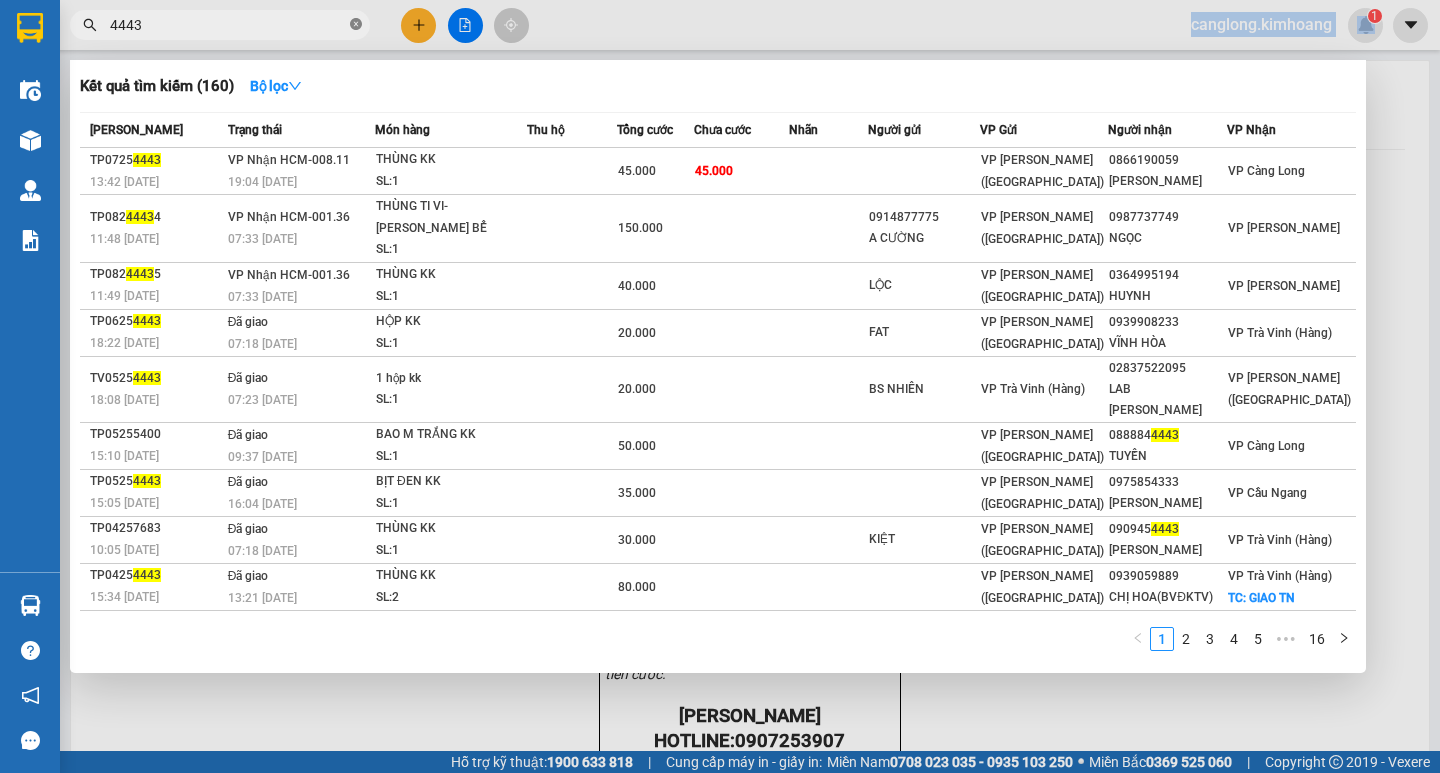 click on "4443" at bounding box center (220, 25) 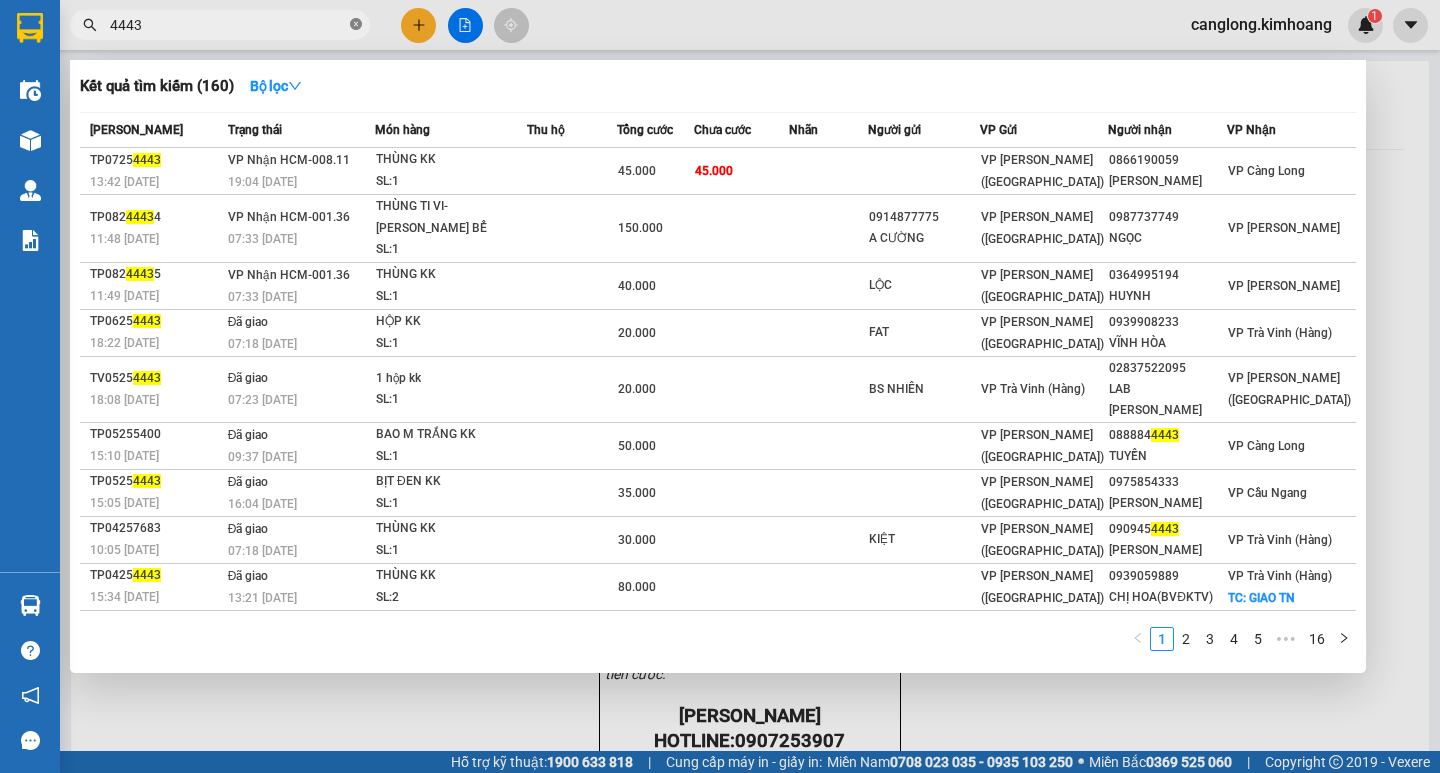 click 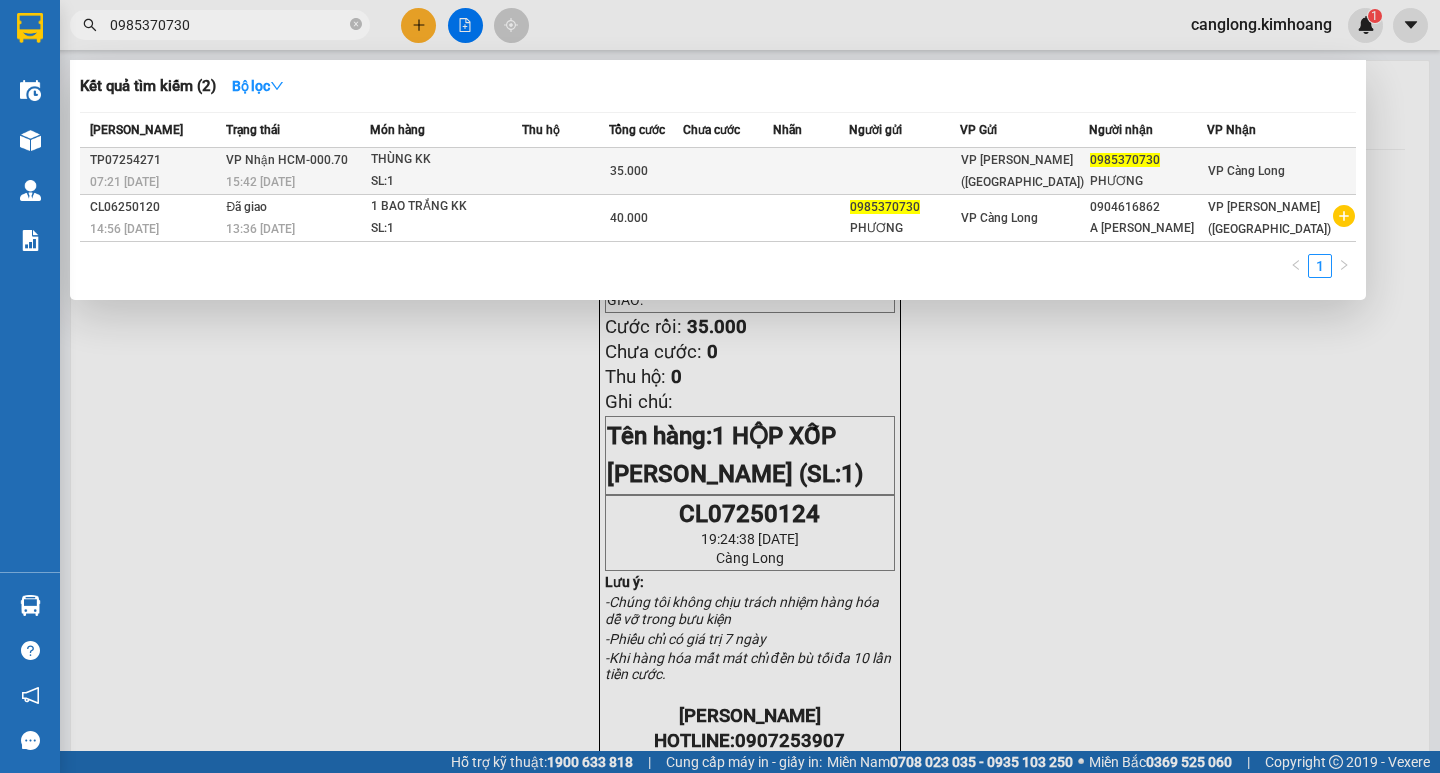 type on "0985370730" 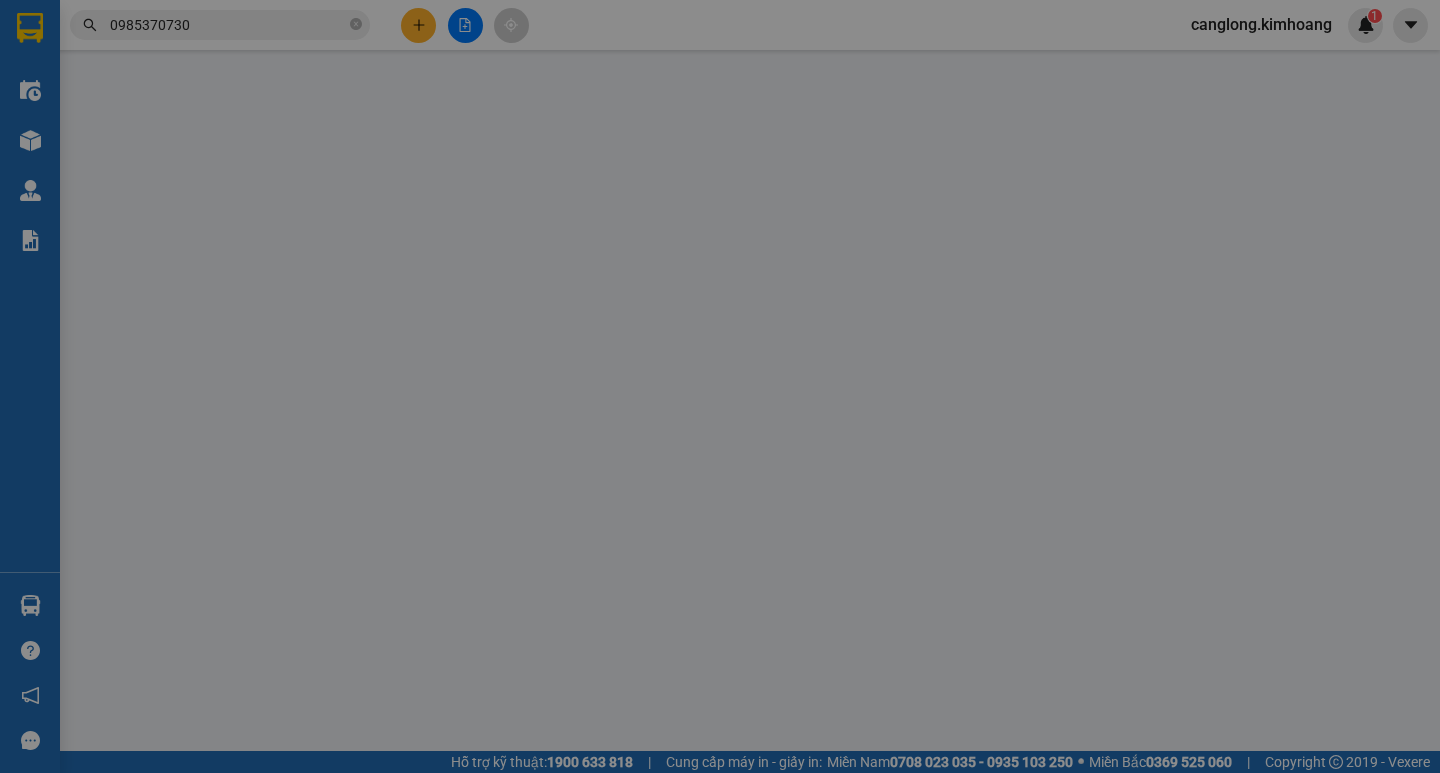 type on "0985370730" 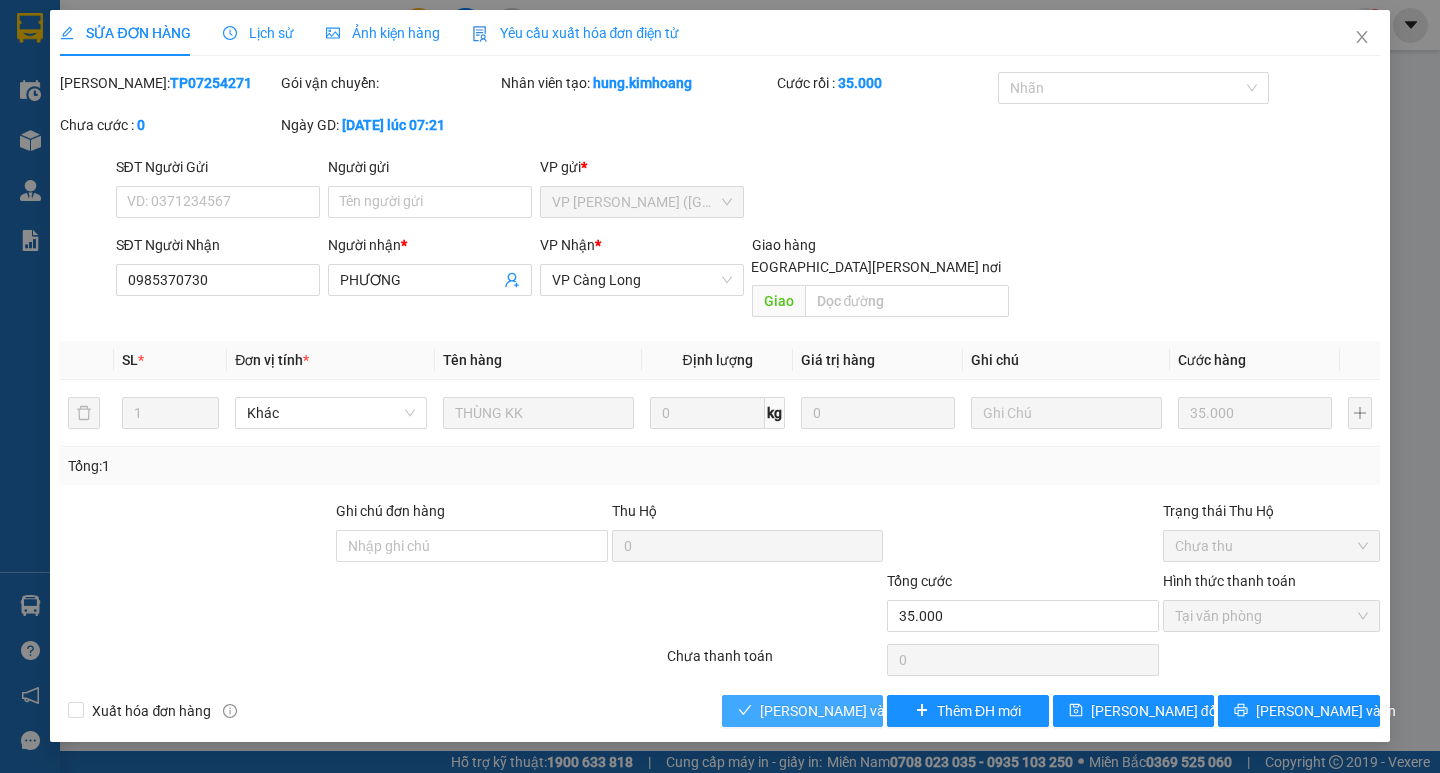 click on "[PERSON_NAME] và [PERSON_NAME] hàng" at bounding box center [895, 711] 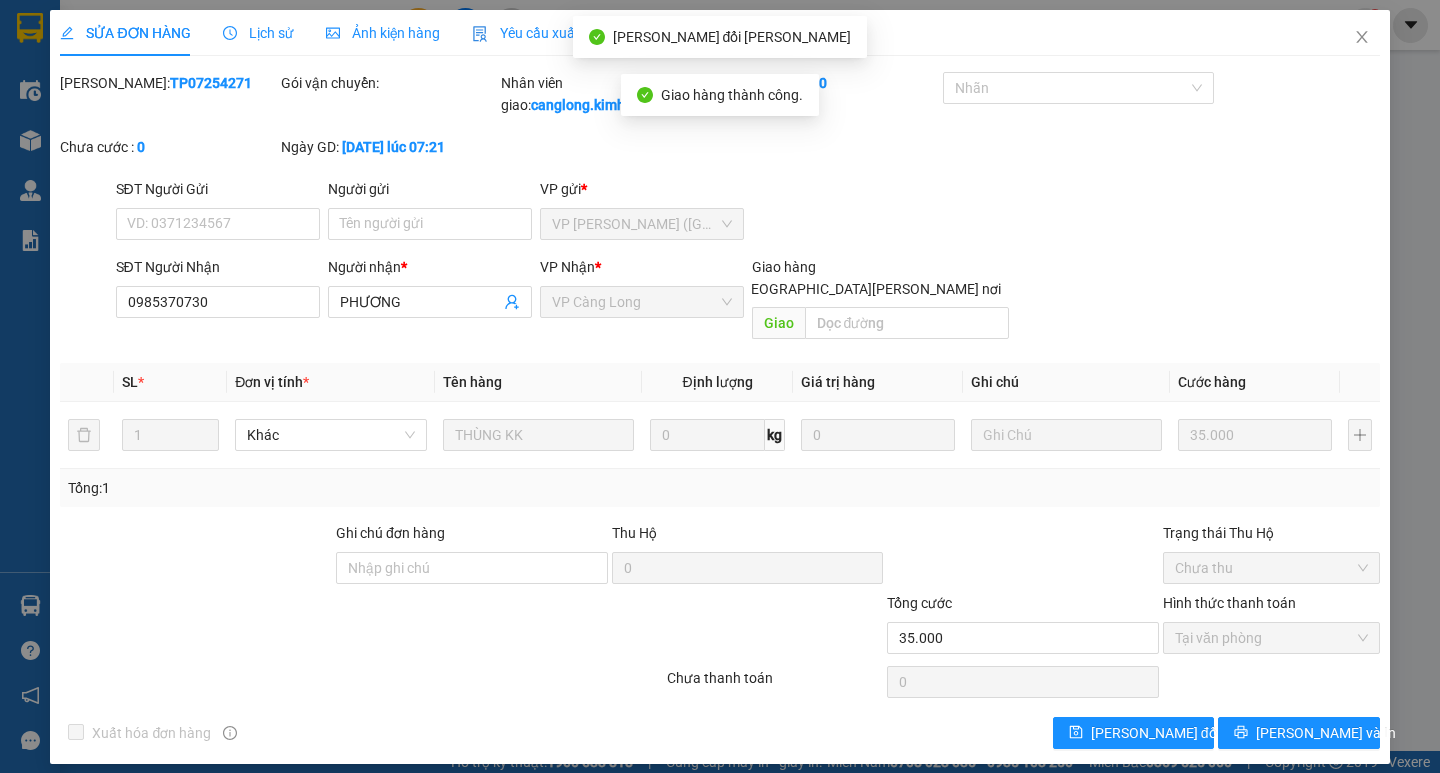 click on "Tổng:  1" at bounding box center (719, 488) 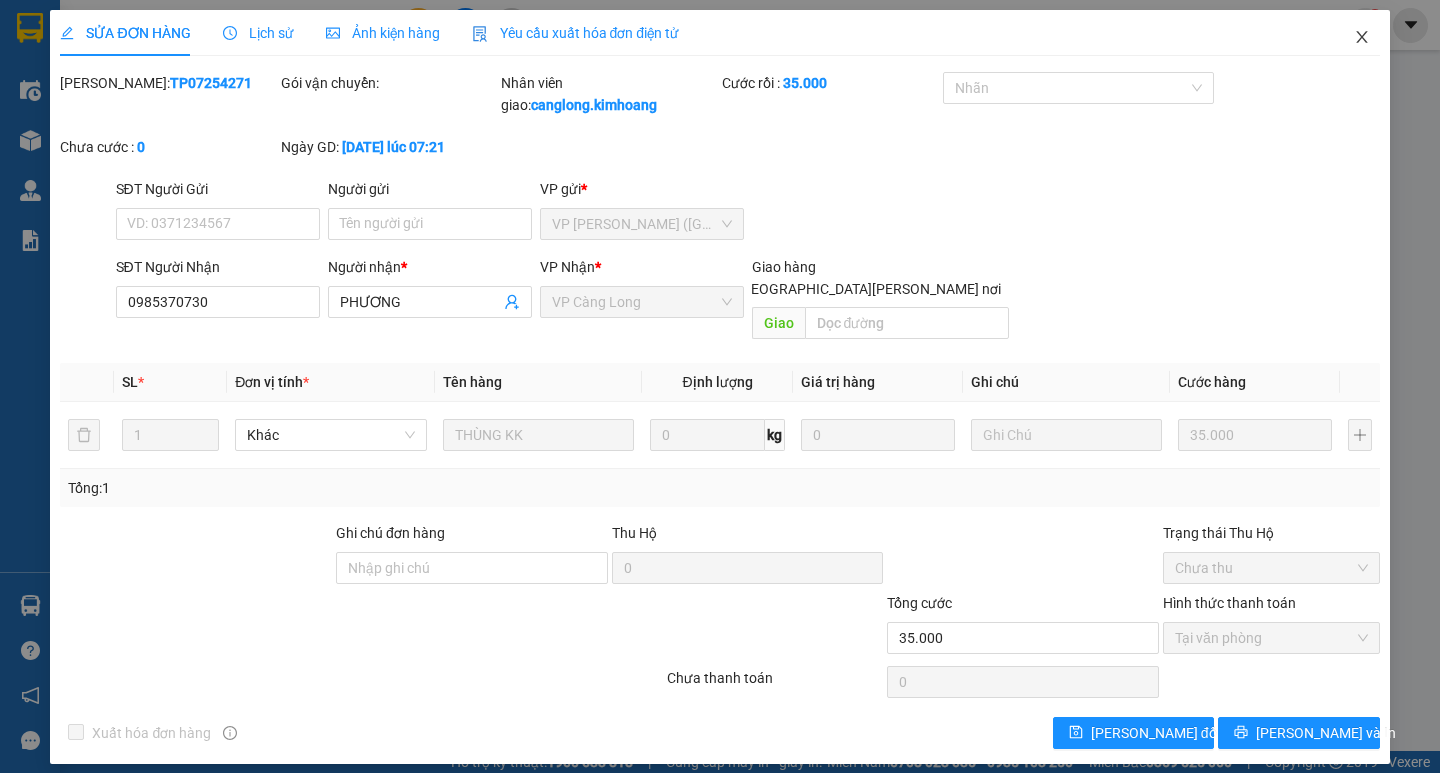 click 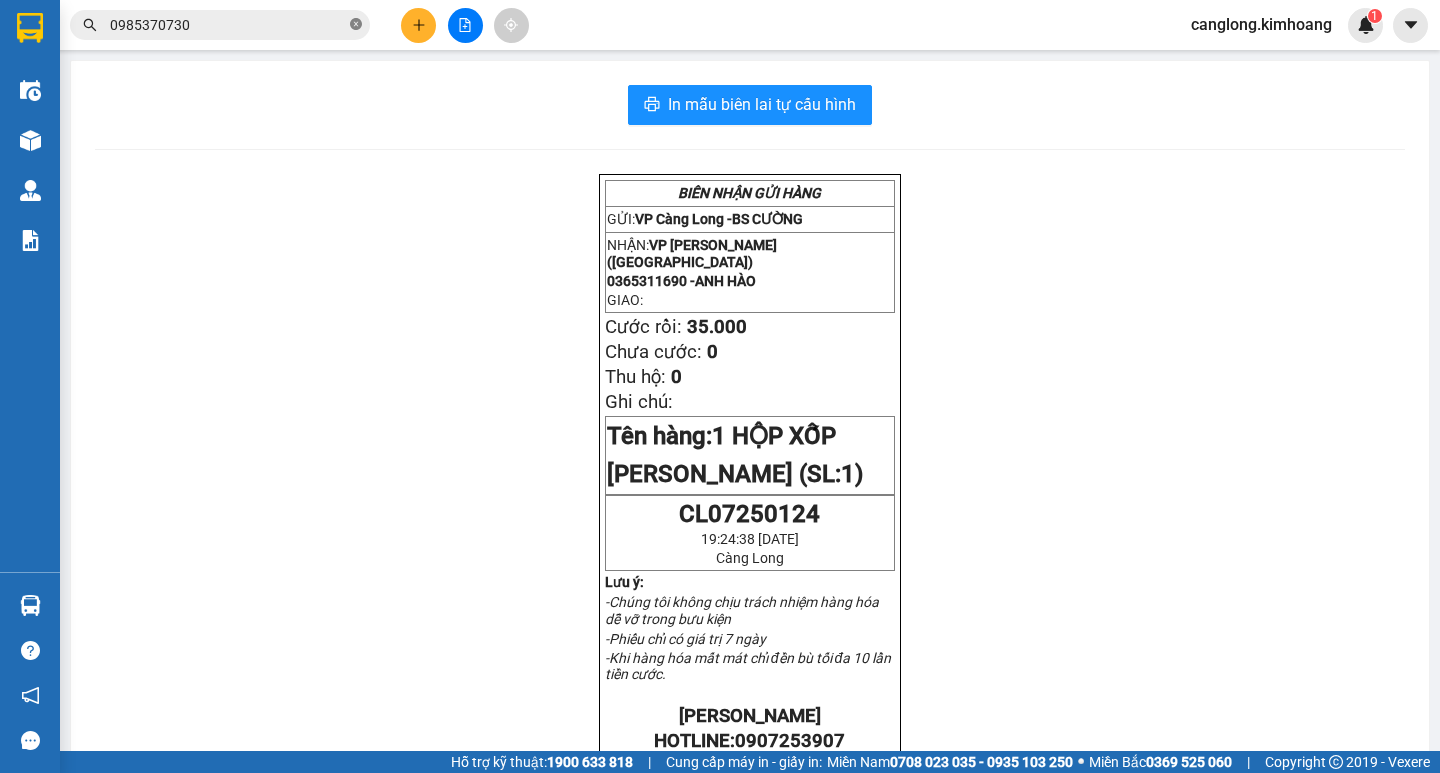 click 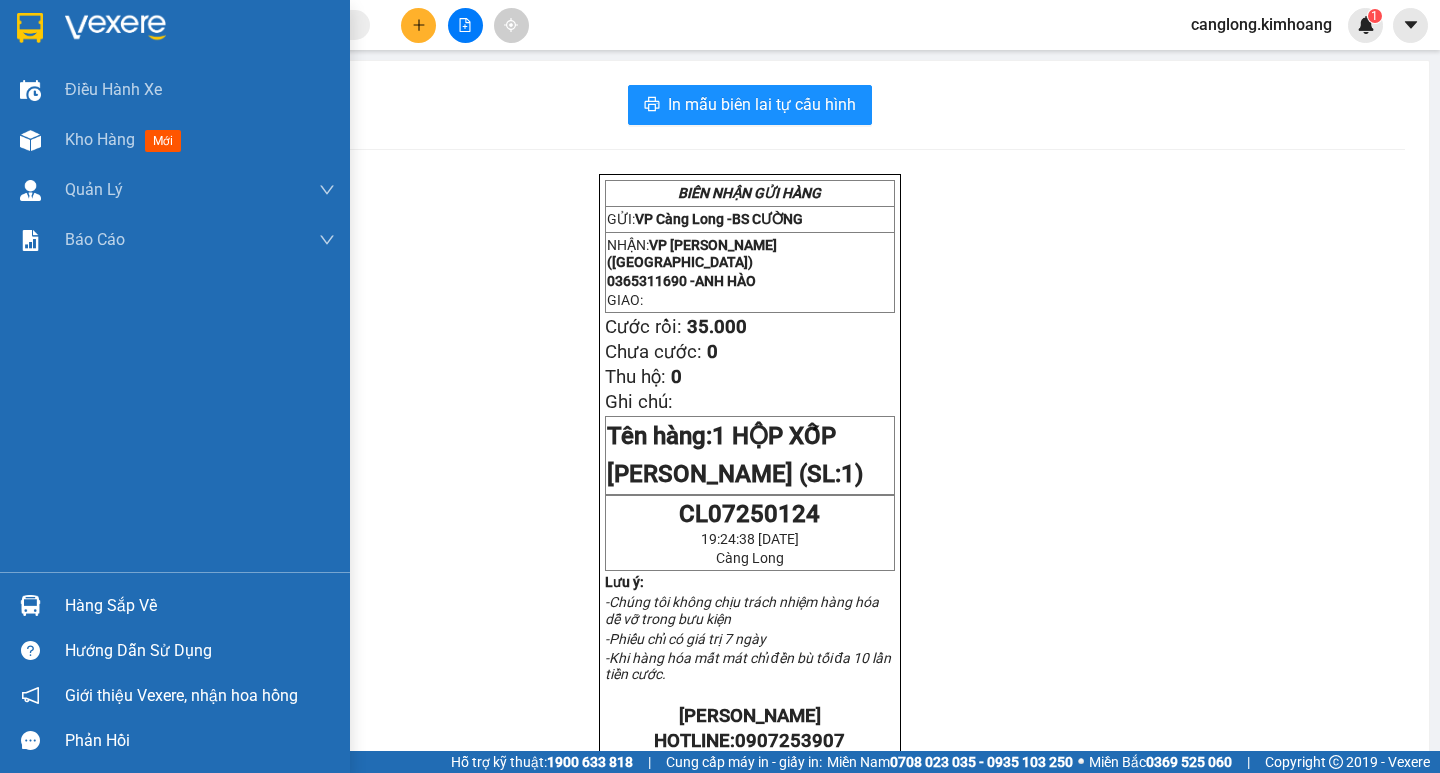 click on "Hàng sắp về" at bounding box center (200, 606) 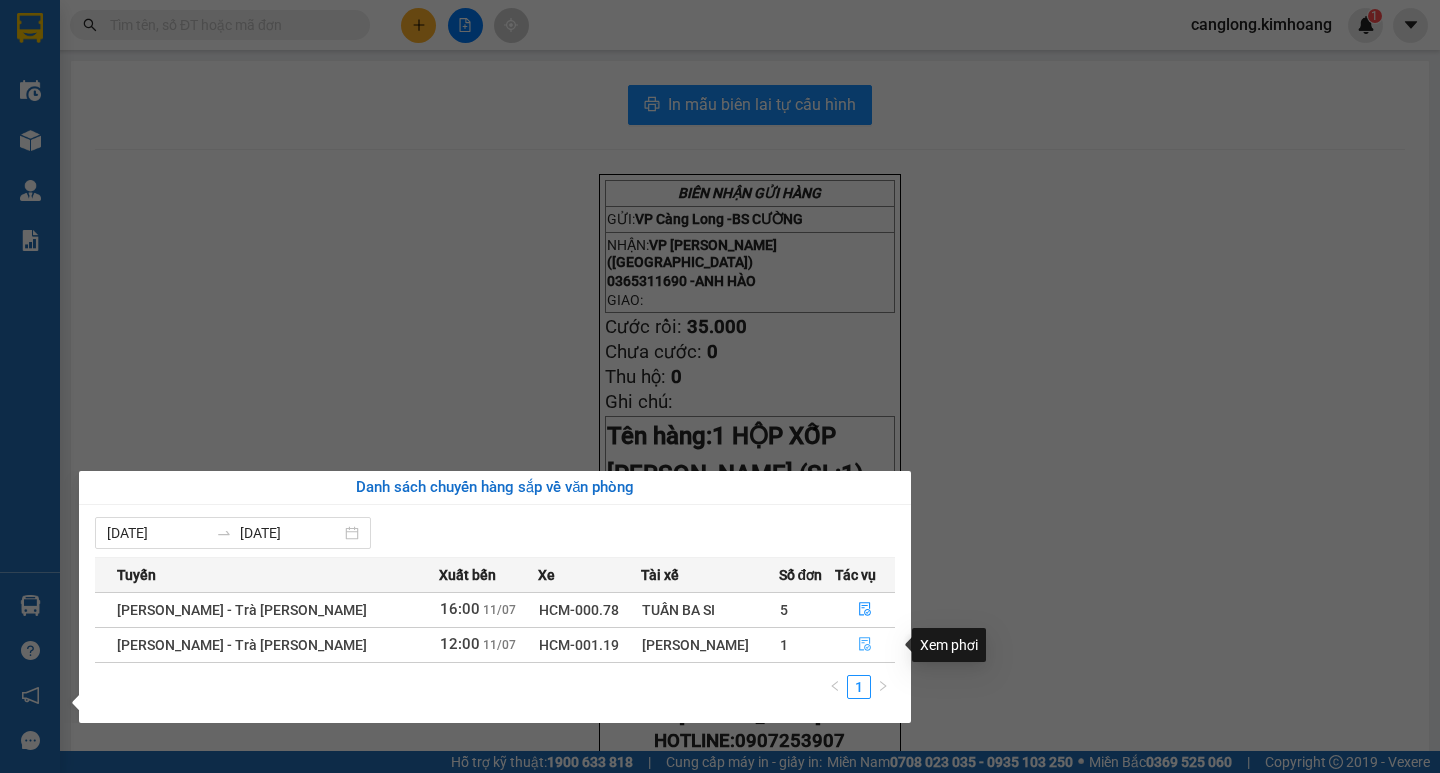 click 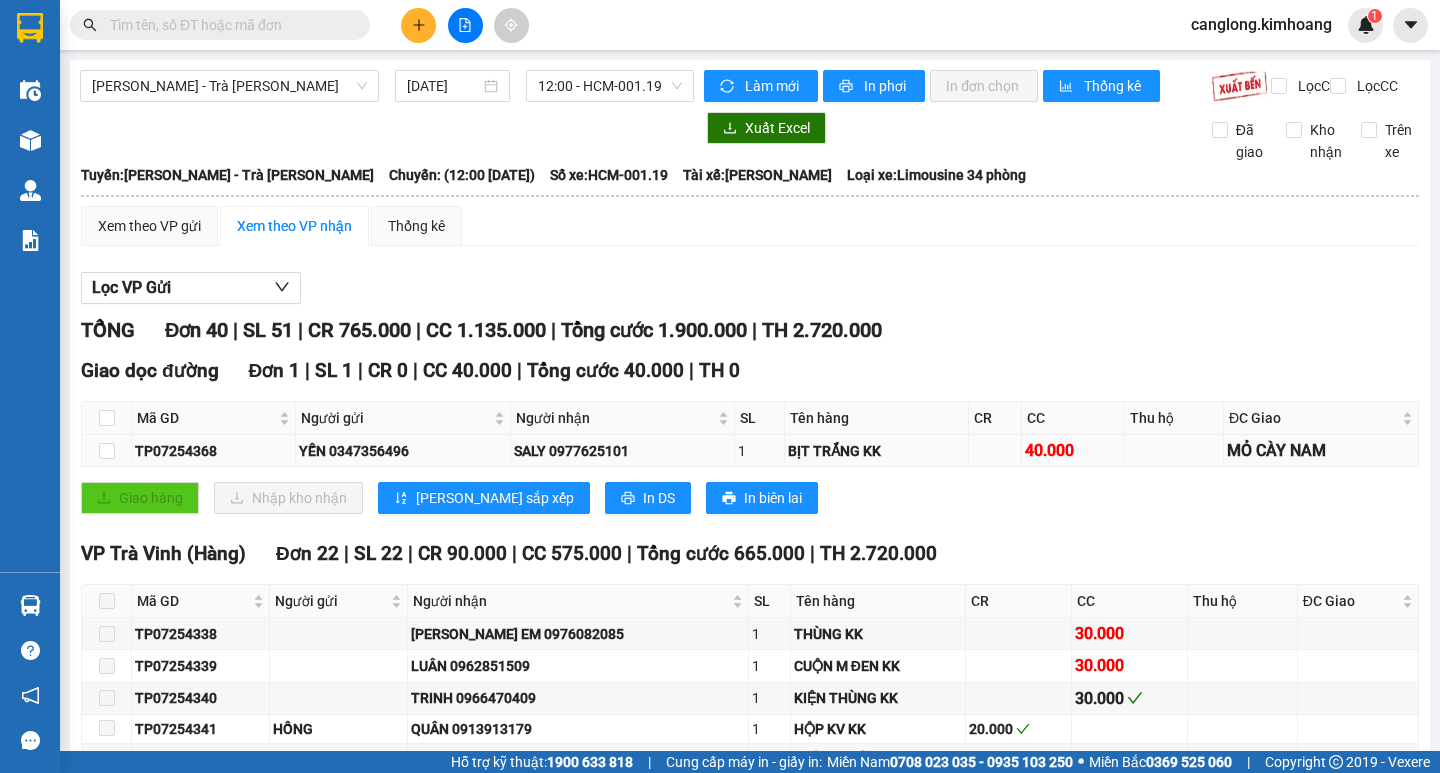 scroll, scrollTop: 700, scrollLeft: 0, axis: vertical 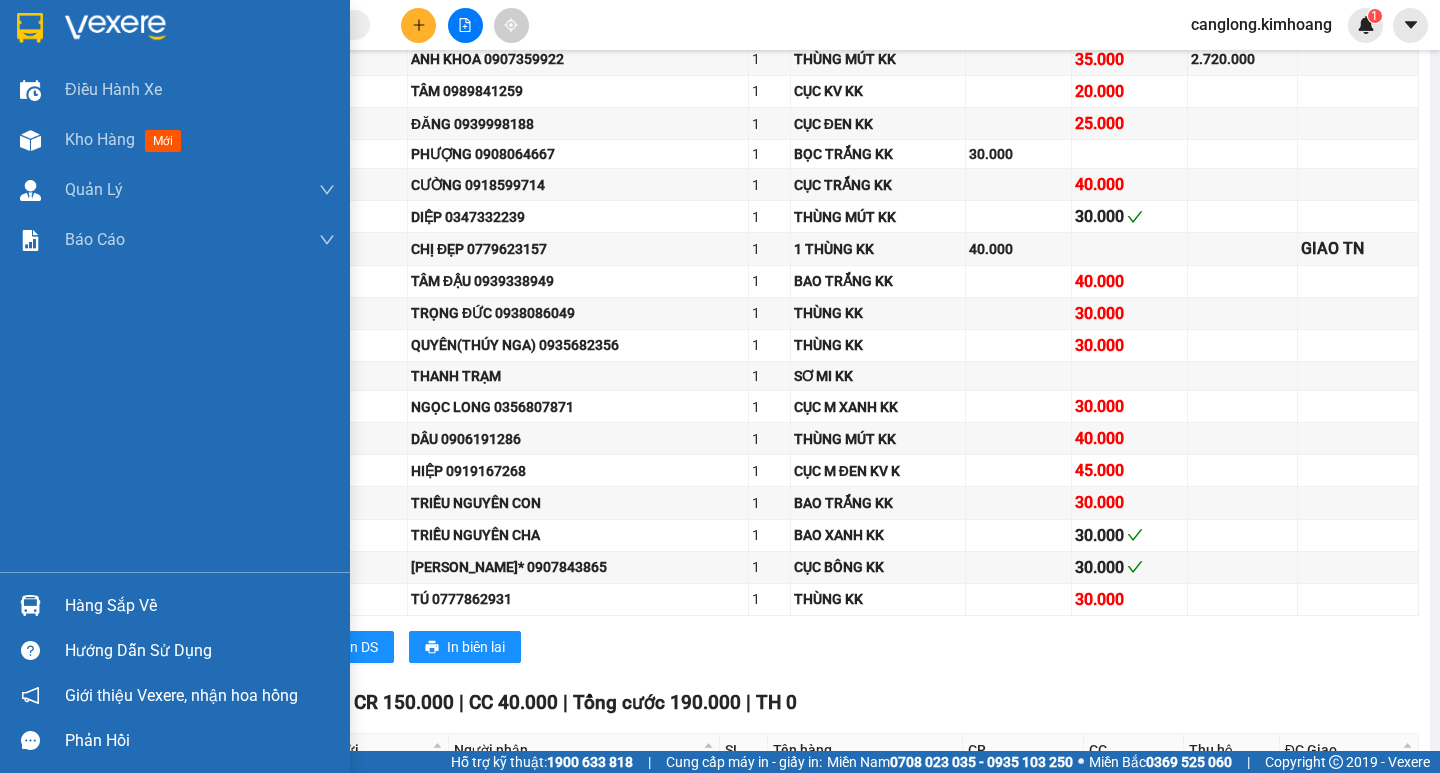 click on "Hàng sắp về" at bounding box center (175, 605) 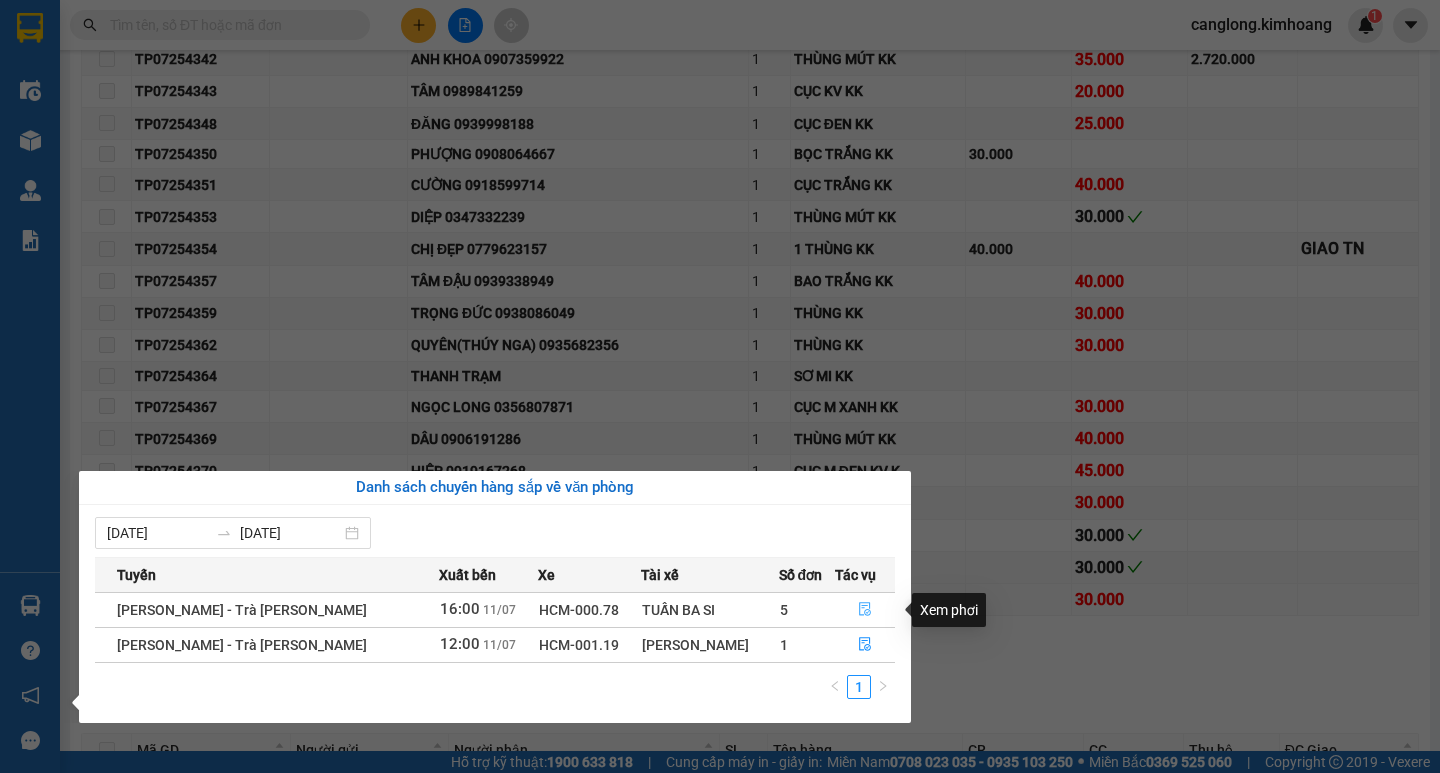 click 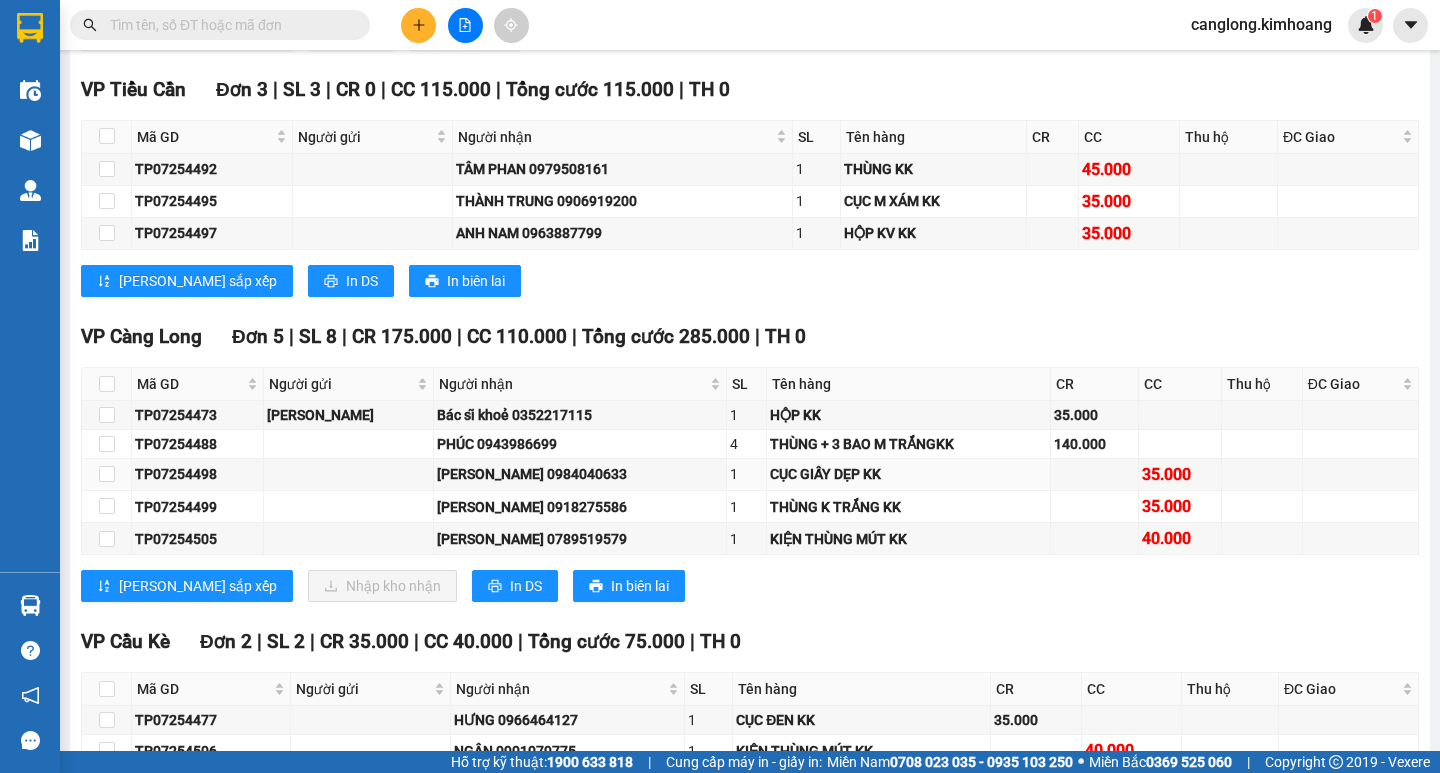 scroll, scrollTop: 1854, scrollLeft: 0, axis: vertical 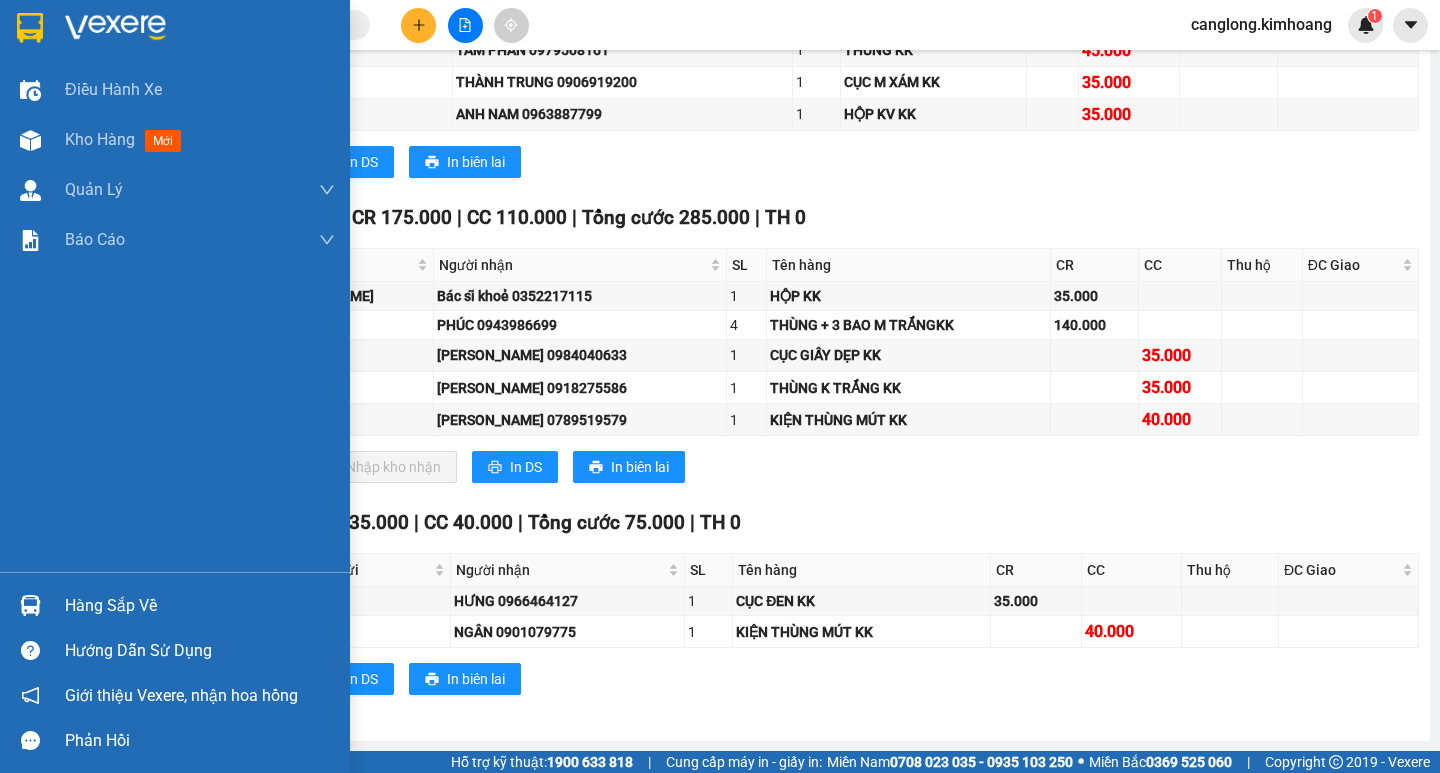 click at bounding box center (30, 605) 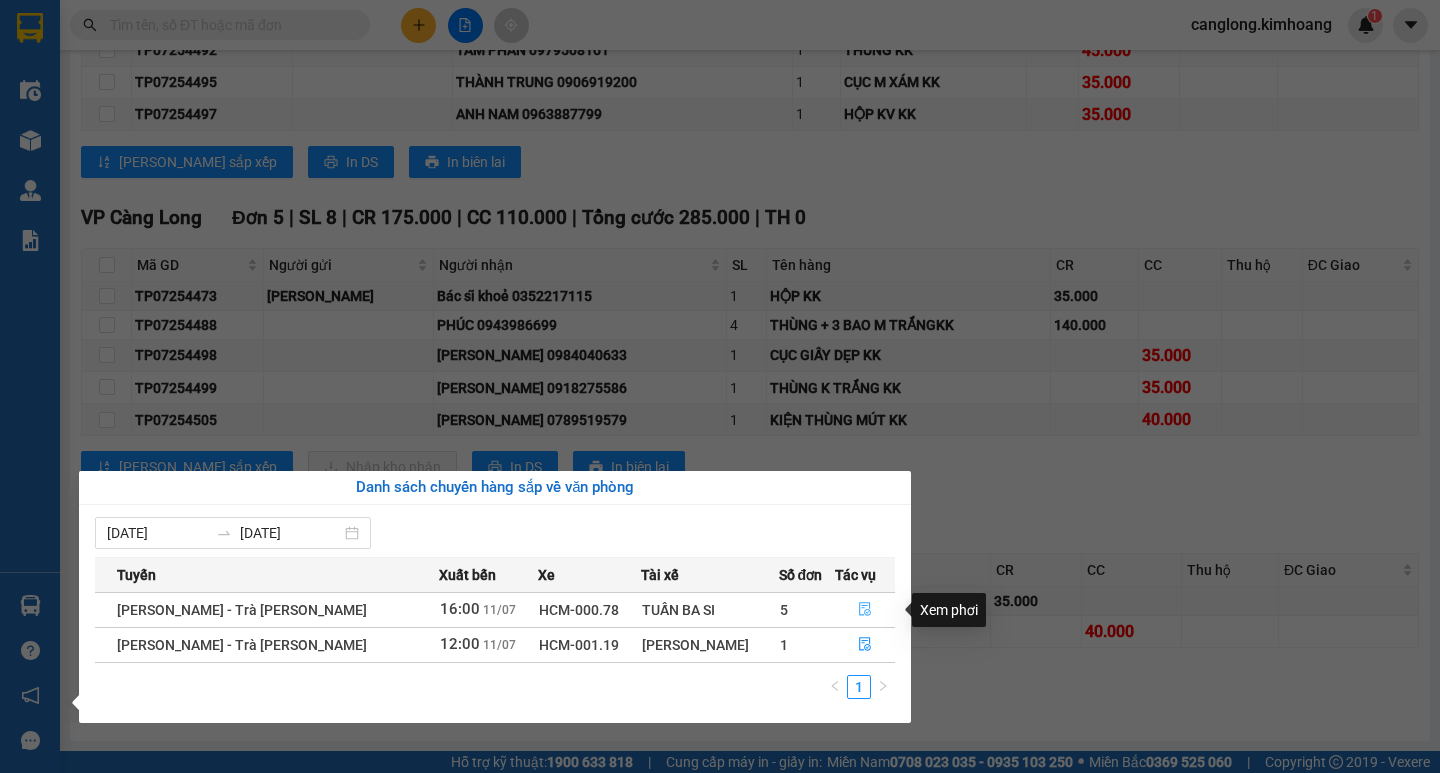 click 